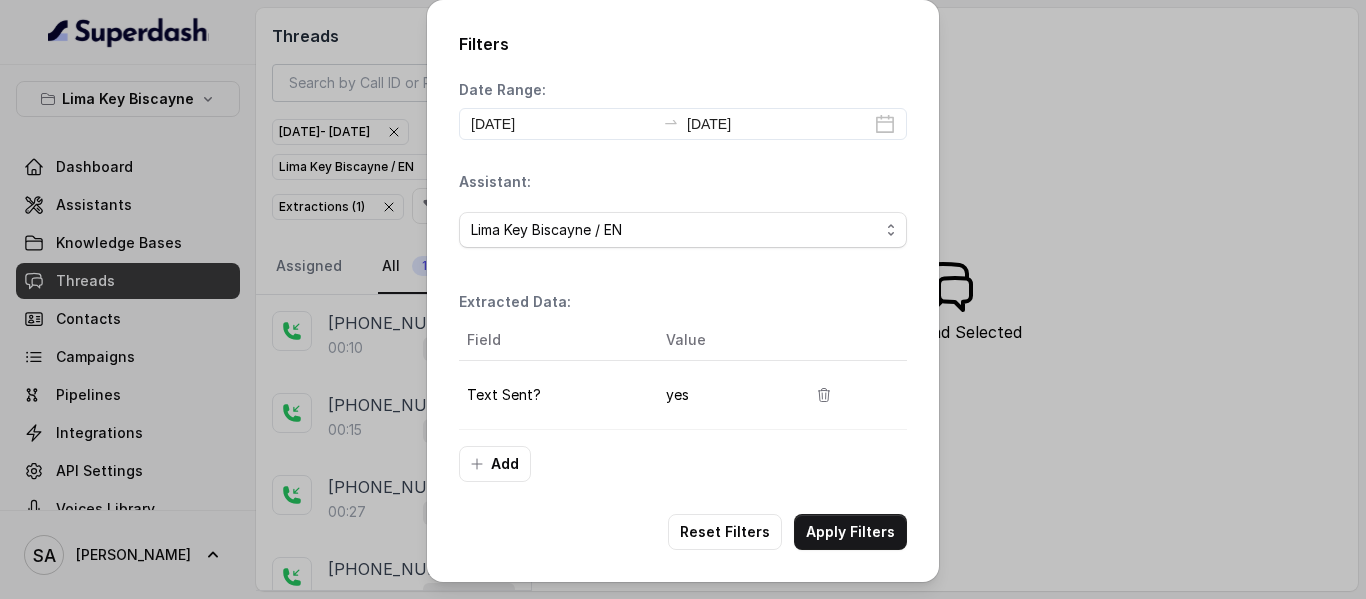 select on "67dc304440d3a9ac146ae99c" 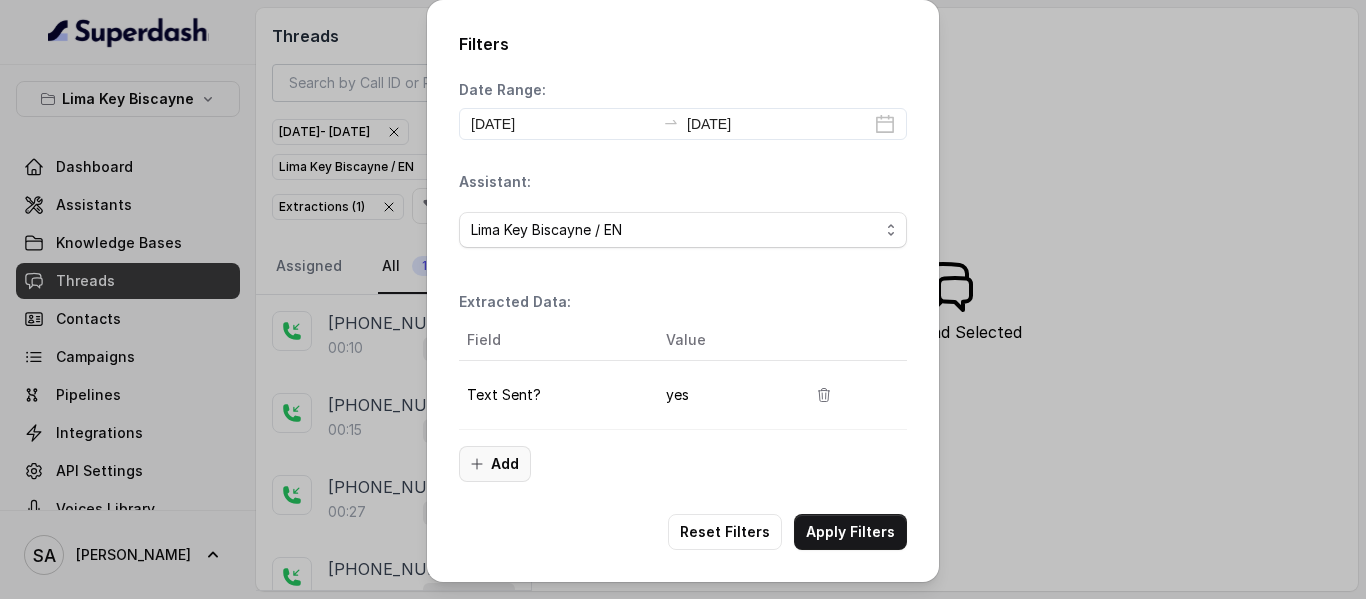 click on "Add" at bounding box center [495, 464] 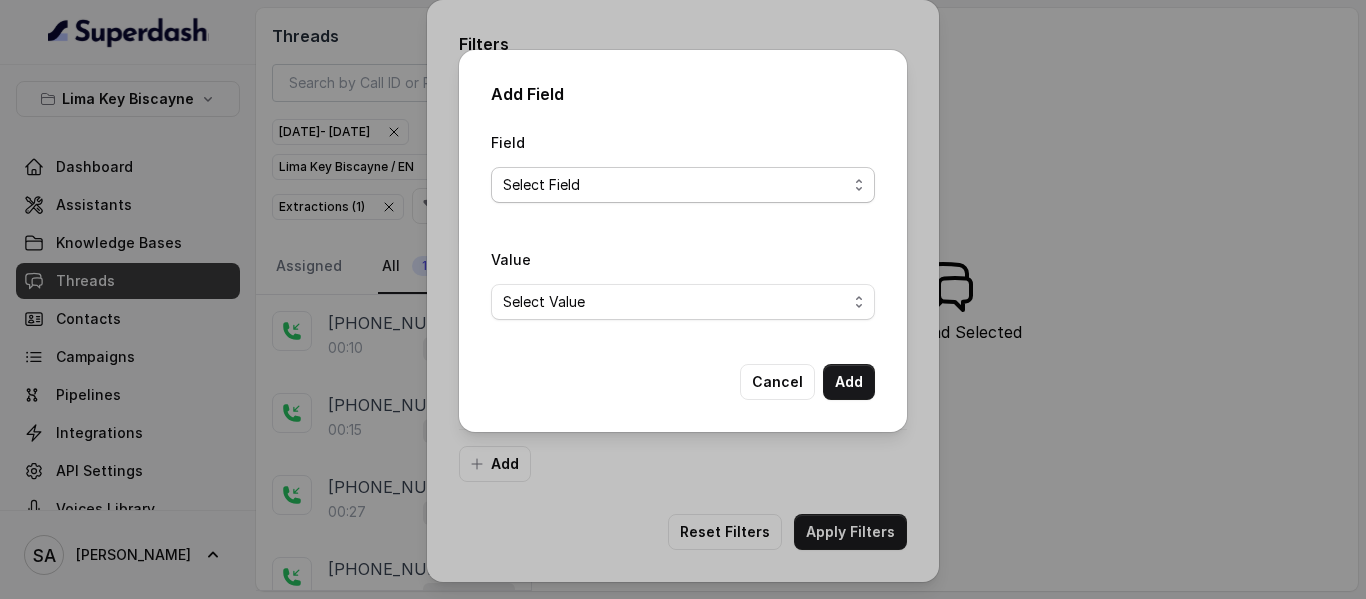 click on "Select Field Reason for sending text Human Transfer Reason for transfering Reason for calling DetectedError Event Mention Reason for Event AITolerance Restaurant Name Speak In Spanish Party Size Menu Mention (Yes/No) Google AI Assistant Calls Highlights" at bounding box center [683, 185] 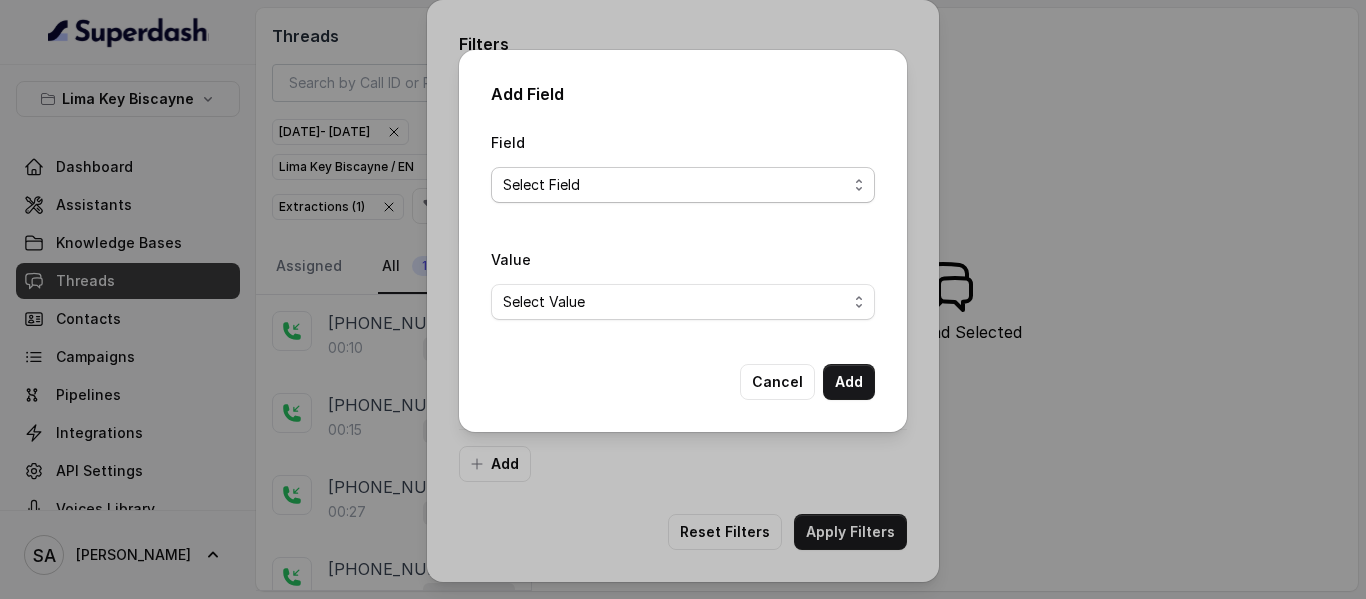 select on "Reason for calling" 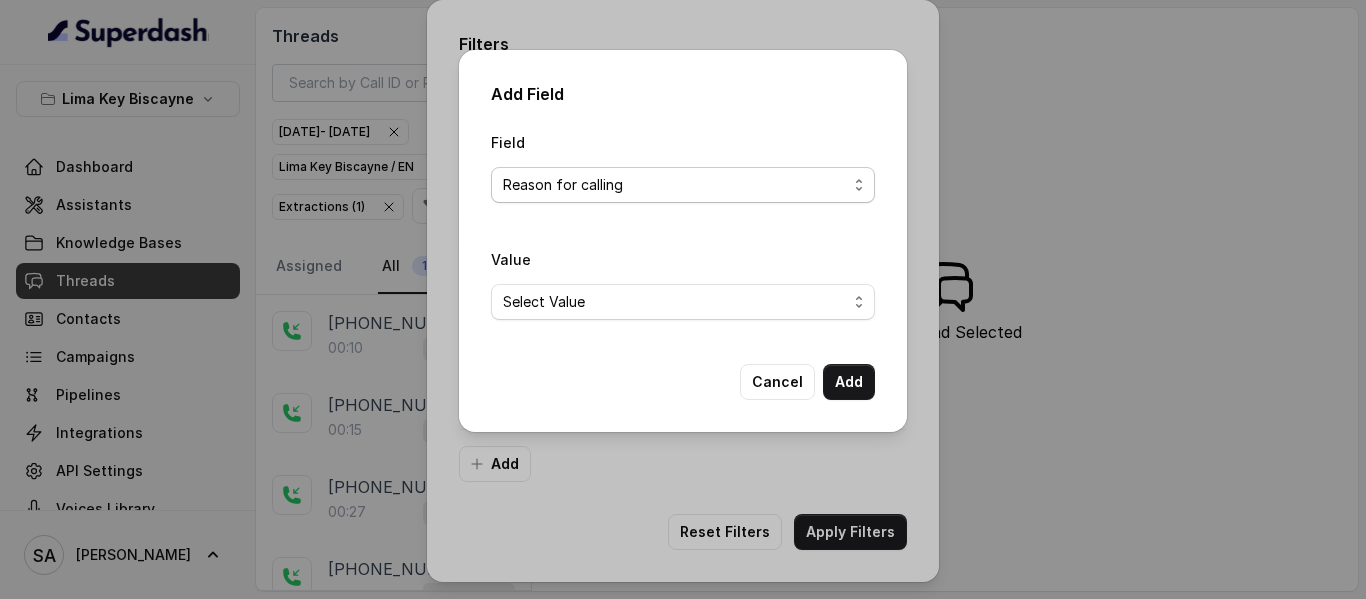 click on "Select Field Reason for sending text Human Transfer Reason for transfering Reason for calling DetectedError Event Mention Reason for Event AITolerance Restaurant Name Speak In Spanish Party Size Menu Mention (Yes/No) Google AI Assistant Calls Highlights" at bounding box center [683, 185] 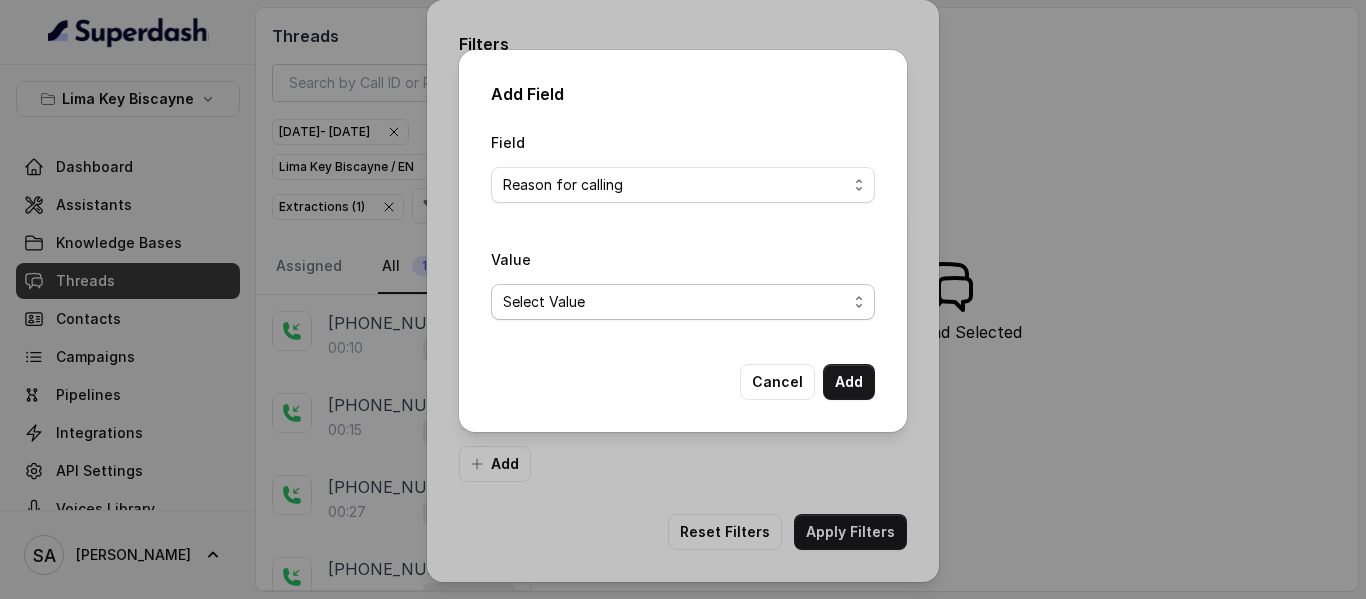 click on "Select Value Unclassified Making a Reservation or Inquiring About Reservations Placing an Order for Takeout or Delivery Menu Inquiries and Special Dietary Needs Request to speak to a human, to a person, to customer service, to the host or the hostess Questions About Restaurant Hours and Wait Times General Information and Amenities Assistance with Online Platforms and Technical Issues Employment Opportunities or Business Inquiries Special Event or Holiday Inquiry Lost Items Inquiries" at bounding box center [683, 302] 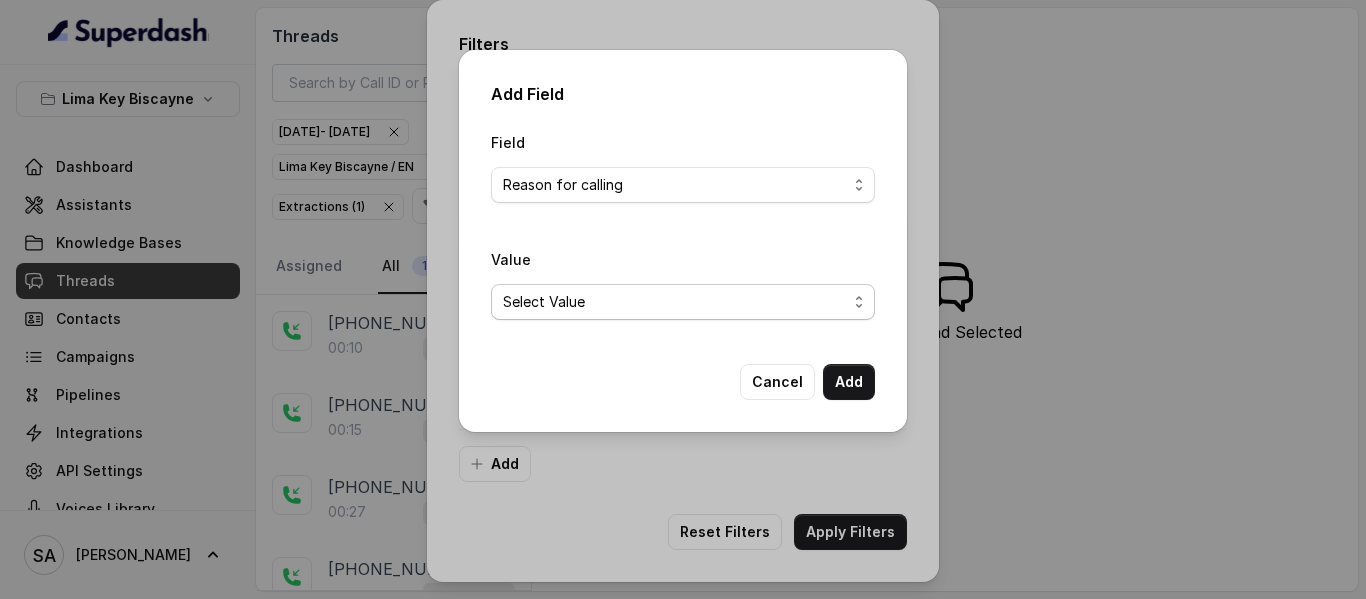 select on "Making a Reservation or Inquiring About Reservations" 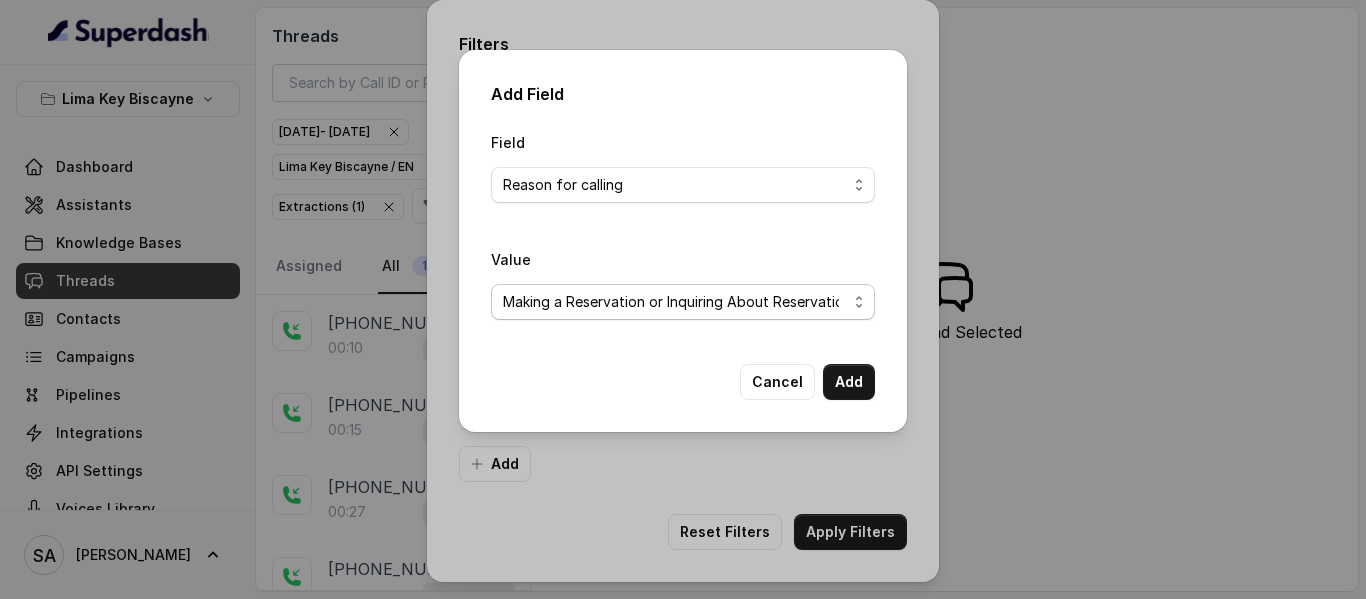 click on "Select Value Unclassified Making a Reservation or Inquiring About Reservations Placing an Order for Takeout or Delivery Menu Inquiries and Special Dietary Needs Request to speak to a human, to a person, to customer service, to the host or the hostess Questions About Restaurant Hours and Wait Times General Information and Amenities Assistance with Online Platforms and Technical Issues Employment Opportunities or Business Inquiries Special Event or Holiday Inquiry Lost Items Inquiries" at bounding box center [683, 302] 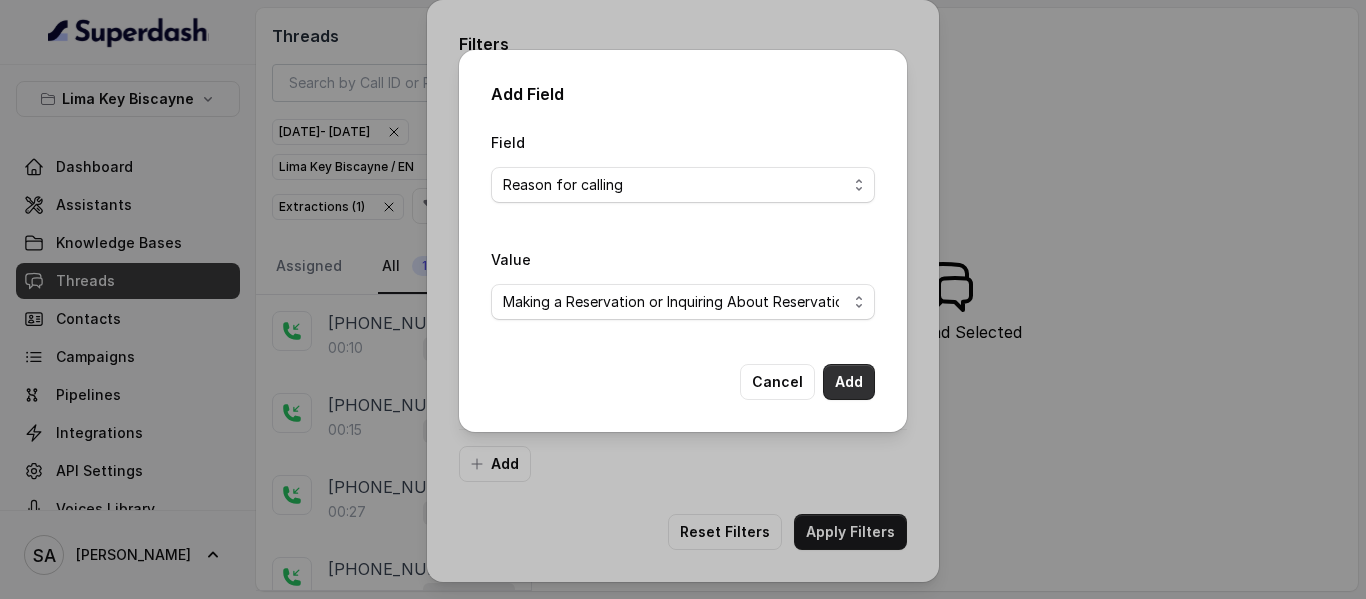 click on "Add" at bounding box center (849, 382) 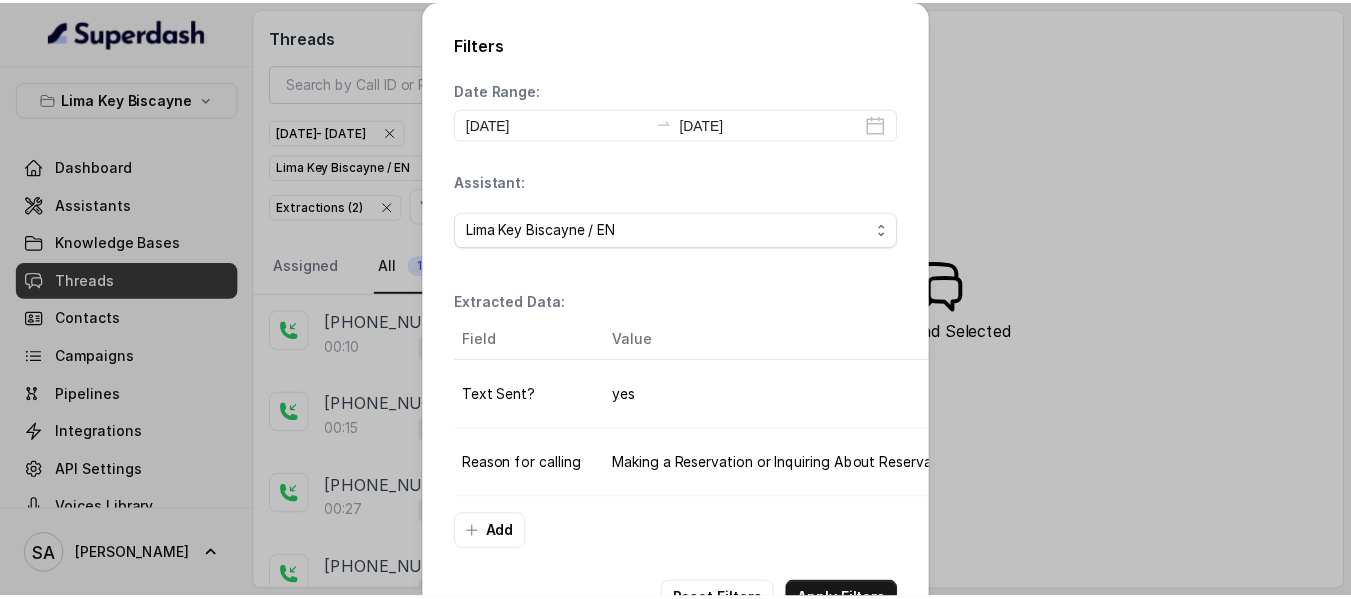 scroll, scrollTop: 83, scrollLeft: 0, axis: vertical 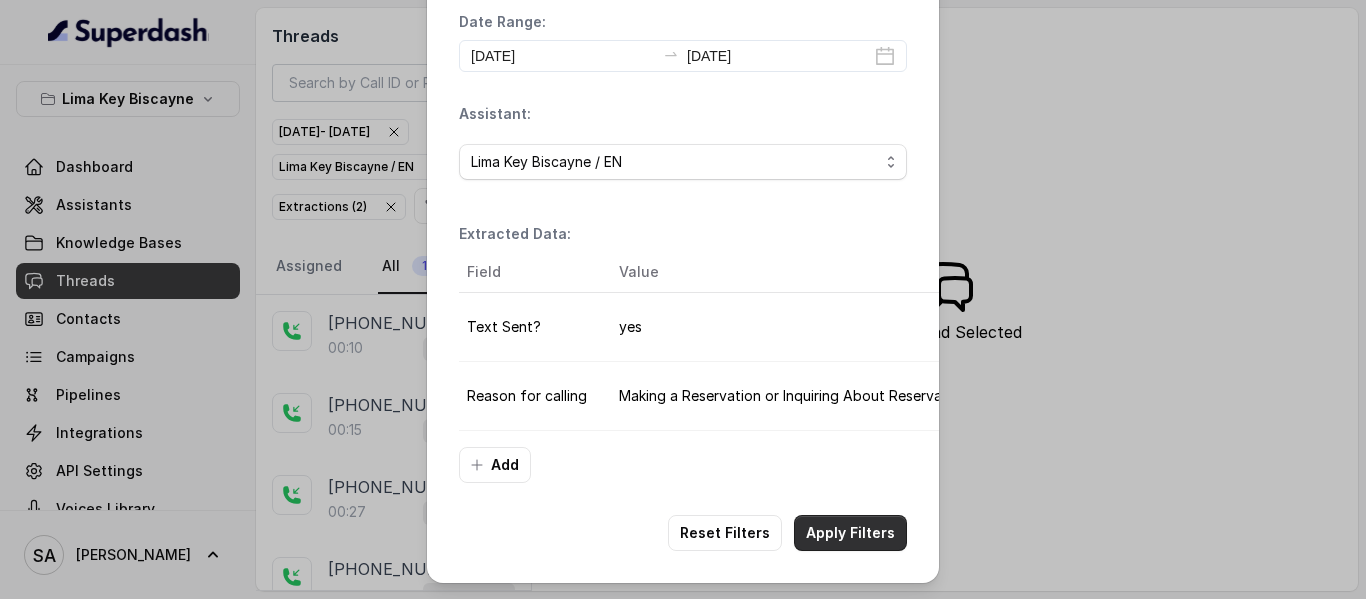 click on "Apply Filters" at bounding box center [850, 533] 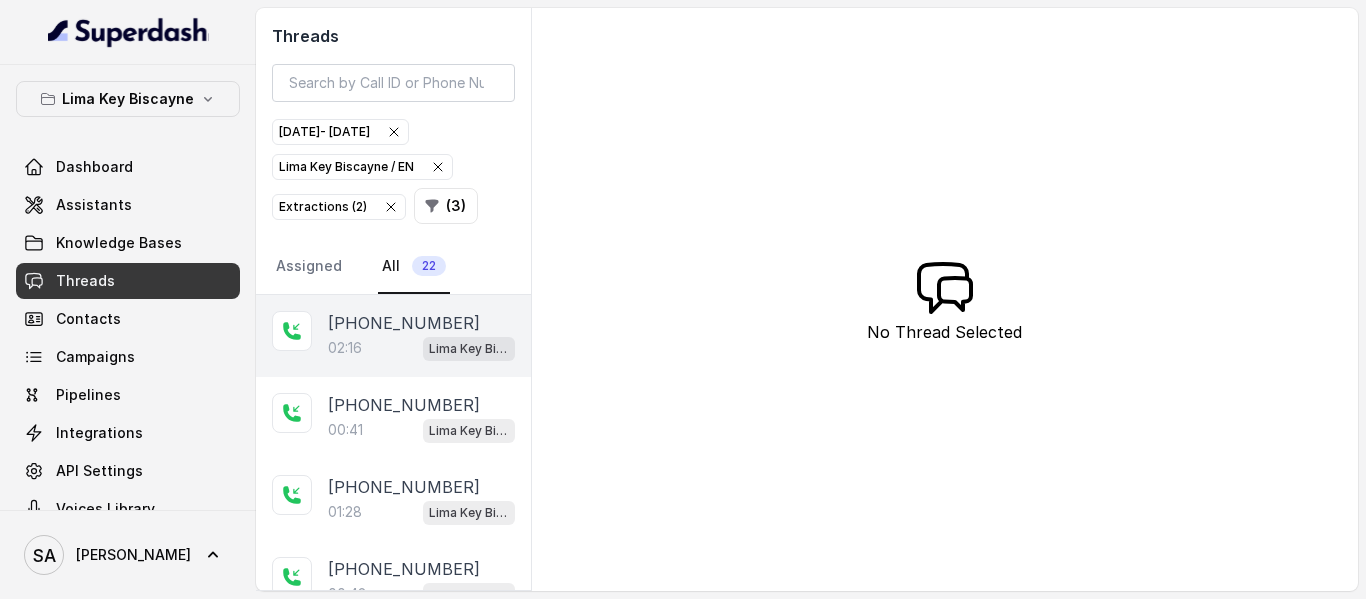 click on "02:16 Lima Key Biscayne / EN" at bounding box center [421, 348] 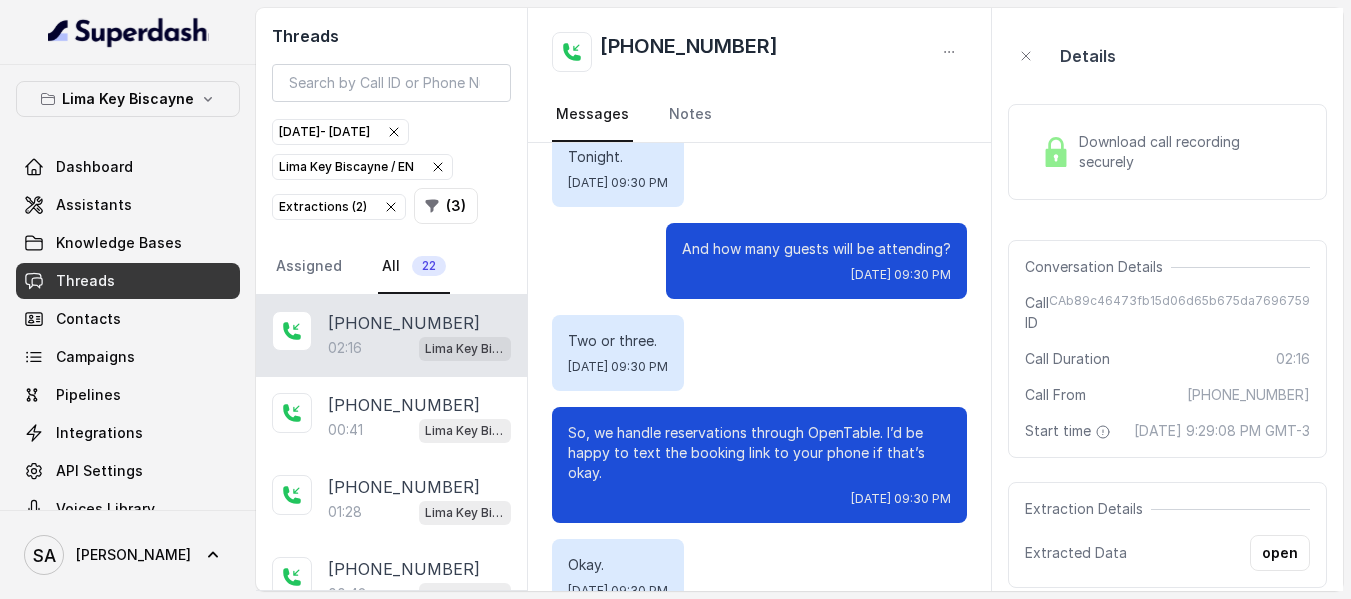scroll, scrollTop: 1544, scrollLeft: 0, axis: vertical 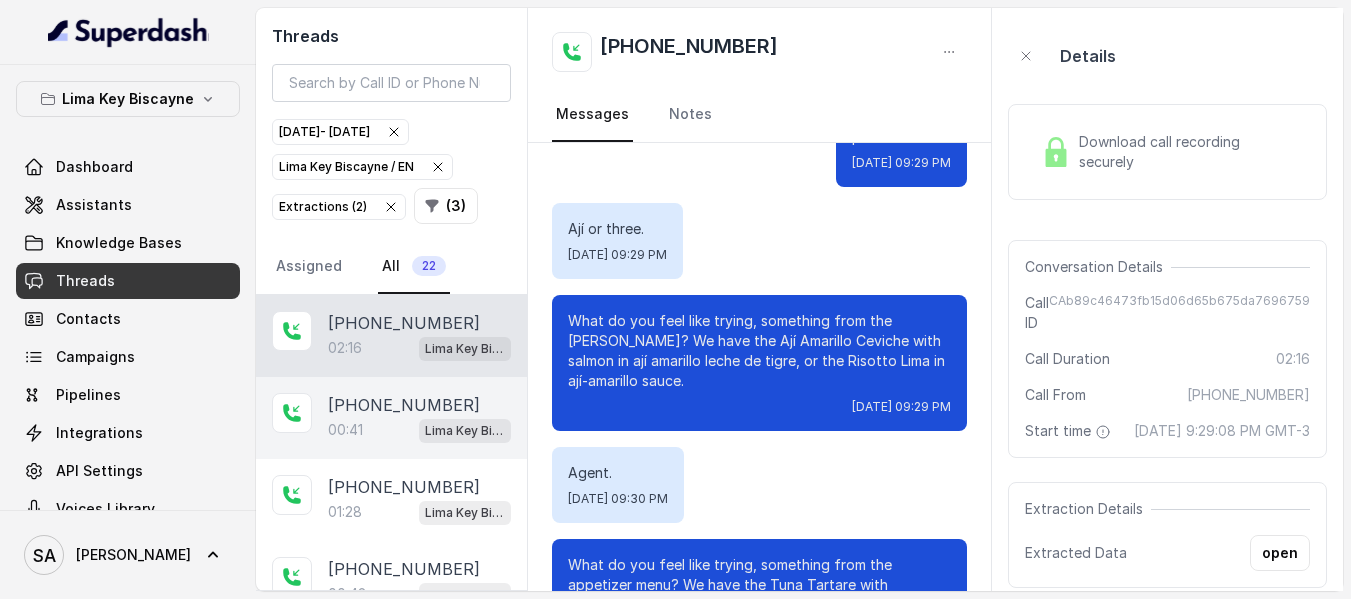 click on "00:41 Lima Key Biscayne / EN" at bounding box center (419, 430) 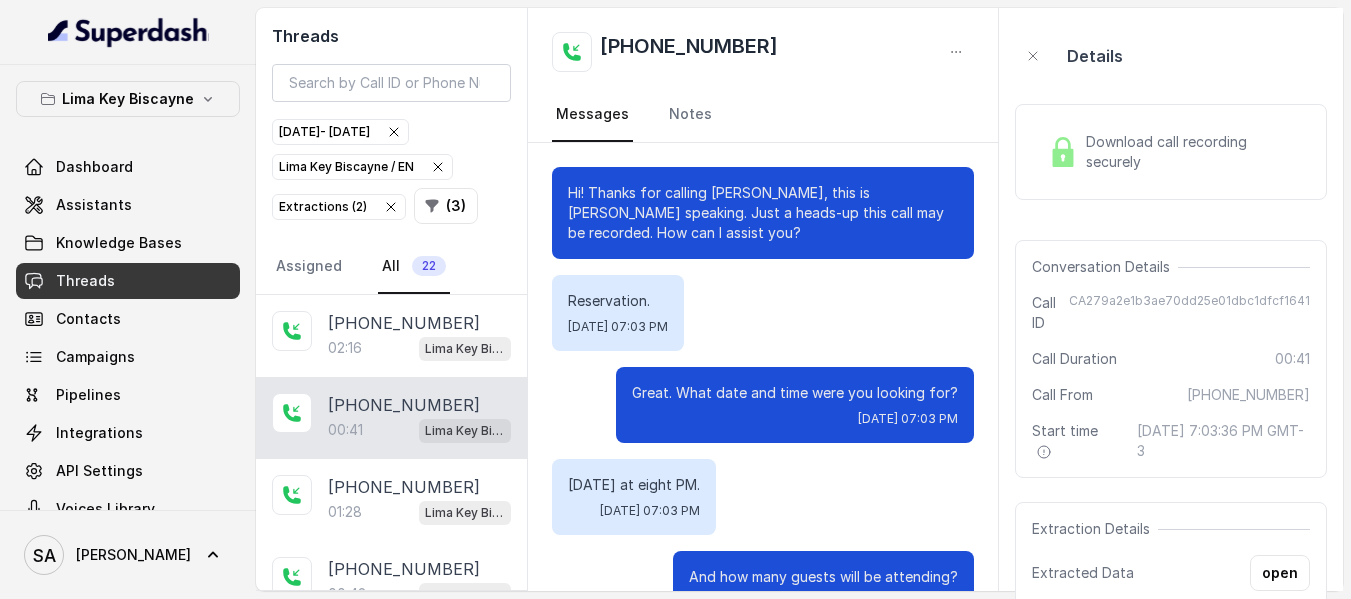 scroll, scrollTop: 468, scrollLeft: 0, axis: vertical 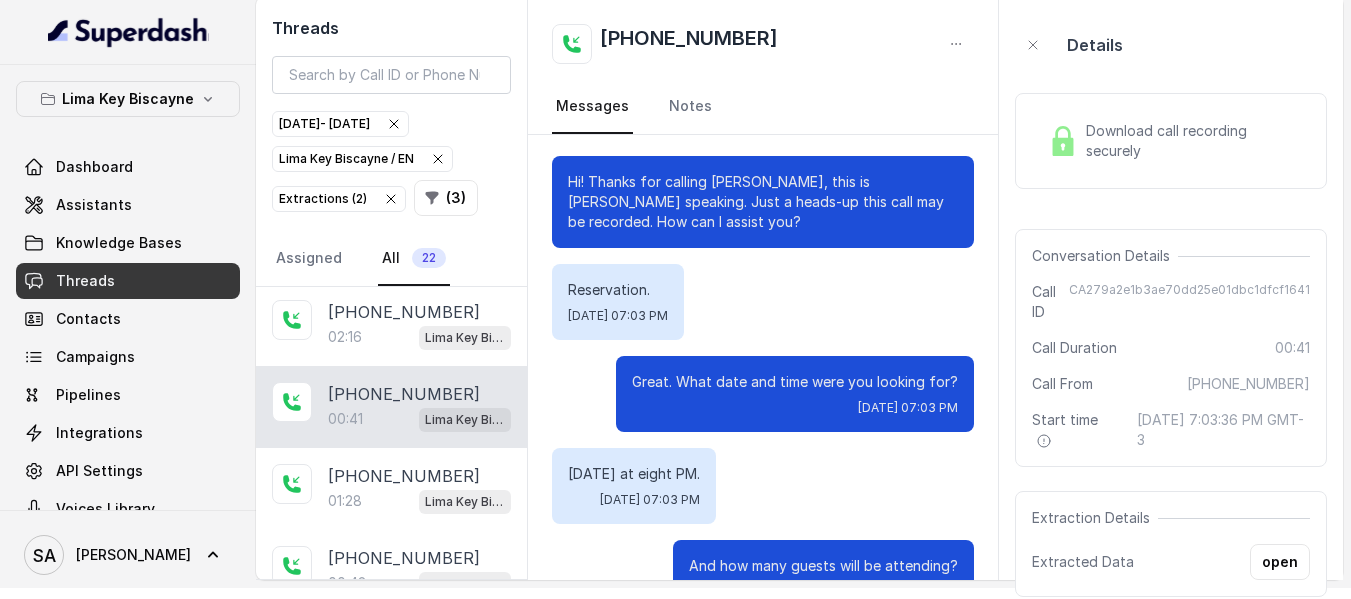 click on "Download call recording securely" at bounding box center (1171, 141) 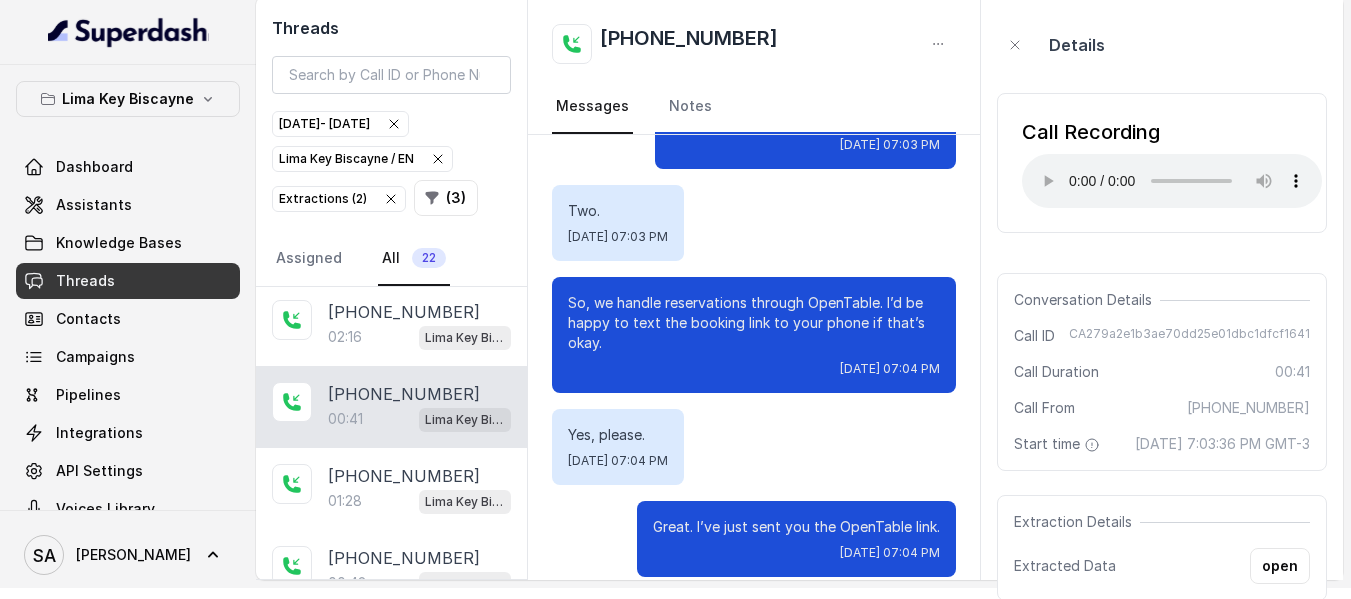 scroll, scrollTop: 468, scrollLeft: 0, axis: vertical 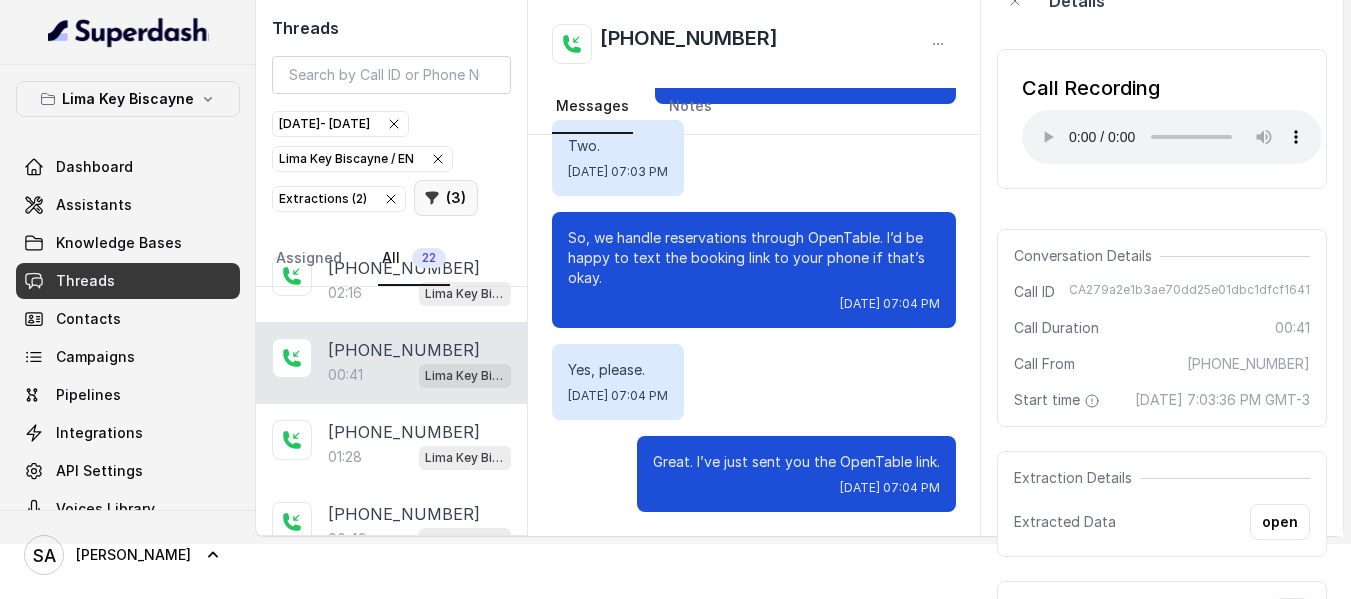 click 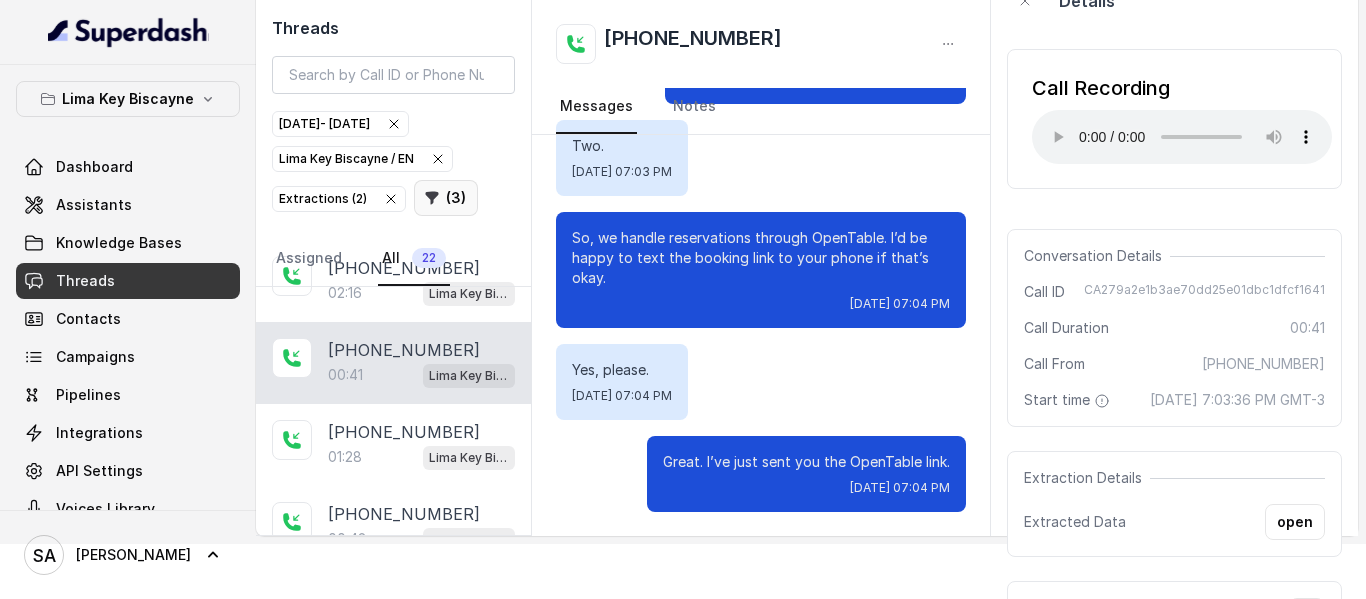 select on "67dc304440d3a9ac146ae99c" 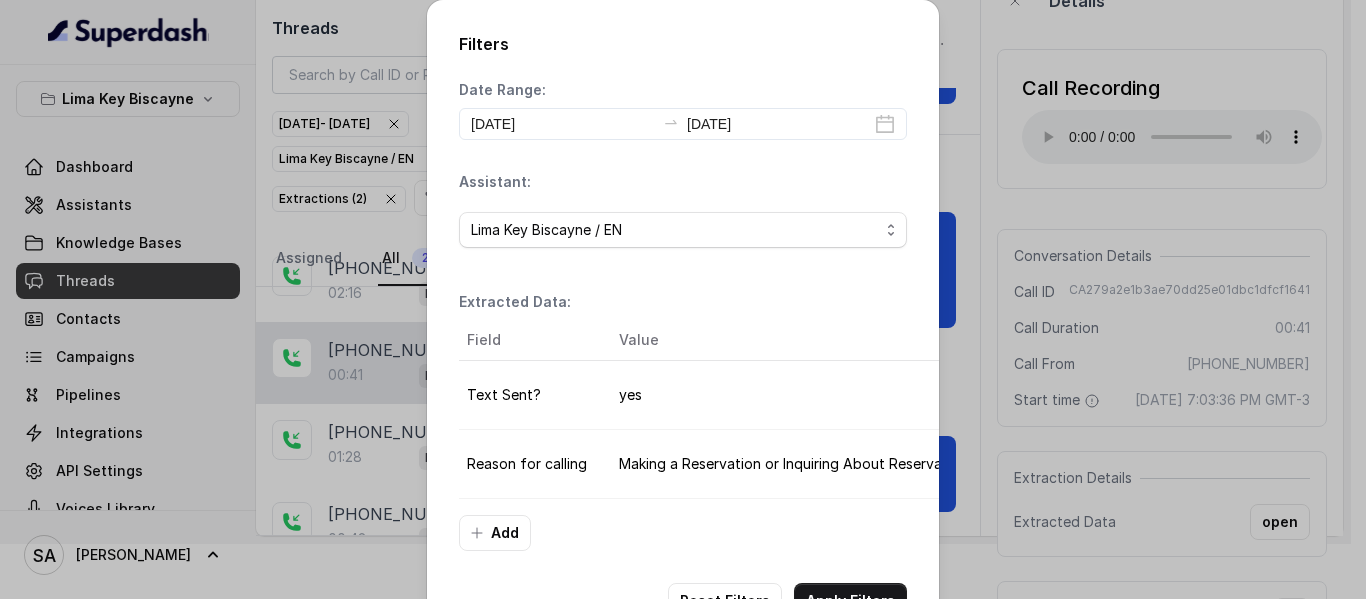 scroll, scrollTop: 0, scrollLeft: 141, axis: horizontal 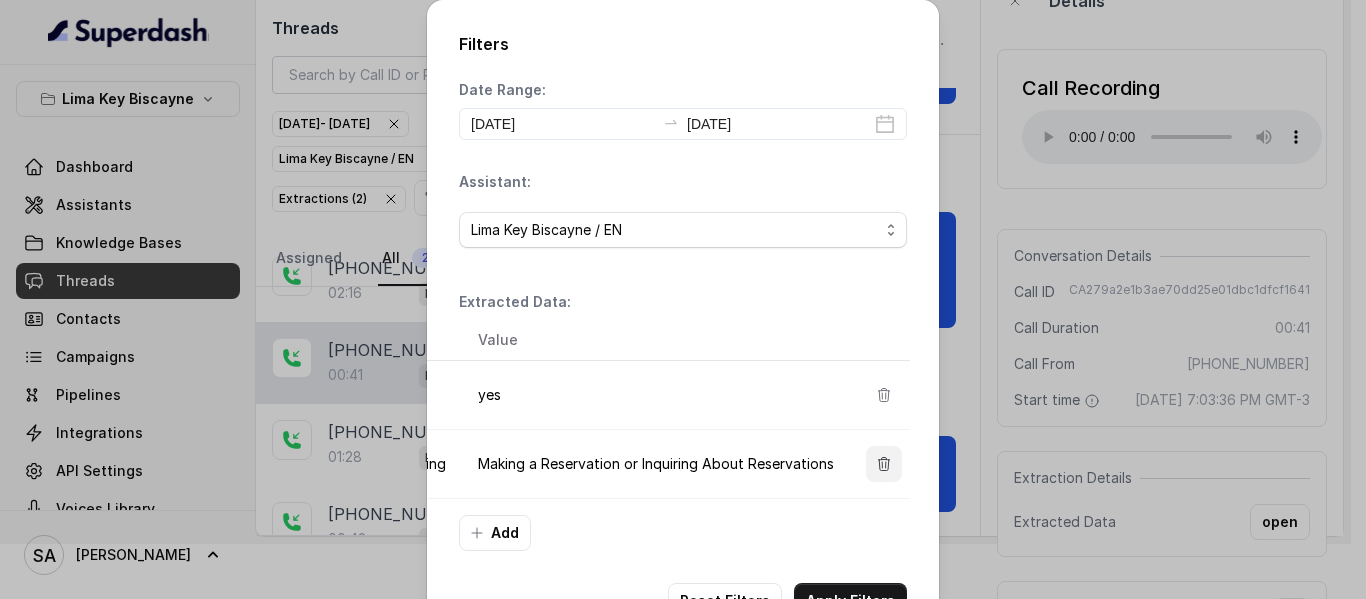 click 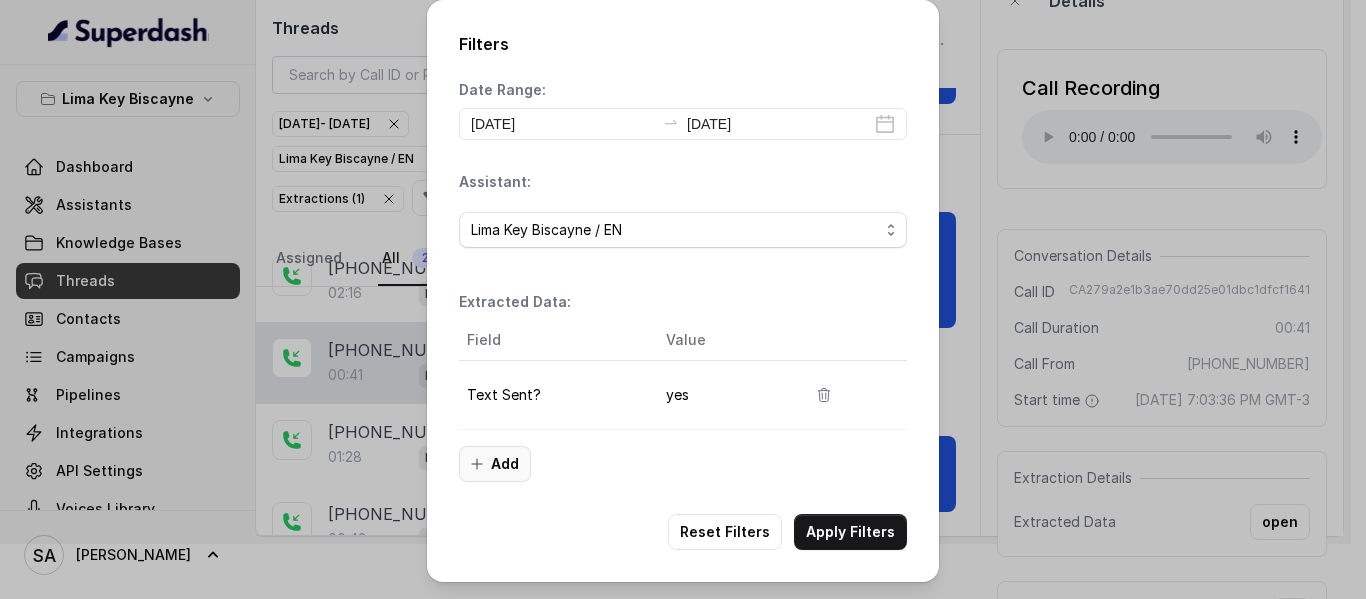 click on "Add" at bounding box center (495, 464) 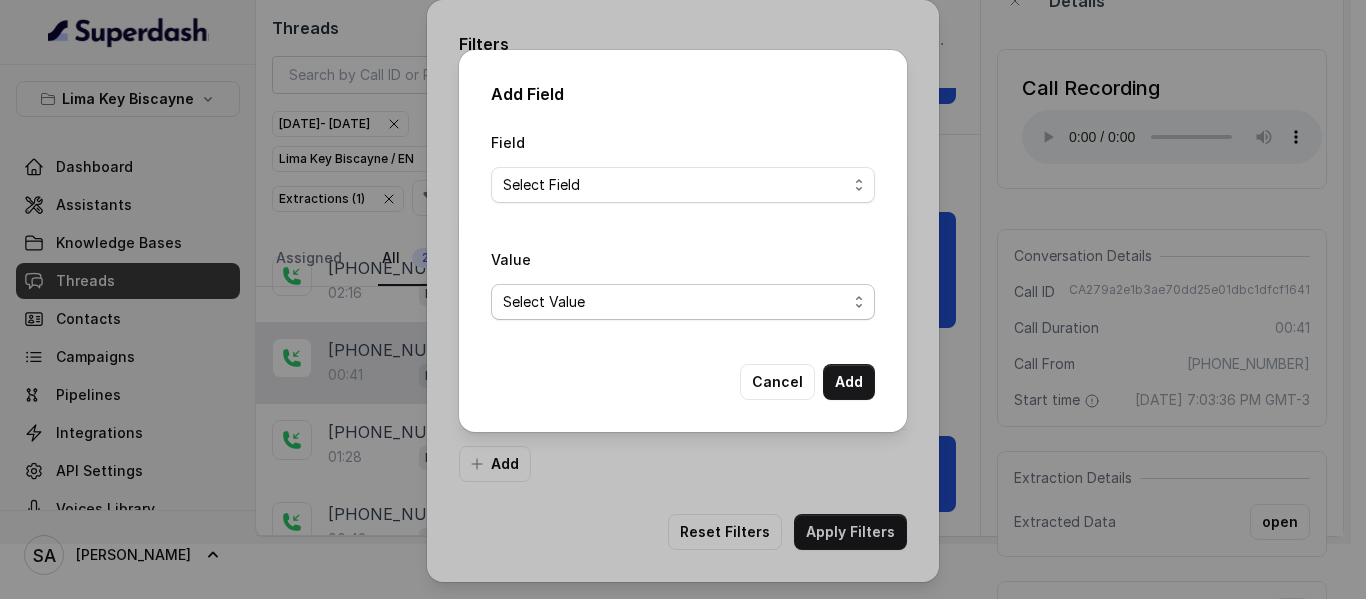 click on "Select Value" at bounding box center (683, 302) 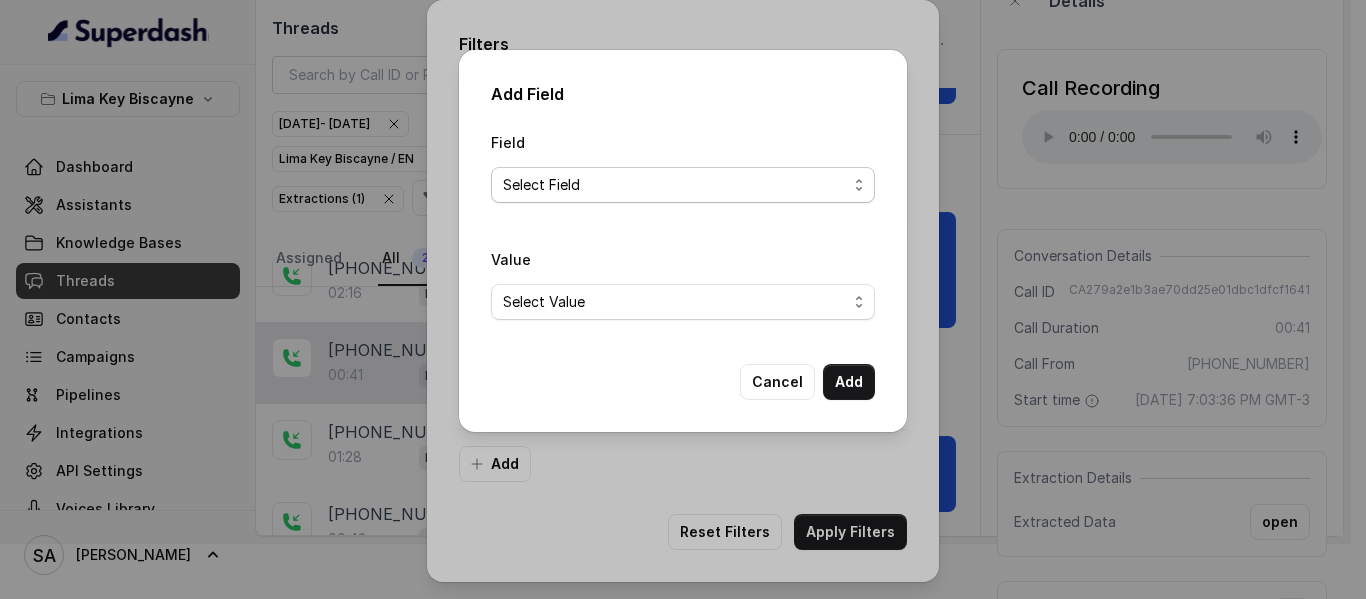 click on "Select Field Reason for sending text Human Transfer Reason for transfering Reason for calling DetectedError Event Mention Reason for Event AITolerance Restaurant Name Speak In Spanish Party Size Menu Mention (Yes/No) Google AI Assistant Calls Highlights" at bounding box center (683, 185) 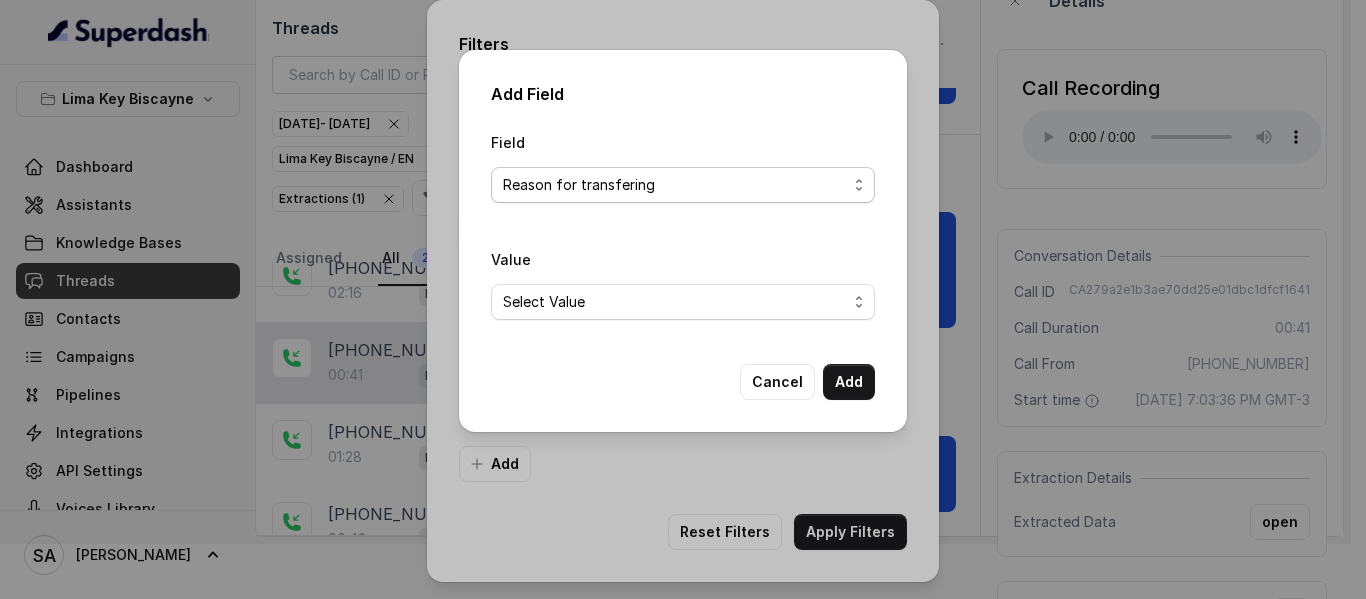 click on "Select Field Reason for sending text Human Transfer Reason for transfering Reason for calling DetectedError Event Mention Reason for Event AITolerance Restaurant Name Speak In Spanish Party Size Menu Mention (Yes/No) Google AI Assistant Calls Highlights" at bounding box center (683, 185) 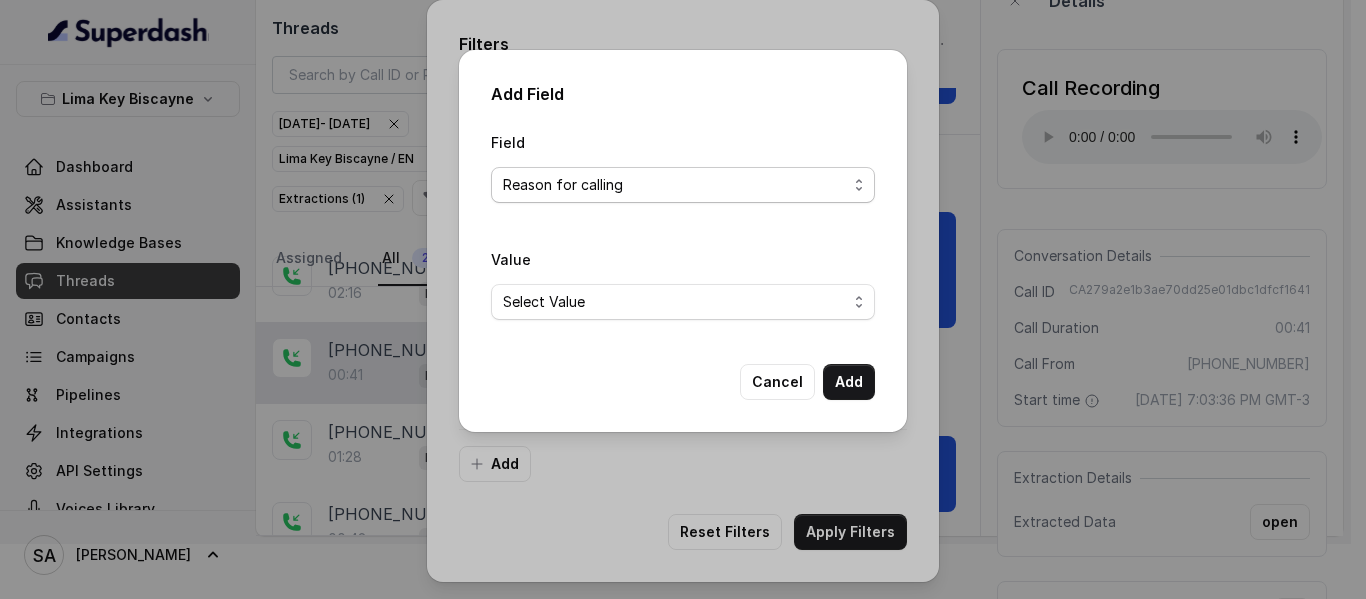 click on "Select Field Reason for sending text Human Transfer Reason for transfering Reason for calling DetectedError Event Mention Reason for Event AITolerance Restaurant Name Speak In Spanish Party Size Menu Mention (Yes/No) Google AI Assistant Calls Highlights" at bounding box center [683, 185] 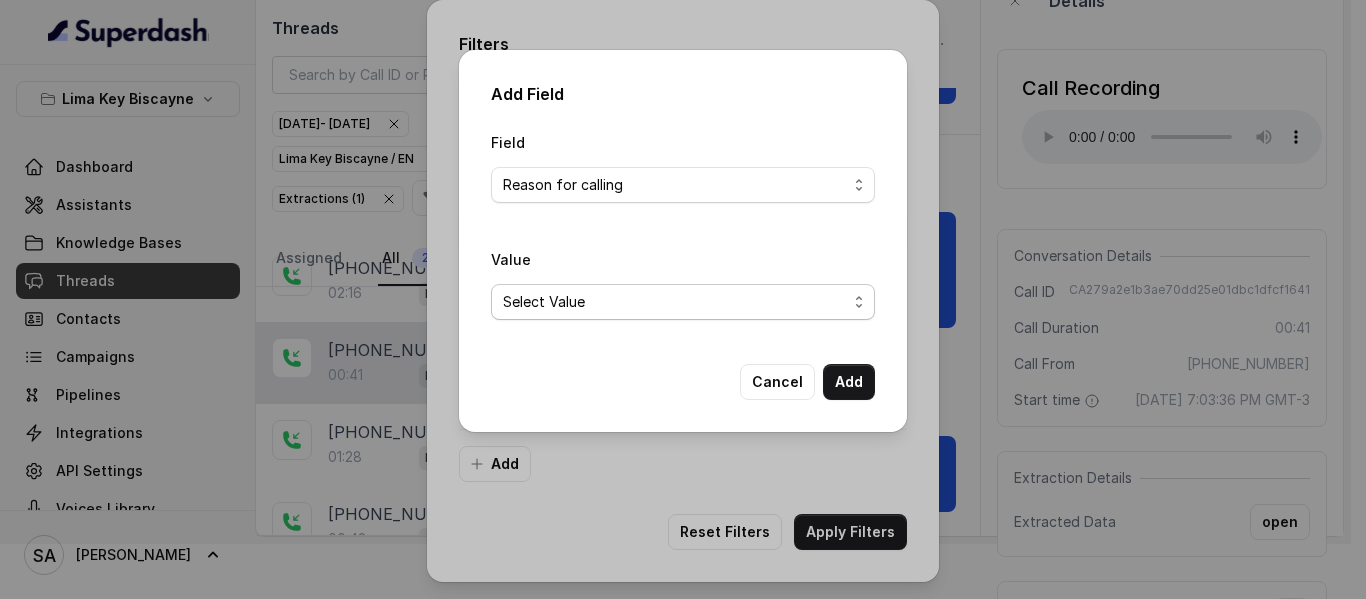 click on "Select Value Unclassified Making a Reservation or Inquiring About Reservations Placing an Order for Takeout or Delivery Menu Inquiries and Special Dietary Needs Request to speak to a human, to a person, to customer service, to the host or the hostess Questions About Restaurant Hours and Wait Times General Information and Amenities Assistance with Online Platforms and Technical Issues Employment Opportunities or Business Inquiries Special Event or Holiday Inquiry Lost Items Inquiries" at bounding box center (683, 302) 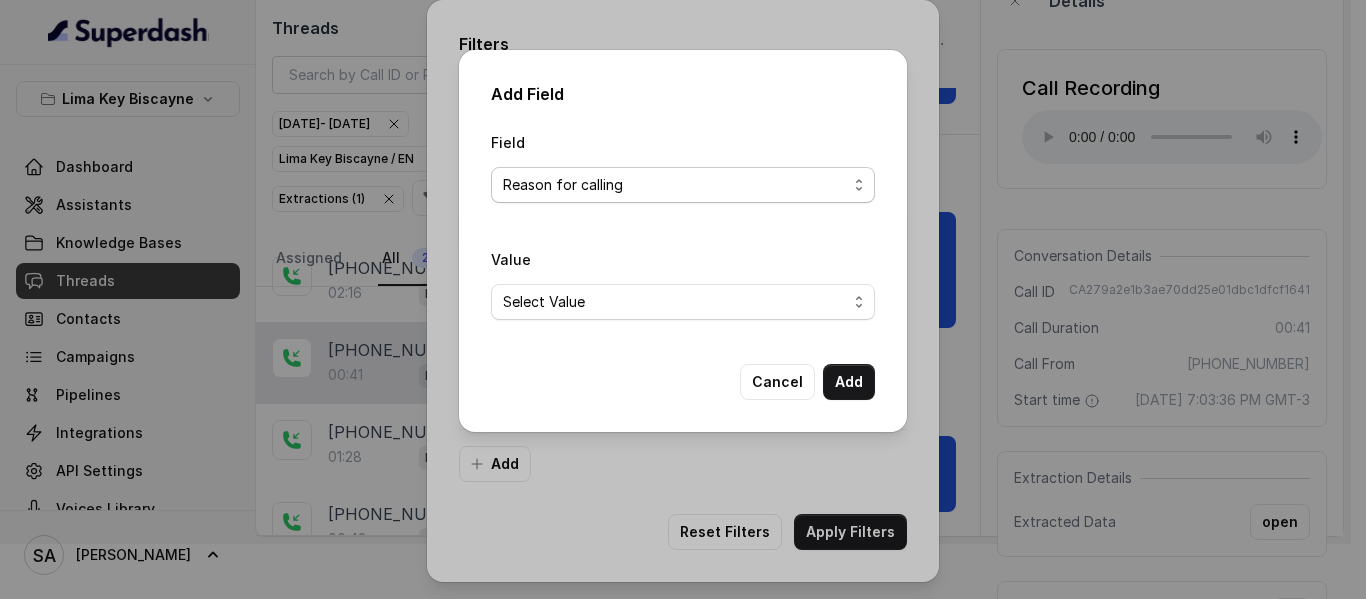 click on "Select Field Reason for sending text Human Transfer Reason for transfering Reason for calling DetectedError Event Mention Reason for Event AITolerance Restaurant Name Speak In Spanish Party Size Menu Mention (Yes/No) Google AI Assistant Calls Highlights" at bounding box center [683, 185] 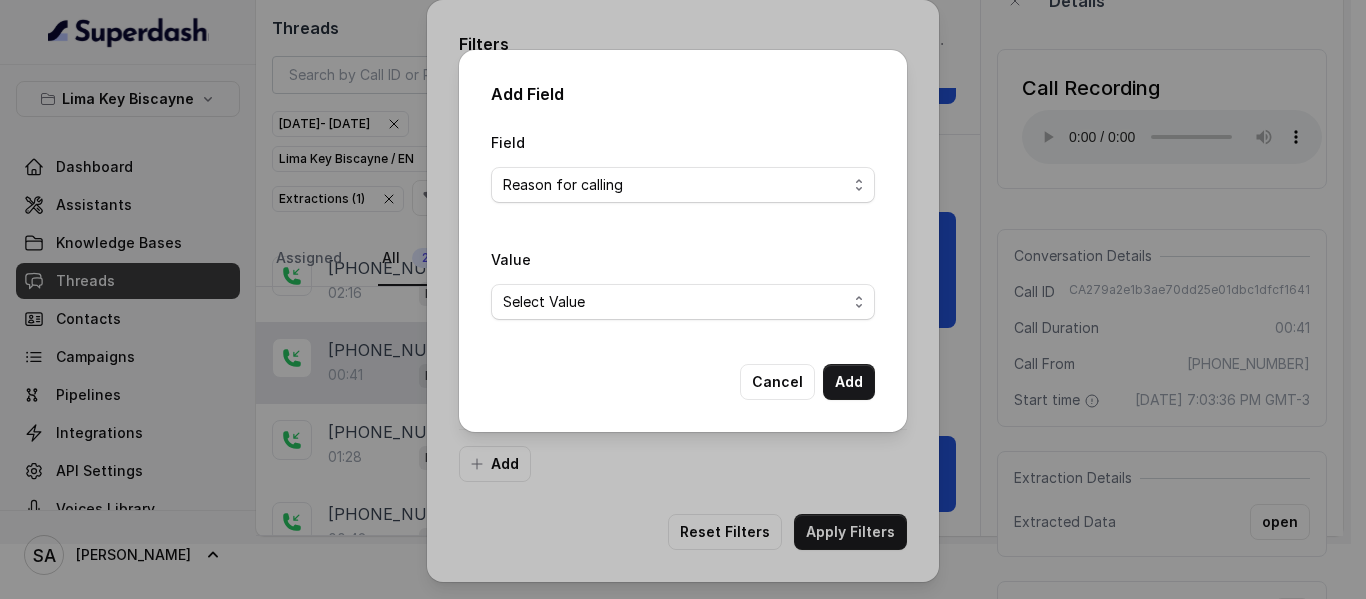 click on "Add Field" at bounding box center (683, 94) 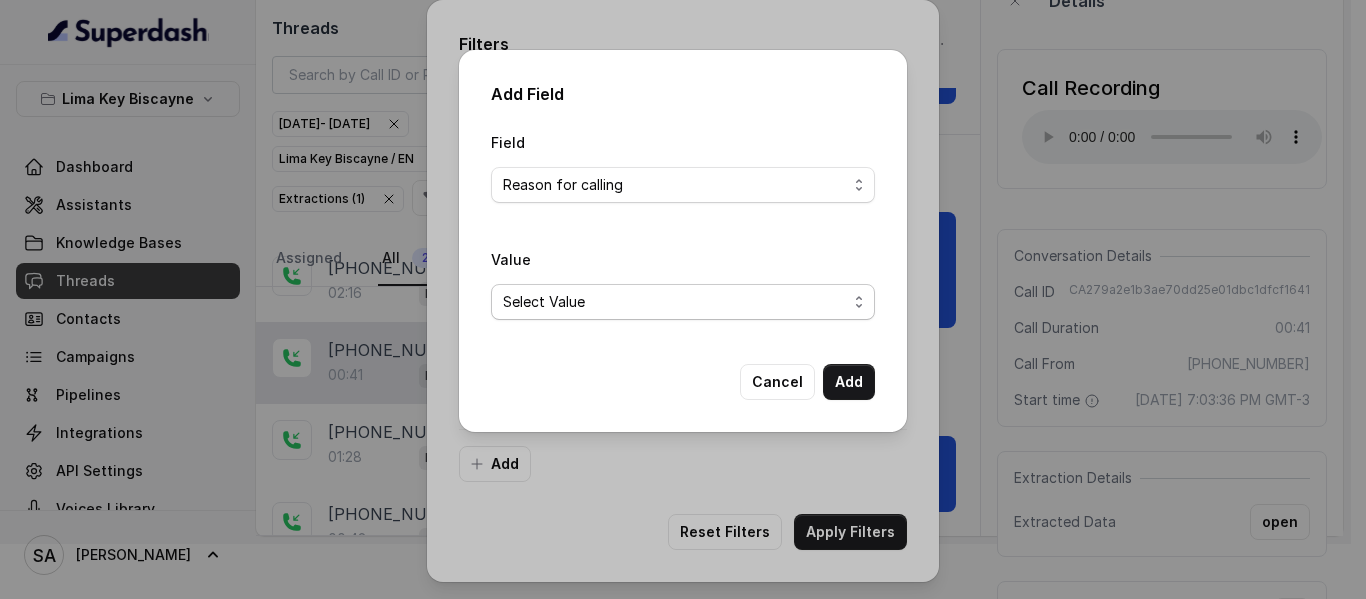 click on "Select Value Unclassified Making a Reservation or Inquiring About Reservations Placing an Order for Takeout or Delivery Menu Inquiries and Special Dietary Needs Request to speak to a human, to a person, to customer service, to the host or the hostess Questions About Restaurant Hours and Wait Times General Information and Amenities Assistance with Online Platforms and Technical Issues Employment Opportunities or Business Inquiries Special Event or Holiday Inquiry Lost Items Inquiries" at bounding box center [683, 302] 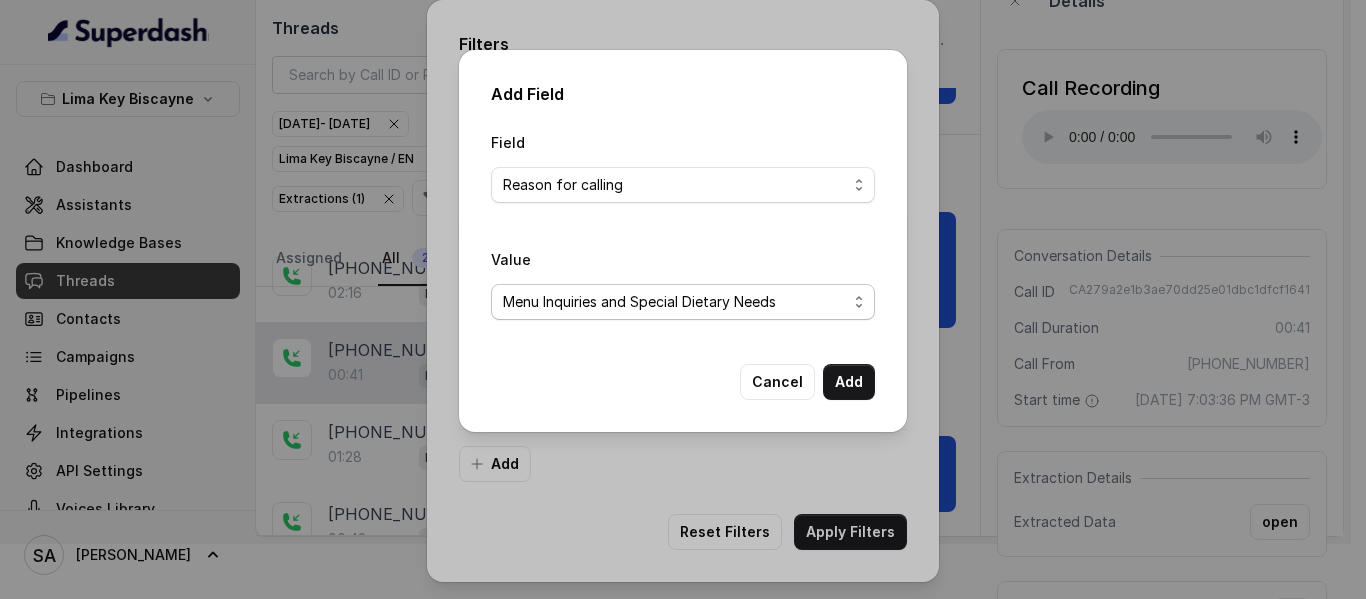 click on "Select Value Unclassified Making a Reservation or Inquiring About Reservations Placing an Order for Takeout or Delivery Menu Inquiries and Special Dietary Needs Request to speak to a human, to a person, to customer service, to the host or the hostess Questions About Restaurant Hours and Wait Times General Information and Amenities Assistance with Online Platforms and Technical Issues Employment Opportunities or Business Inquiries Special Event or Holiday Inquiry Lost Items Inquiries" at bounding box center (683, 302) 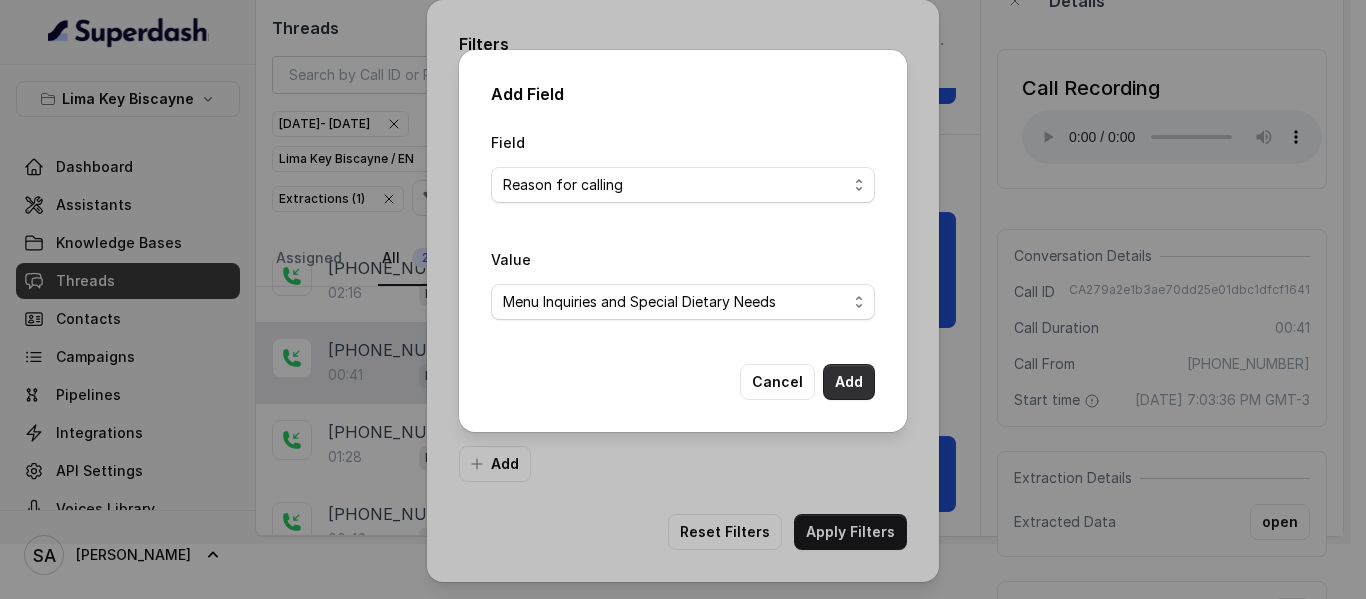 click on "Add" at bounding box center [849, 382] 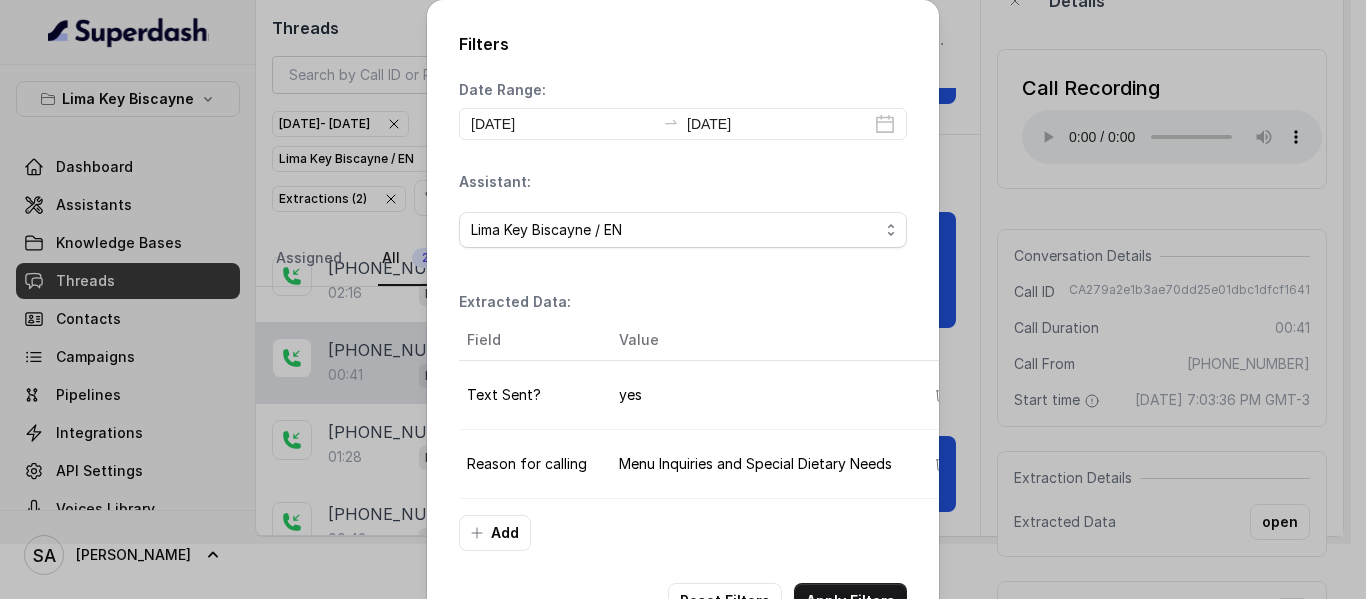 scroll, scrollTop: 83, scrollLeft: 0, axis: vertical 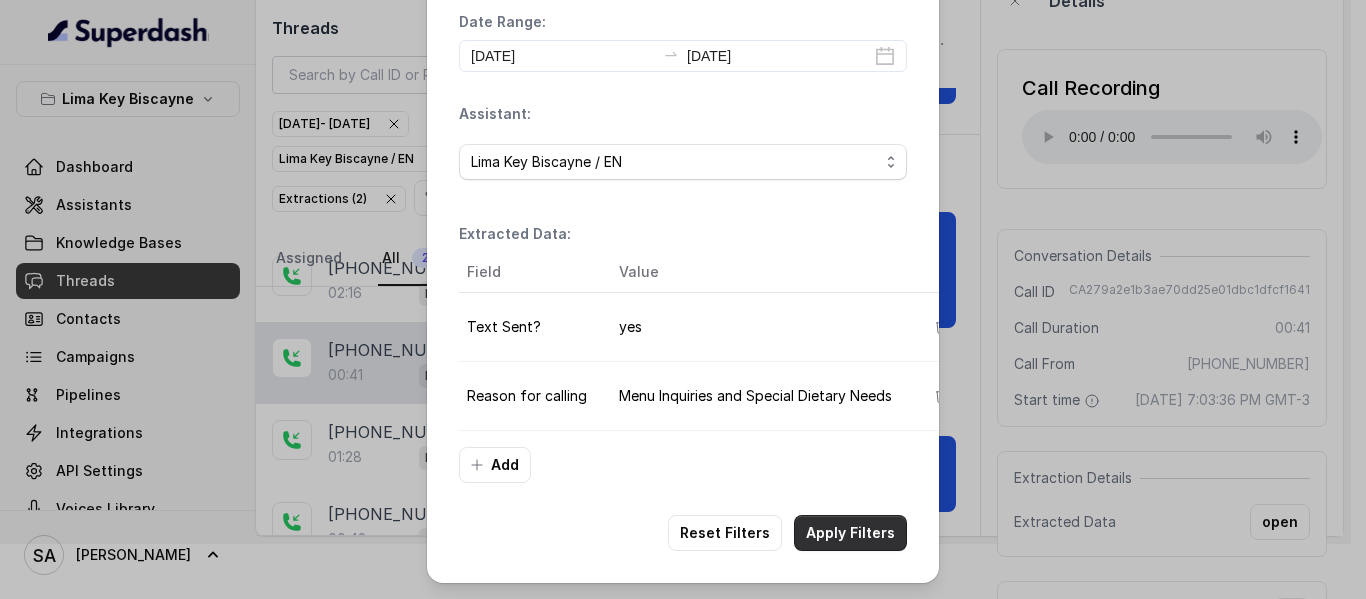 click on "Apply Filters" at bounding box center [850, 533] 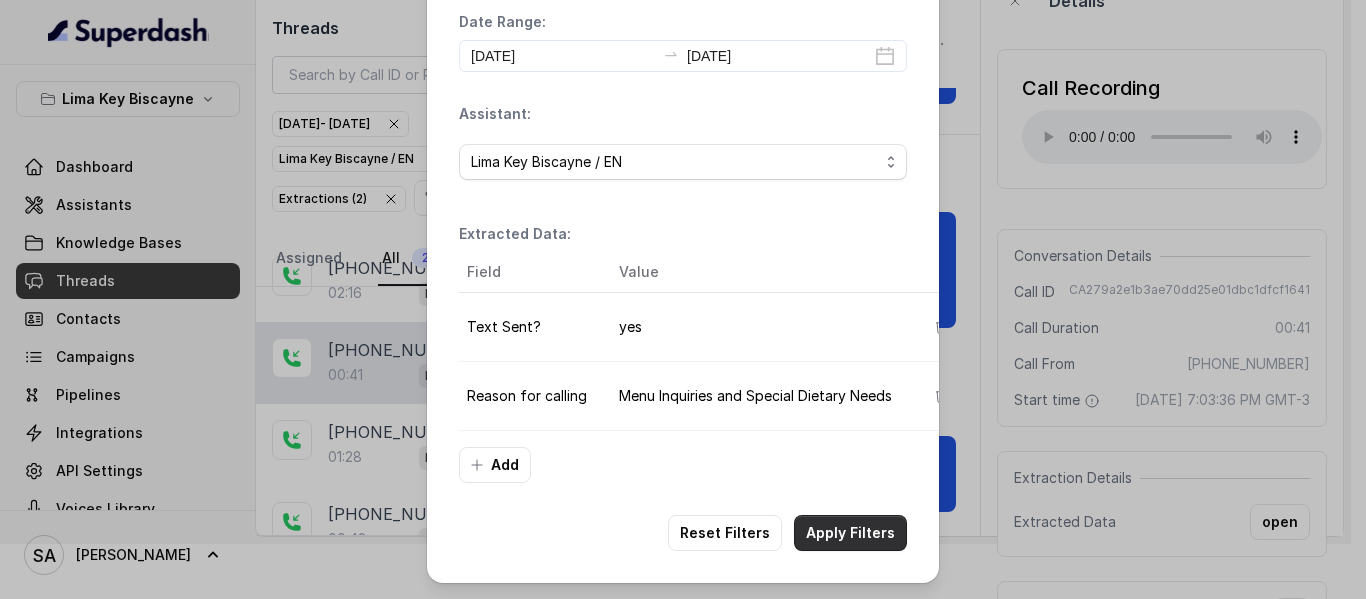 scroll, scrollTop: 0, scrollLeft: 0, axis: both 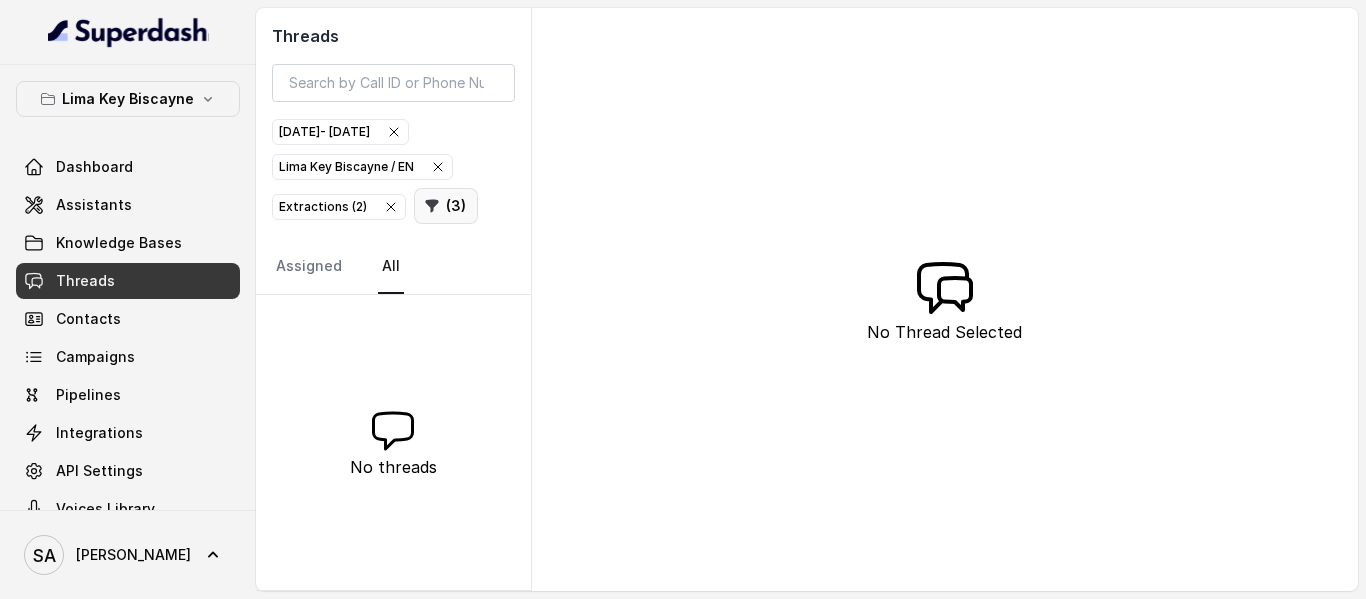 click on "( 3 )" at bounding box center [446, 206] 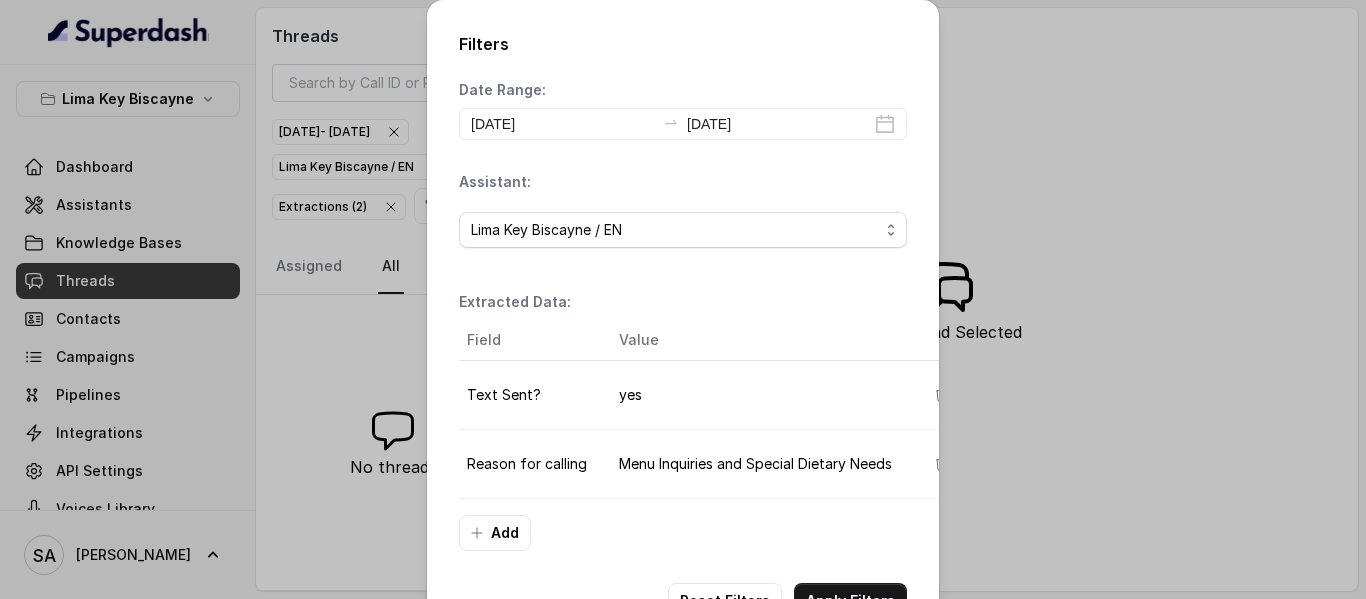 click on "Menu Inquiries and Special Dietary Needs" at bounding box center (755, 464) 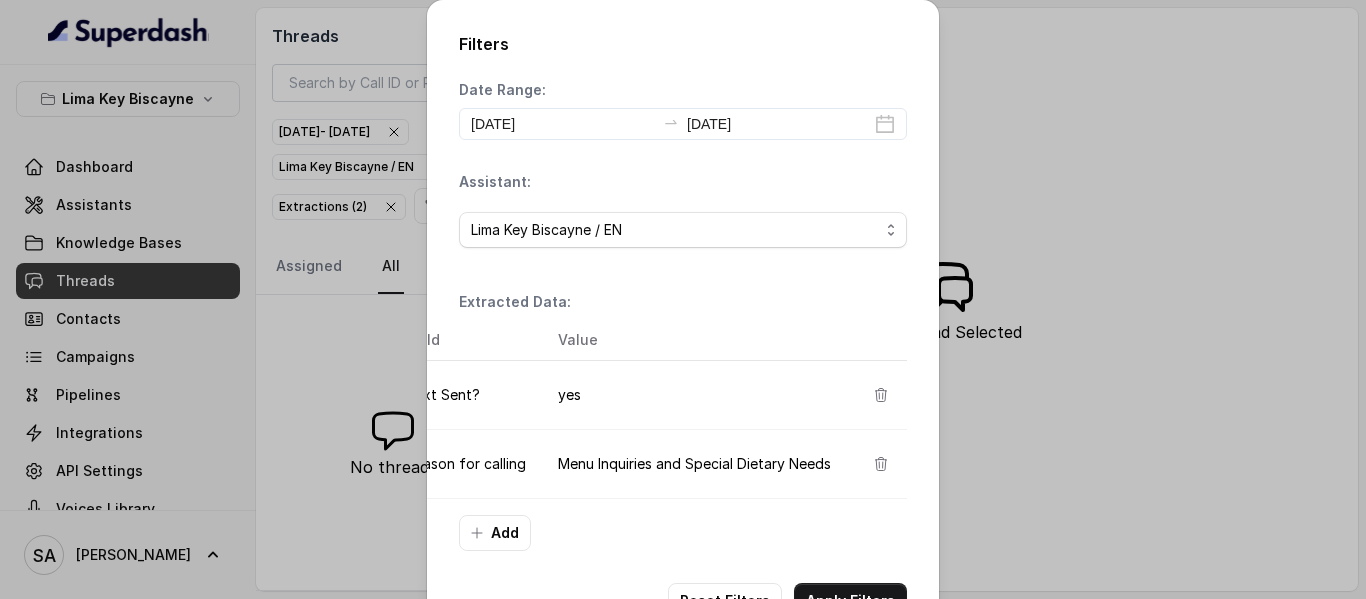 click on "Menu Inquiries and Special Dietary Needs" at bounding box center [694, 464] 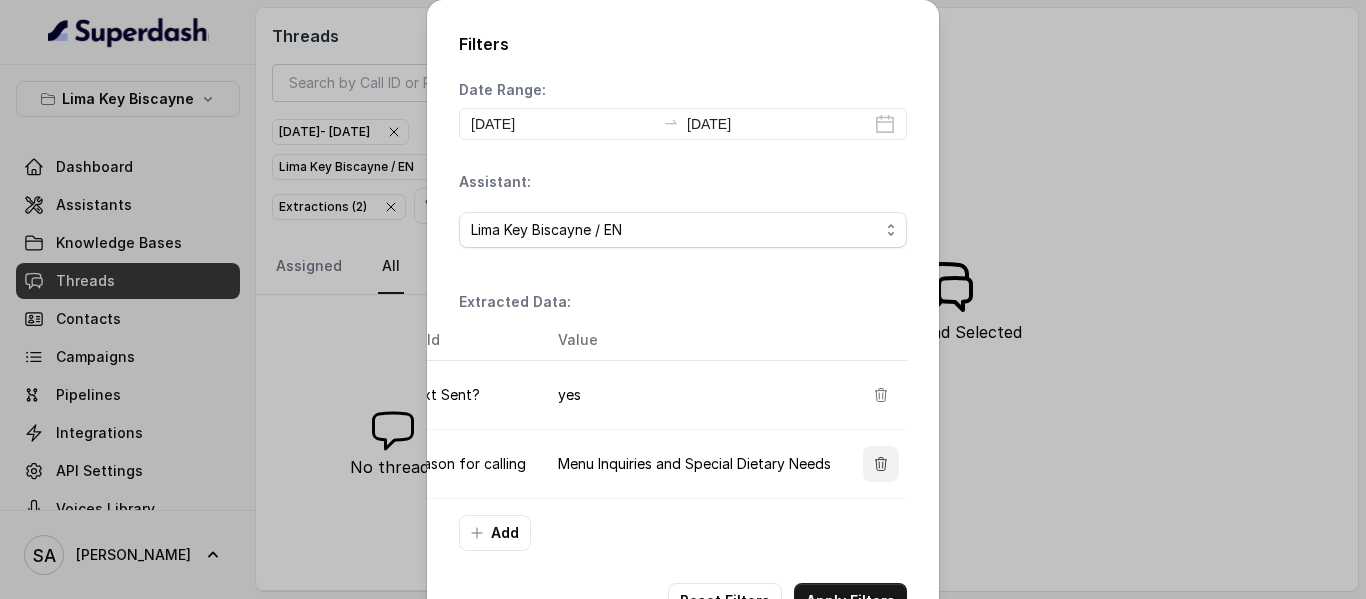 drag, startPoint x: 871, startPoint y: 462, endPoint x: 756, endPoint y: 485, distance: 117.27745 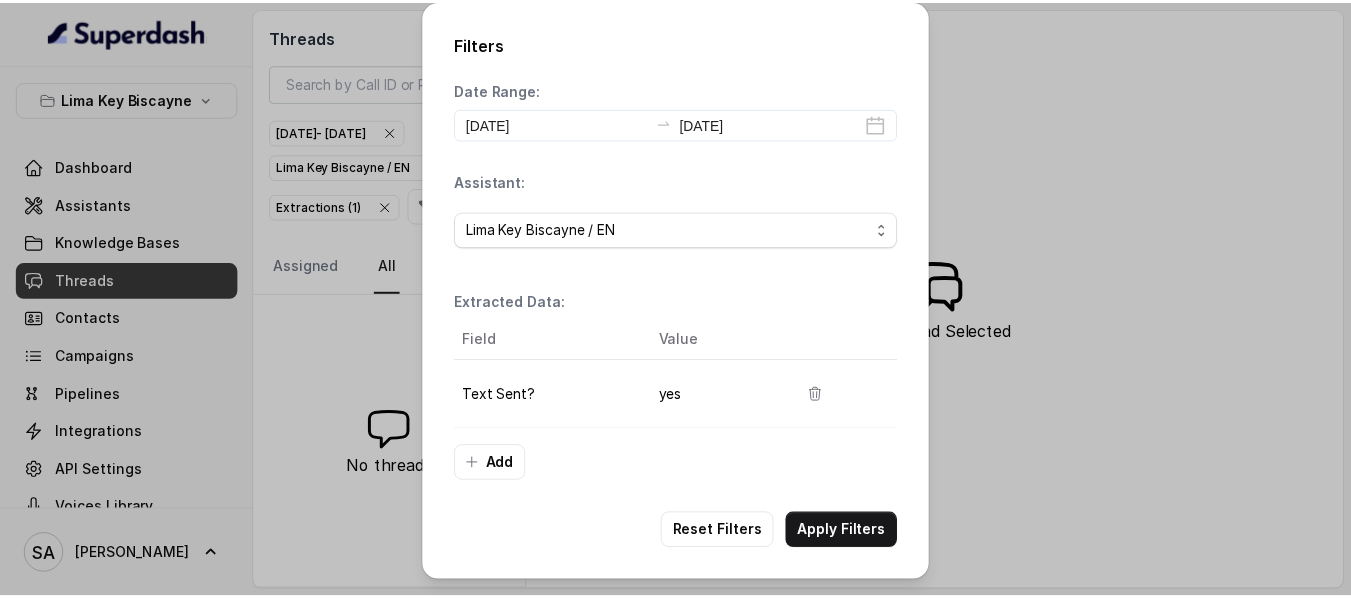 scroll, scrollTop: 0, scrollLeft: 0, axis: both 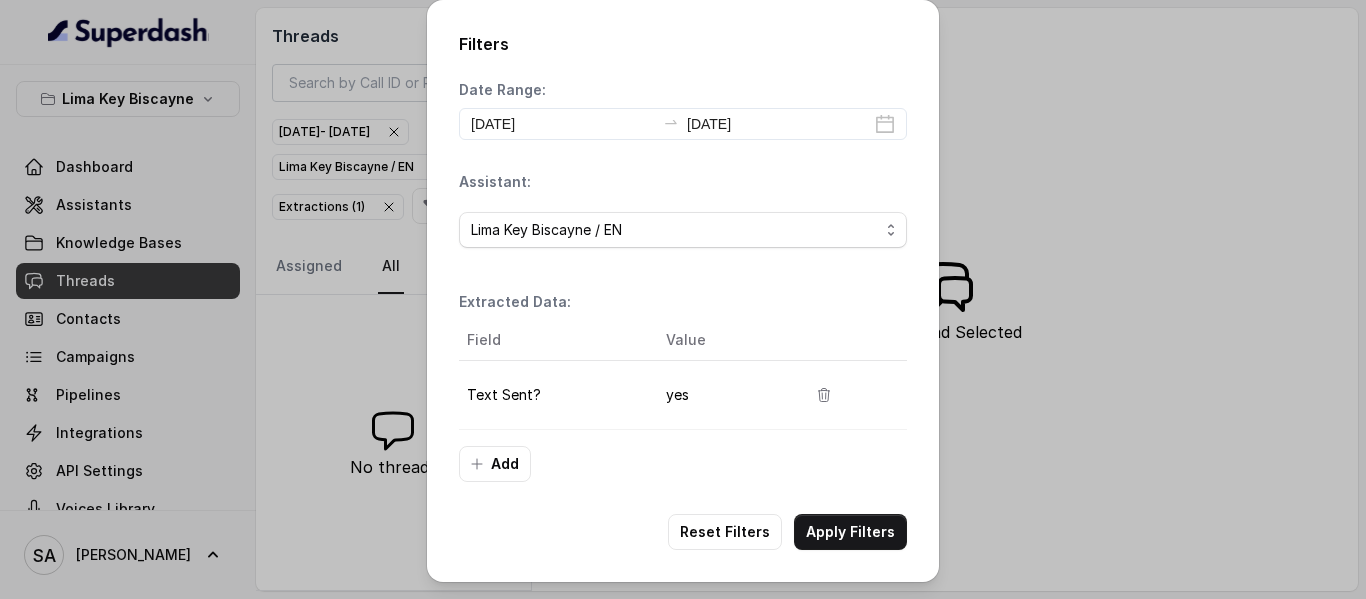 drag, startPoint x: 534, startPoint y: 465, endPoint x: 518, endPoint y: 465, distance: 16 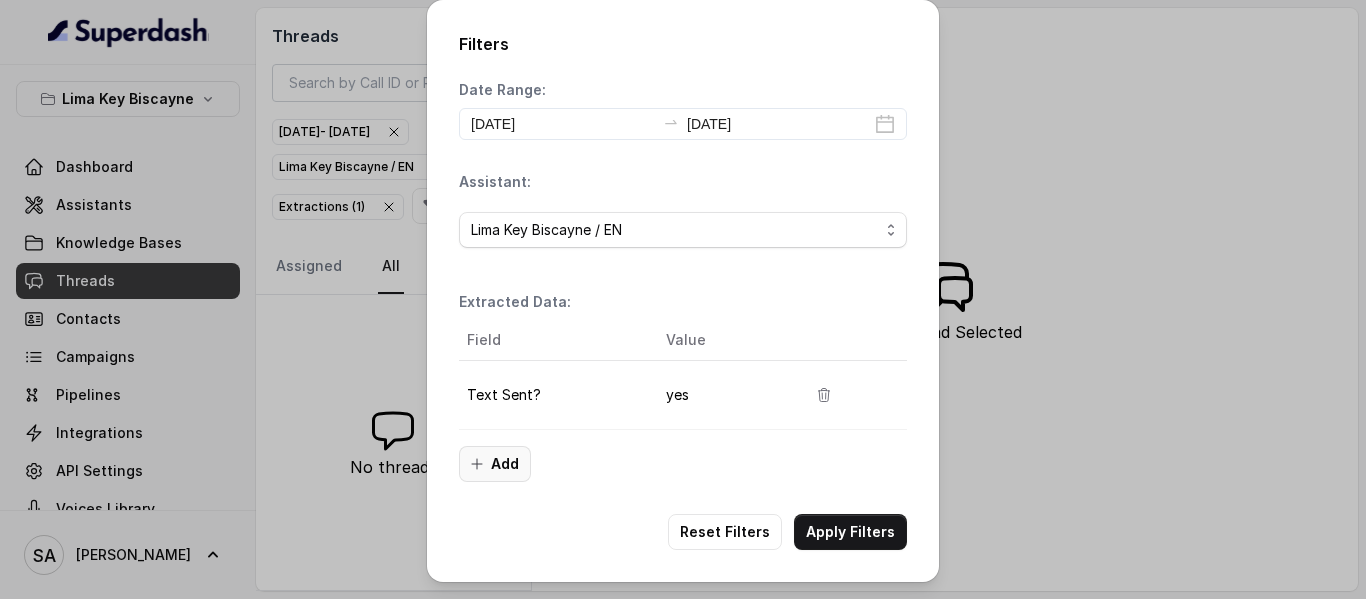 click on "Add" at bounding box center [495, 464] 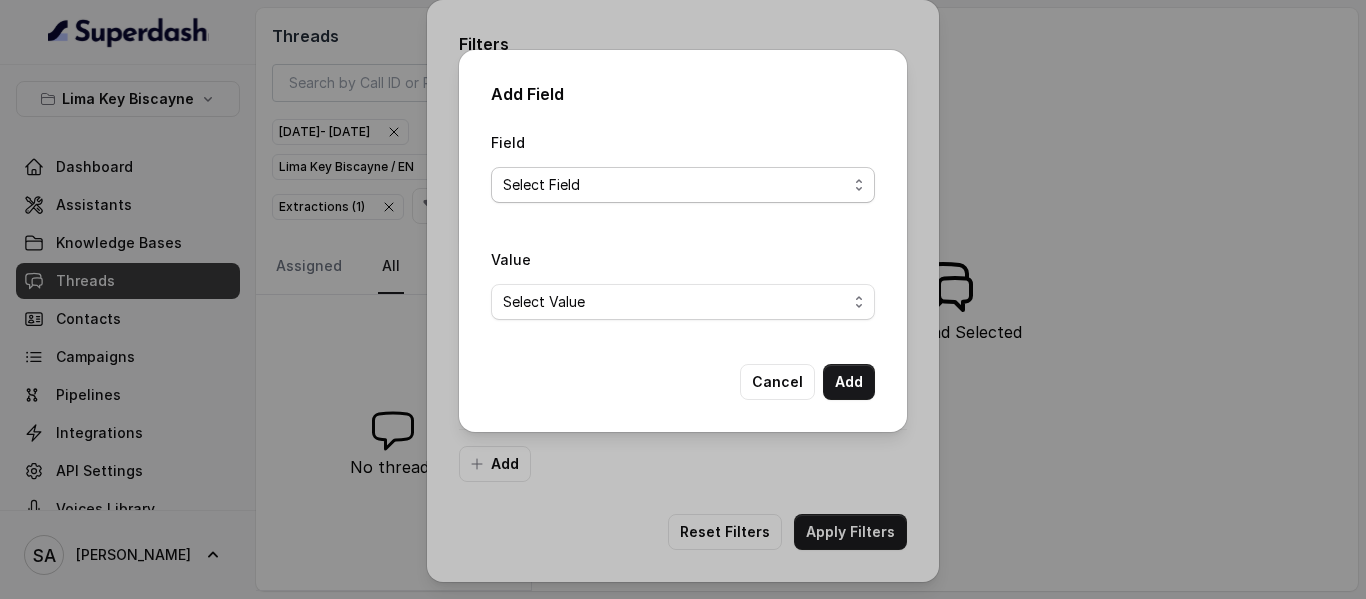 click on "Select Field Reason for sending text Human Transfer Reason for transfering Reason for calling DetectedError Event Mention Reason for Event AITolerance Restaurant Name Speak In Spanish Party Size Menu Mention (Yes/No) Google AI Assistant Calls Highlights" at bounding box center [683, 185] 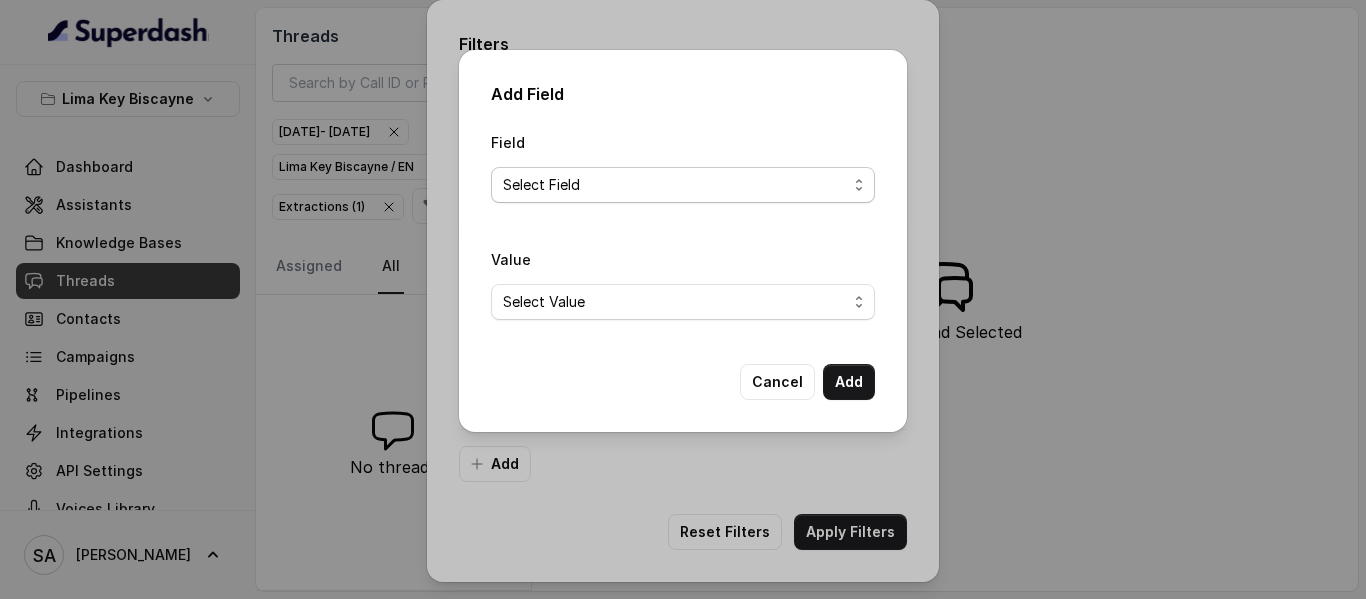 select on "Reason for calling" 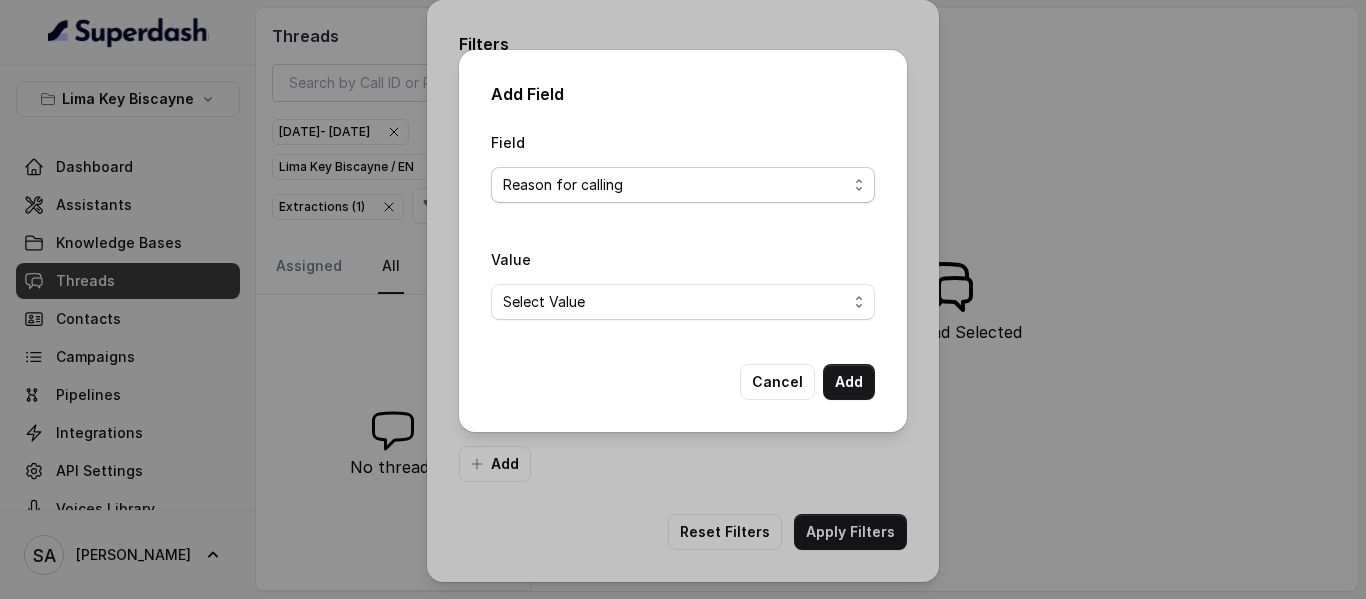 click on "Select Field Reason for sending text Human Transfer Reason for transfering Reason for calling DetectedError Event Mention Reason for Event AITolerance Restaurant Name Speak In Spanish Party Size Menu Mention (Yes/No) Google AI Assistant Calls Highlights" at bounding box center [683, 185] 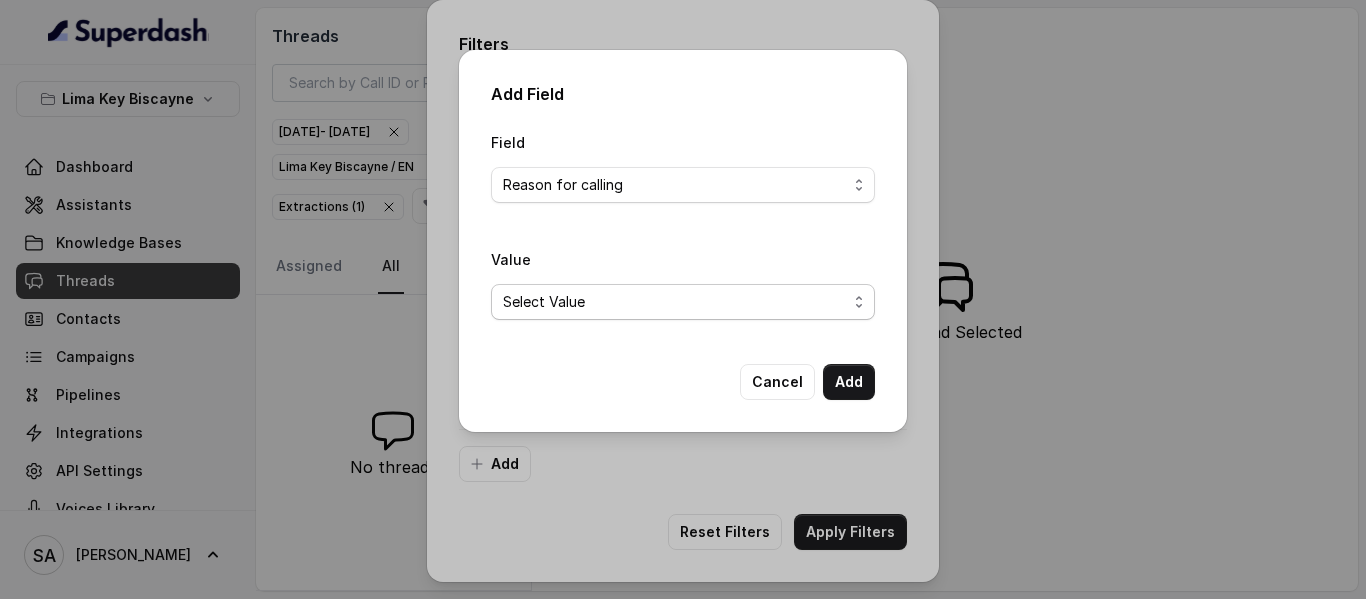click on "Select Value Unclassified Making a Reservation or Inquiring About Reservations Placing an Order for Takeout or Delivery Menu Inquiries and Special Dietary Needs Request to speak to a human, to a person, to customer service, to the host or the hostess Questions About Restaurant Hours and Wait Times General Information and Amenities Assistance with Online Platforms and Technical Issues Employment Opportunities or Business Inquiries Special Event or Holiday Inquiry Lost Items Inquiries" at bounding box center [683, 302] 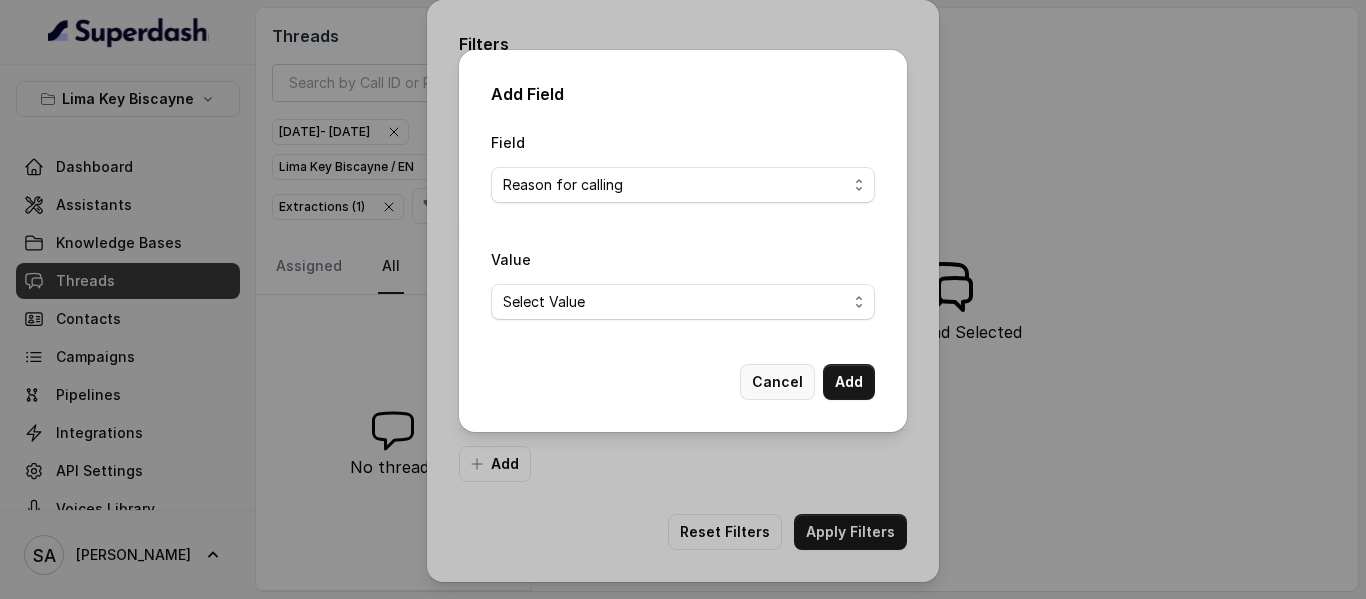 click on "Cancel" at bounding box center [777, 382] 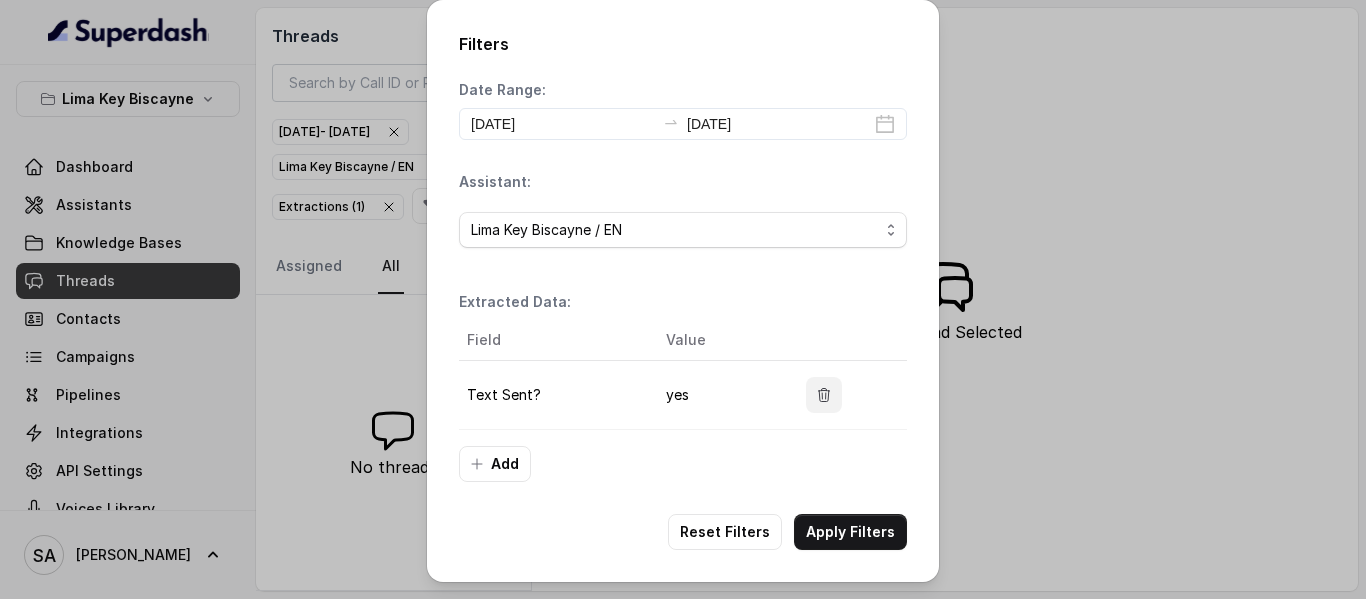 click 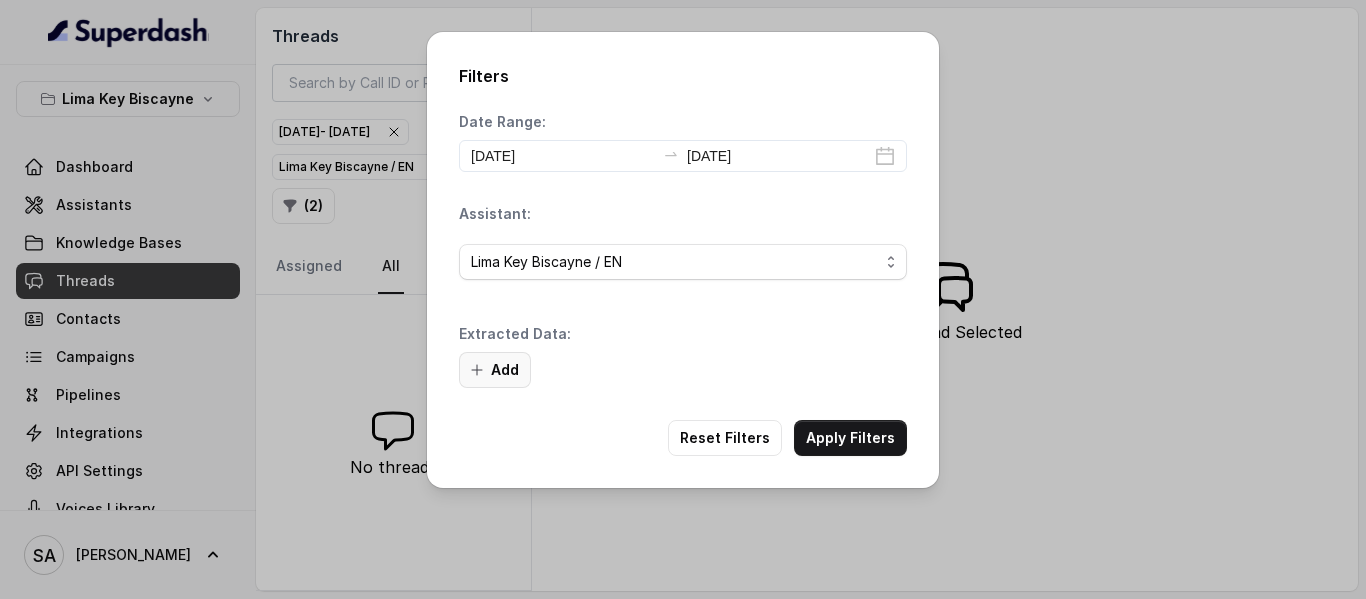 click on "Add" at bounding box center (495, 370) 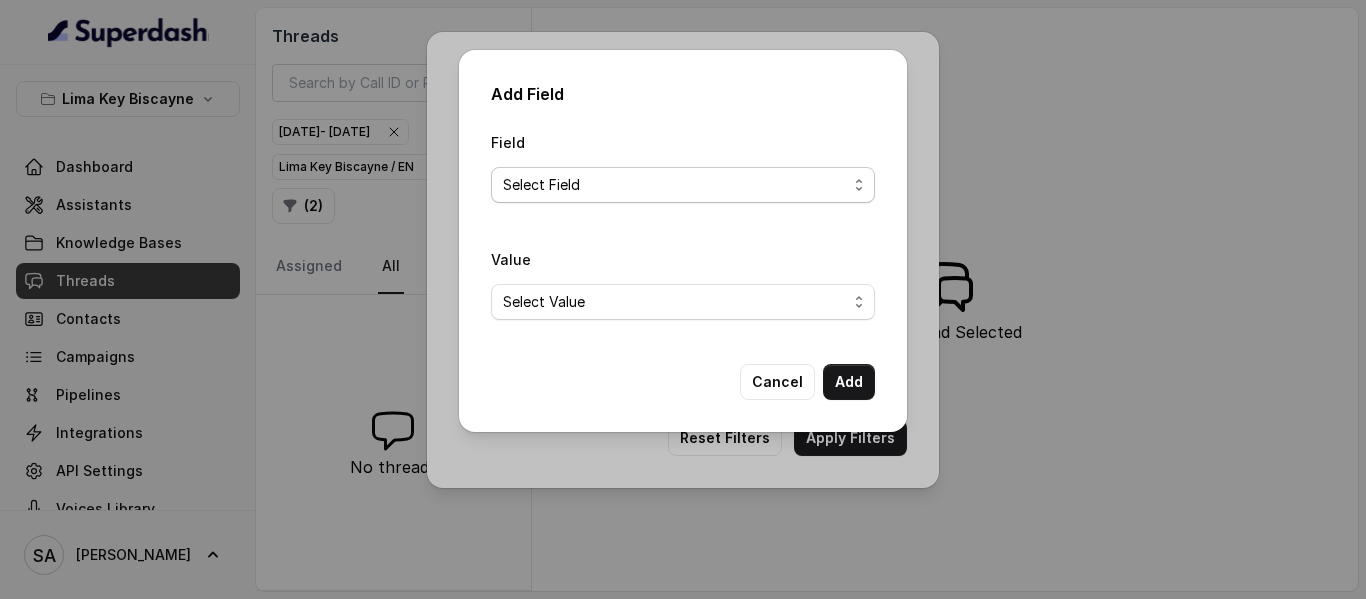 click on "Select Field Text Sent? Reason for sending text Human Transfer Reason for transfering Reason for calling DetectedError Event Mention Reason for Event AITolerance Restaurant Name Speak In Spanish Party Size Menu Mention (Yes/No) Google AI Assistant Calls Highlights" at bounding box center [683, 185] 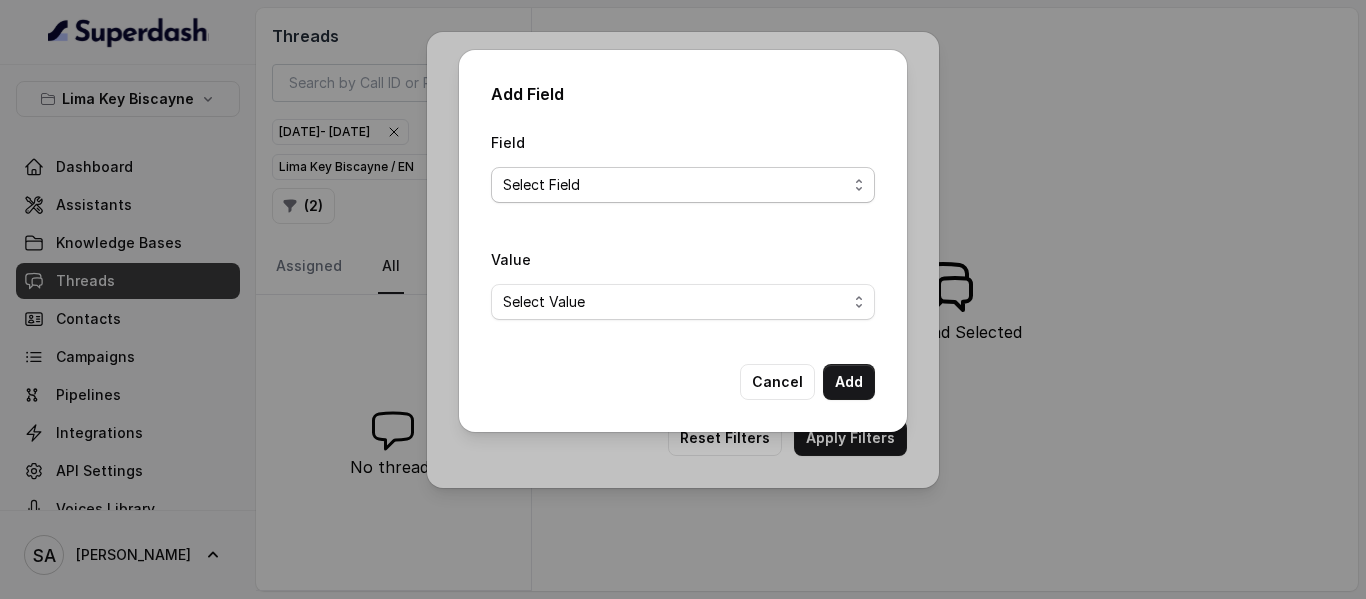 select on "Reason for calling" 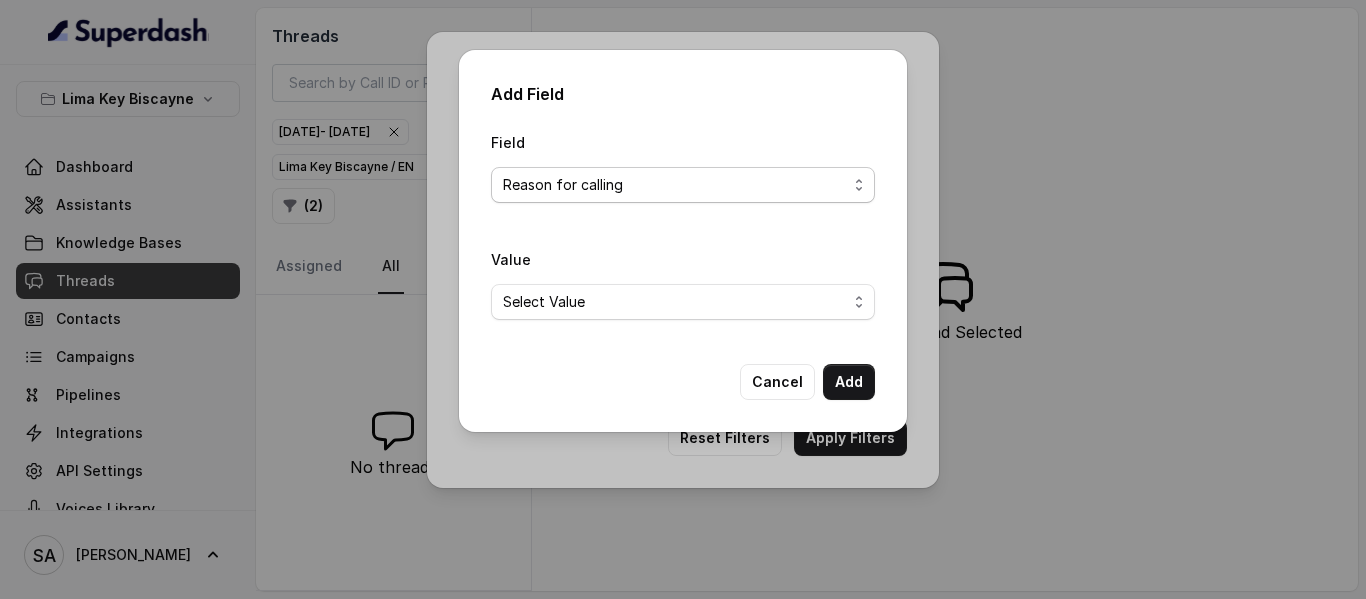 click on "Select Field Text Sent? Reason for sending text Human Transfer Reason for transfering Reason for calling DetectedError Event Mention Reason for Event AITolerance Restaurant Name Speak In Spanish Party Size Menu Mention (Yes/No) Google AI Assistant Calls Highlights" at bounding box center (683, 185) 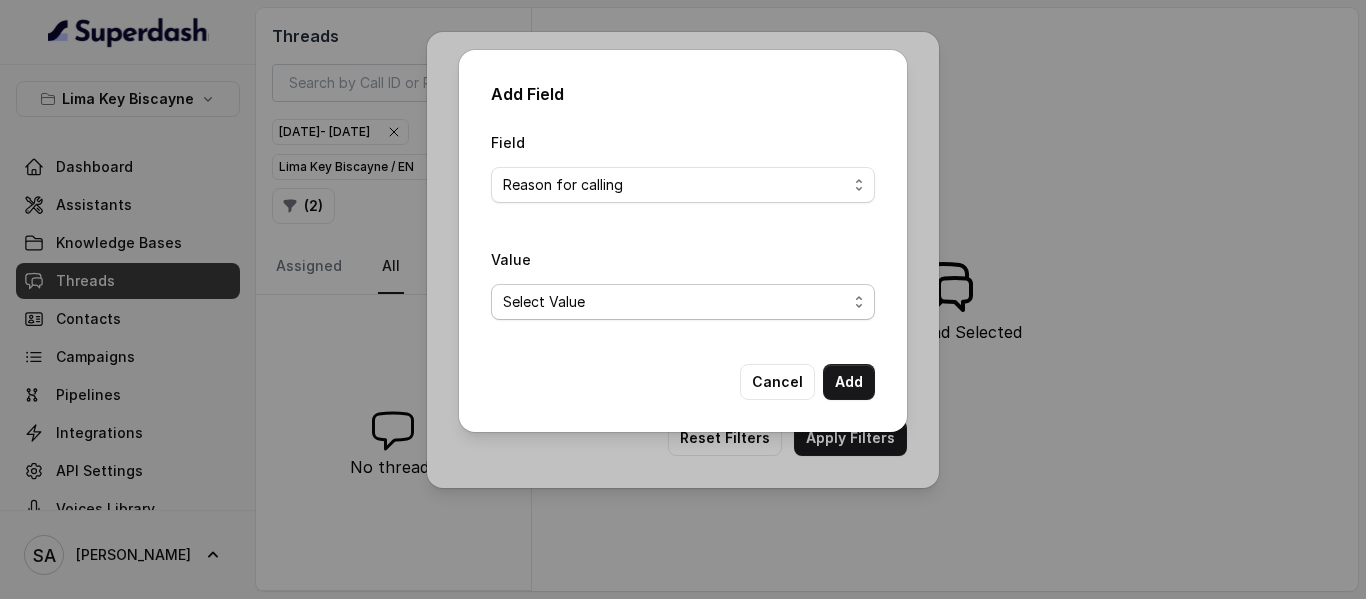 click on "Select Value Unclassified Making a Reservation or Inquiring About Reservations Placing an Order for Takeout or Delivery Menu Inquiries and Special Dietary Needs Request to speak to a human, to a person, to customer service, to the host or the hostess Questions About Restaurant Hours and Wait Times General Information and Amenities Assistance with Online Platforms and Technical Issues Employment Opportunities or Business Inquiries Special Event or Holiday Inquiry Lost Items Inquiries" at bounding box center (683, 302) 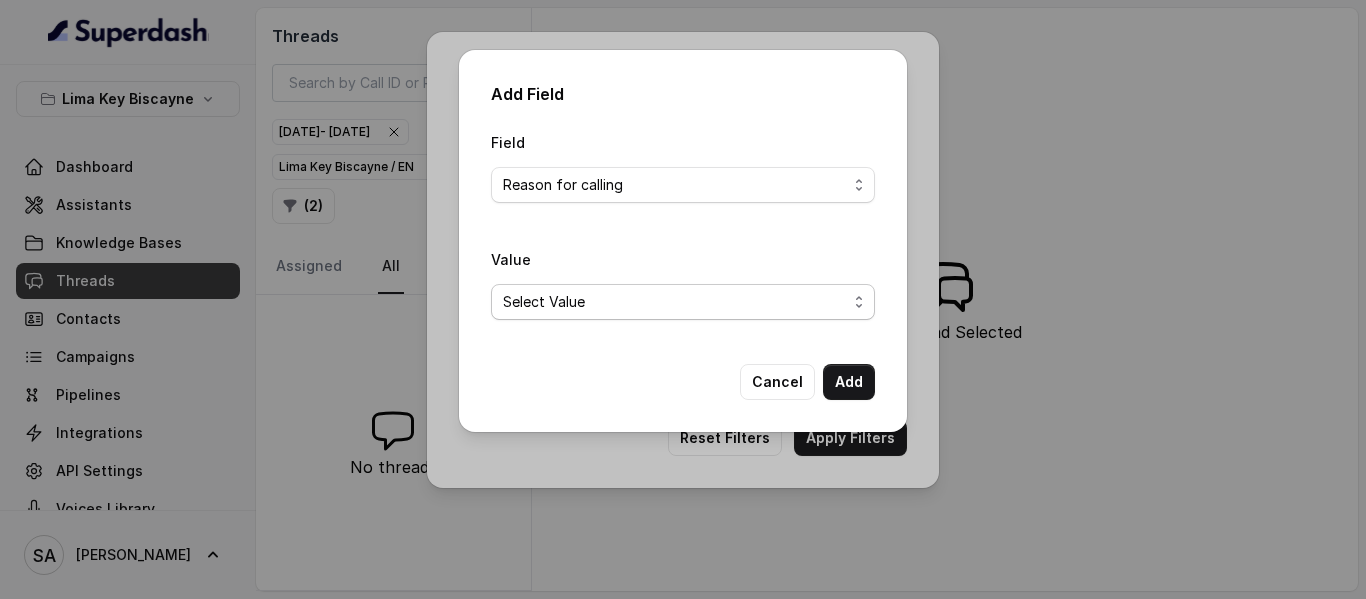 select on "Menu Inquiries and Special Dietary Needs" 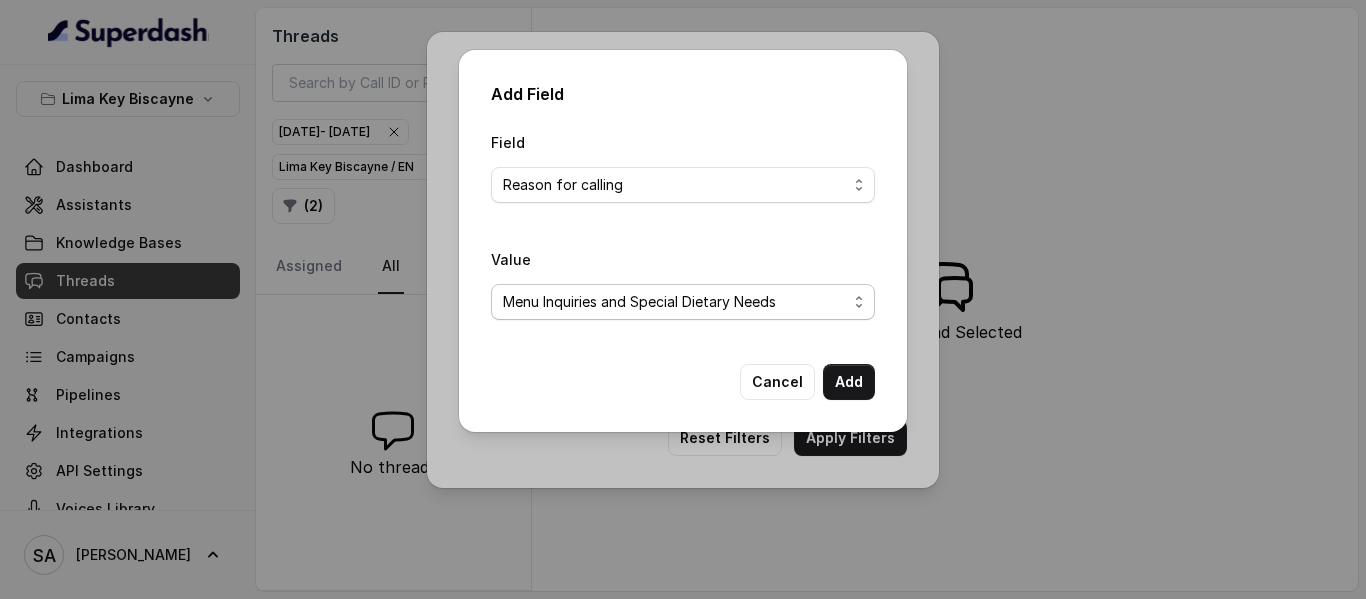 click on "Select Value Unclassified Making a Reservation or Inquiring About Reservations Placing an Order for Takeout or Delivery Menu Inquiries and Special Dietary Needs Request to speak to a human, to a person, to customer service, to the host or the hostess Questions About Restaurant Hours and Wait Times General Information and Amenities Assistance with Online Platforms and Technical Issues Employment Opportunities or Business Inquiries Special Event or Holiday Inquiry Lost Items Inquiries" at bounding box center [683, 302] 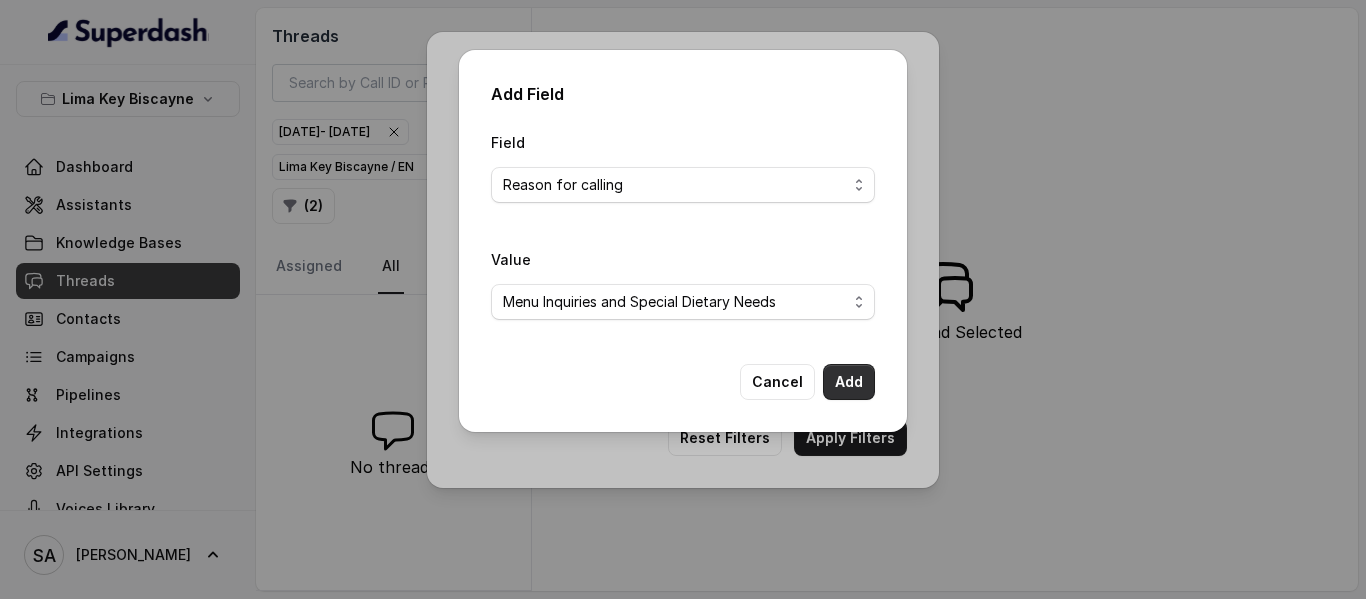 click on "Add" at bounding box center [849, 382] 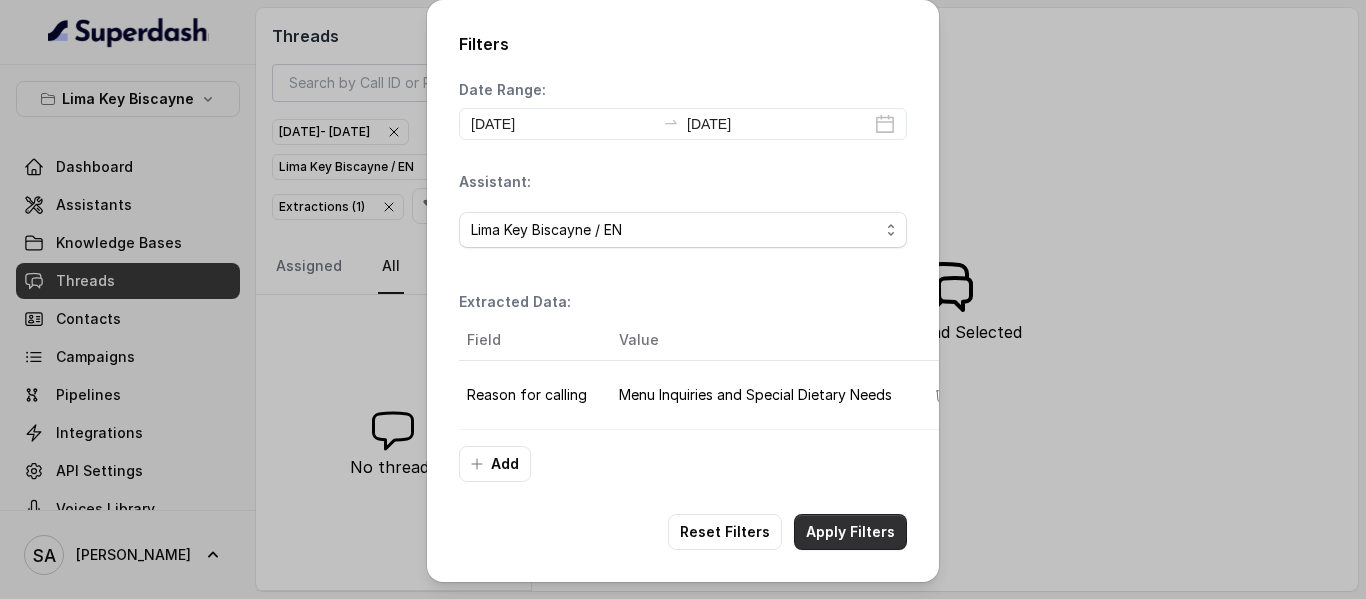 click on "Apply Filters" at bounding box center (850, 532) 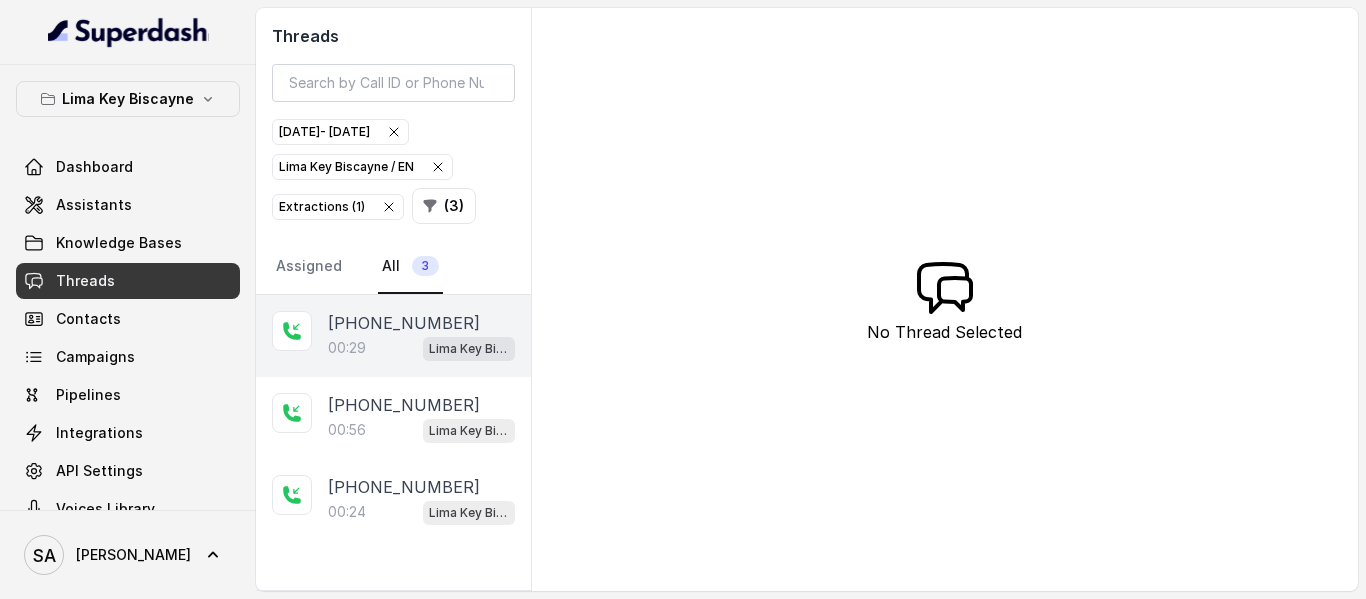 click on "[PHONE_NUMBER]" at bounding box center [404, 323] 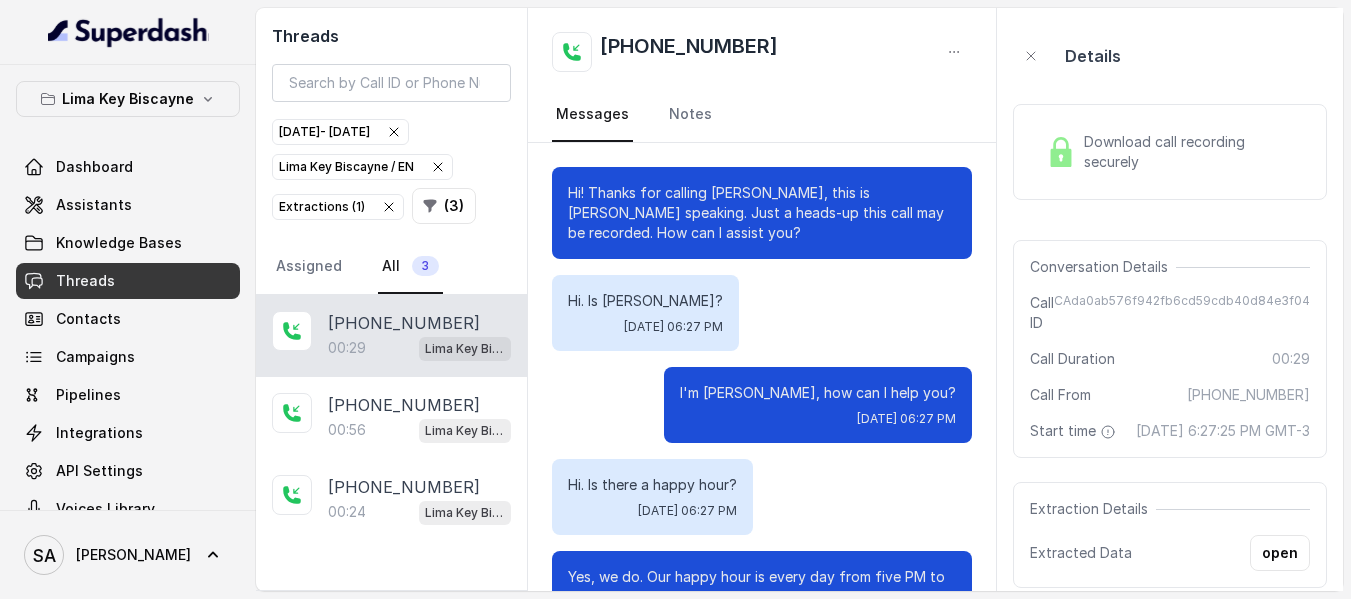 scroll, scrollTop: 100, scrollLeft: 0, axis: vertical 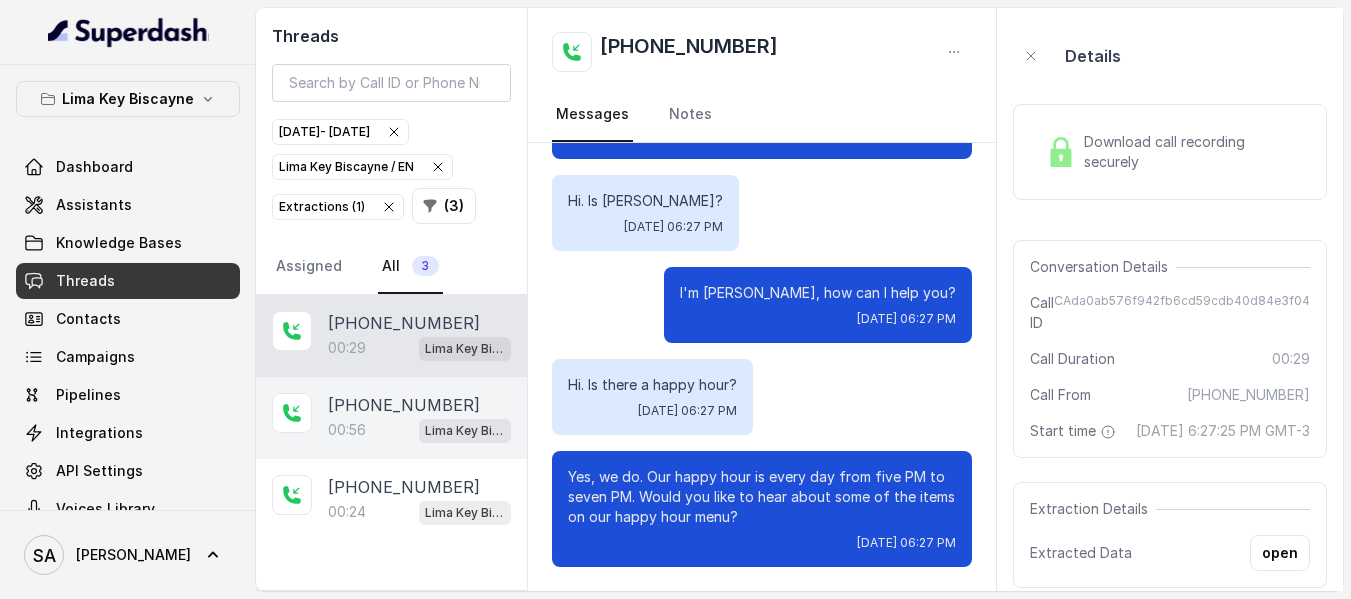 click on "[PHONE_NUMBER]" at bounding box center (404, 405) 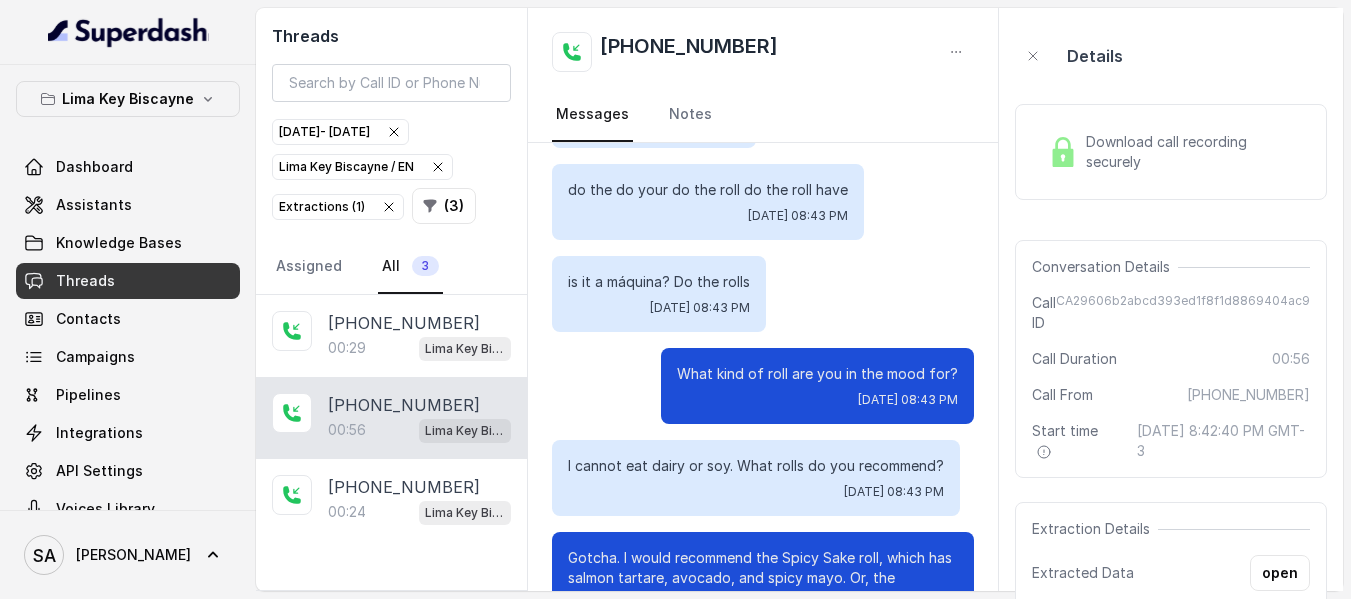 scroll, scrollTop: 580, scrollLeft: 0, axis: vertical 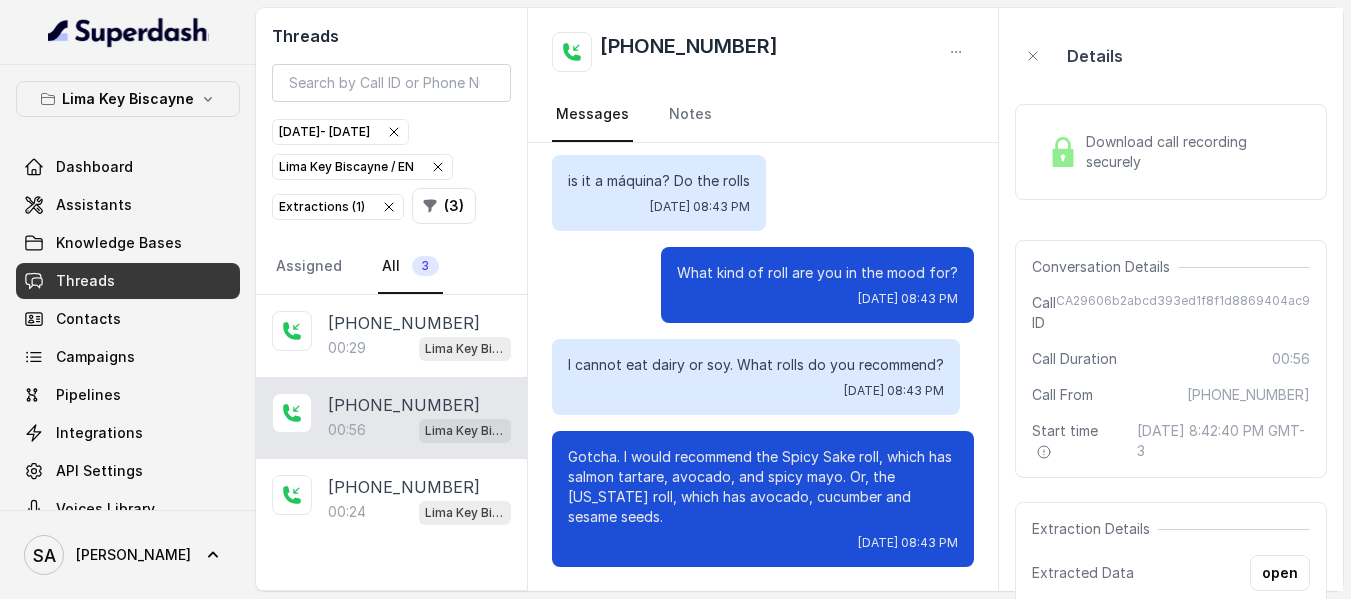 click on "Download call recording securely" at bounding box center (1171, 152) 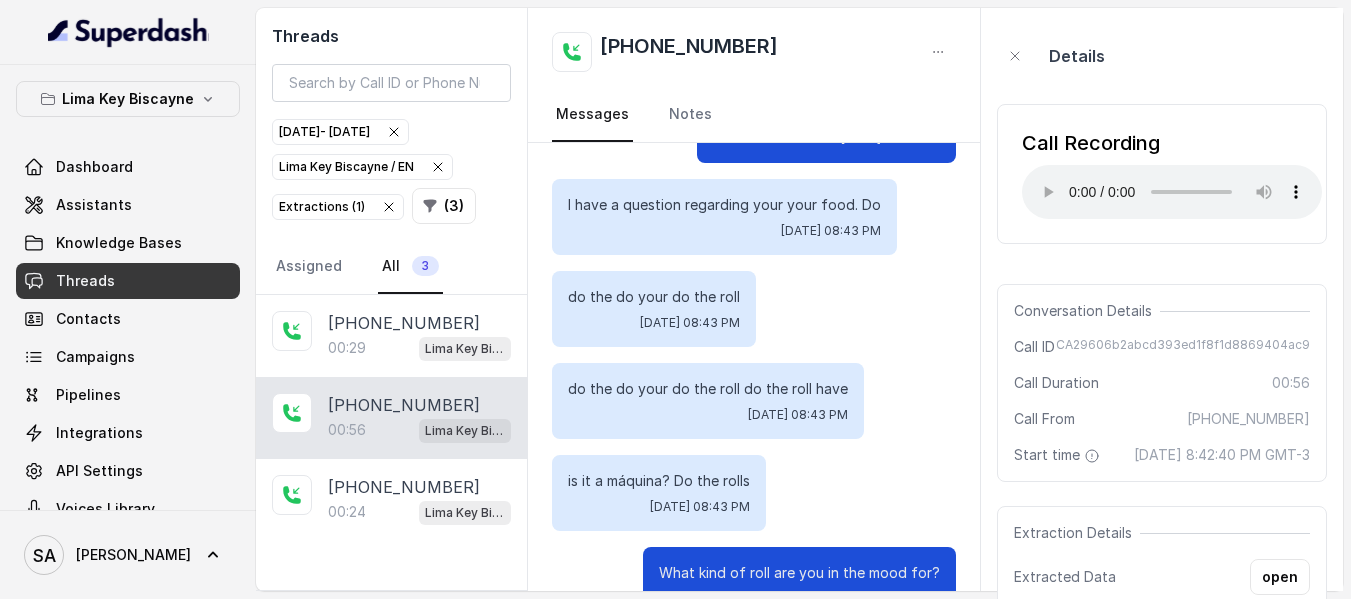 scroll, scrollTop: 180, scrollLeft: 0, axis: vertical 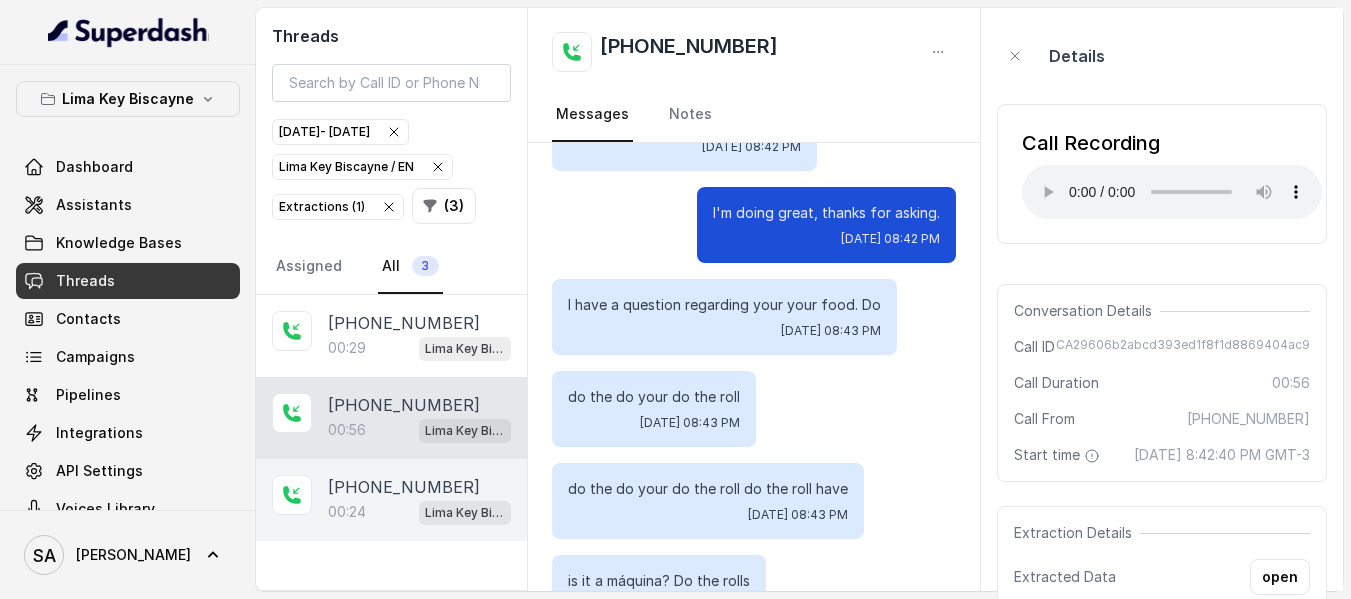 click on "[PHONE_NUMBER]" at bounding box center [404, 487] 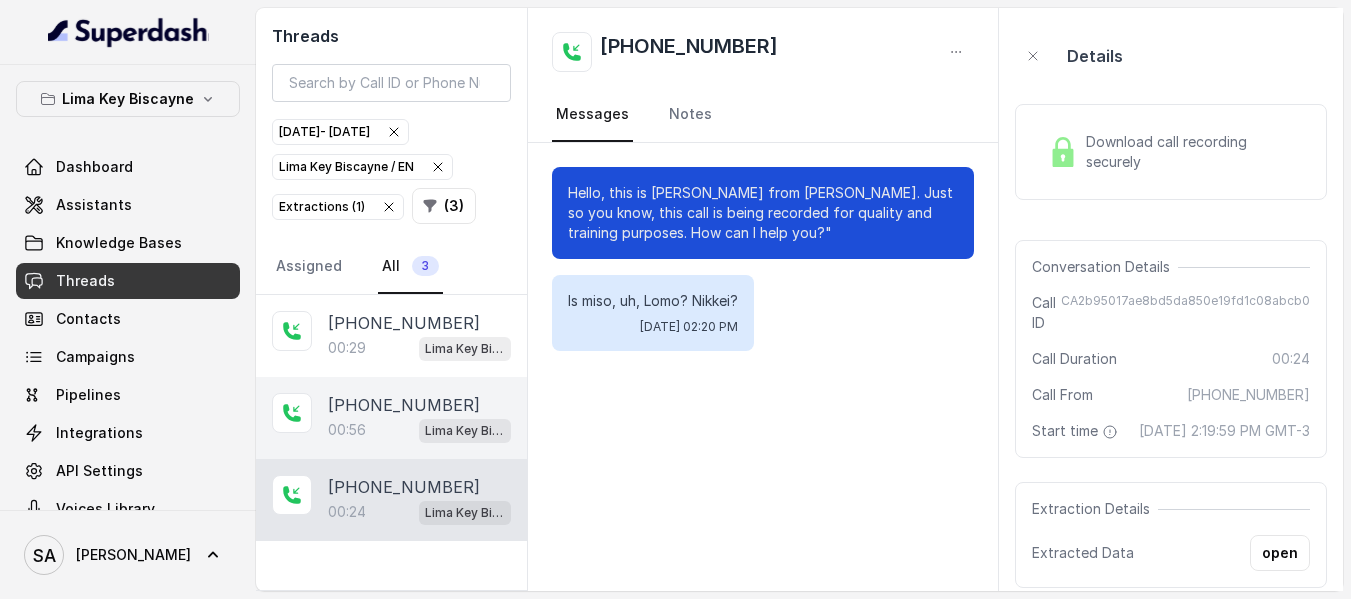 click on "[PHONE_NUMBER]" at bounding box center [404, 405] 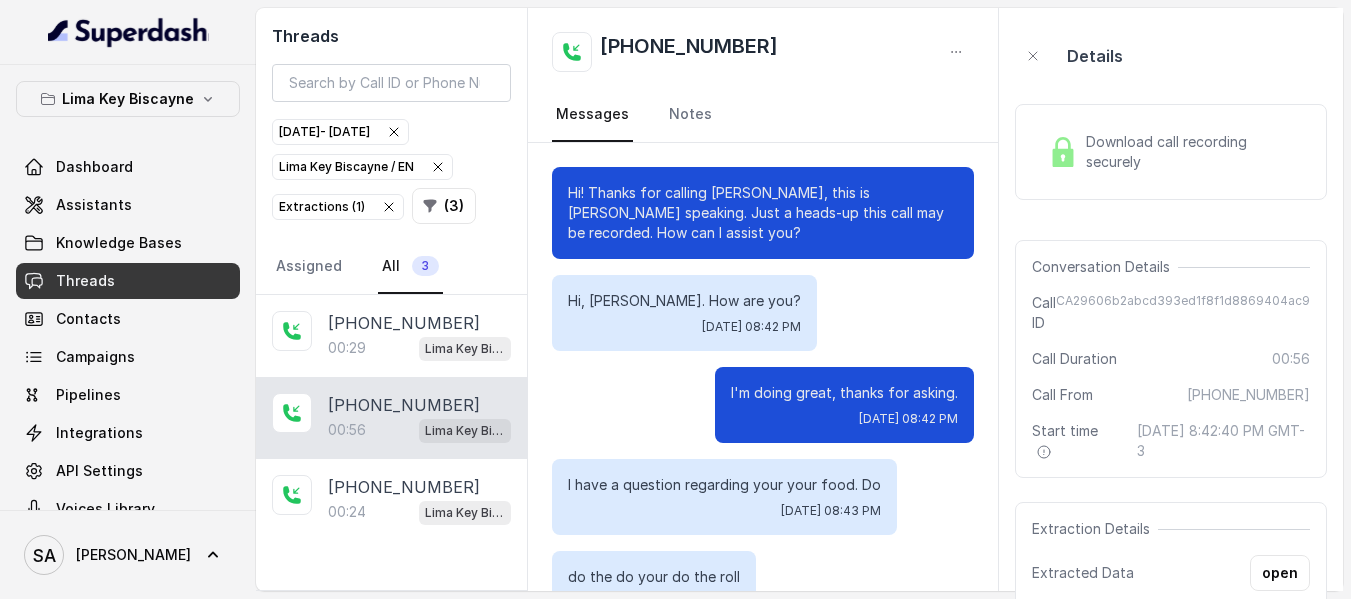scroll, scrollTop: 580, scrollLeft: 0, axis: vertical 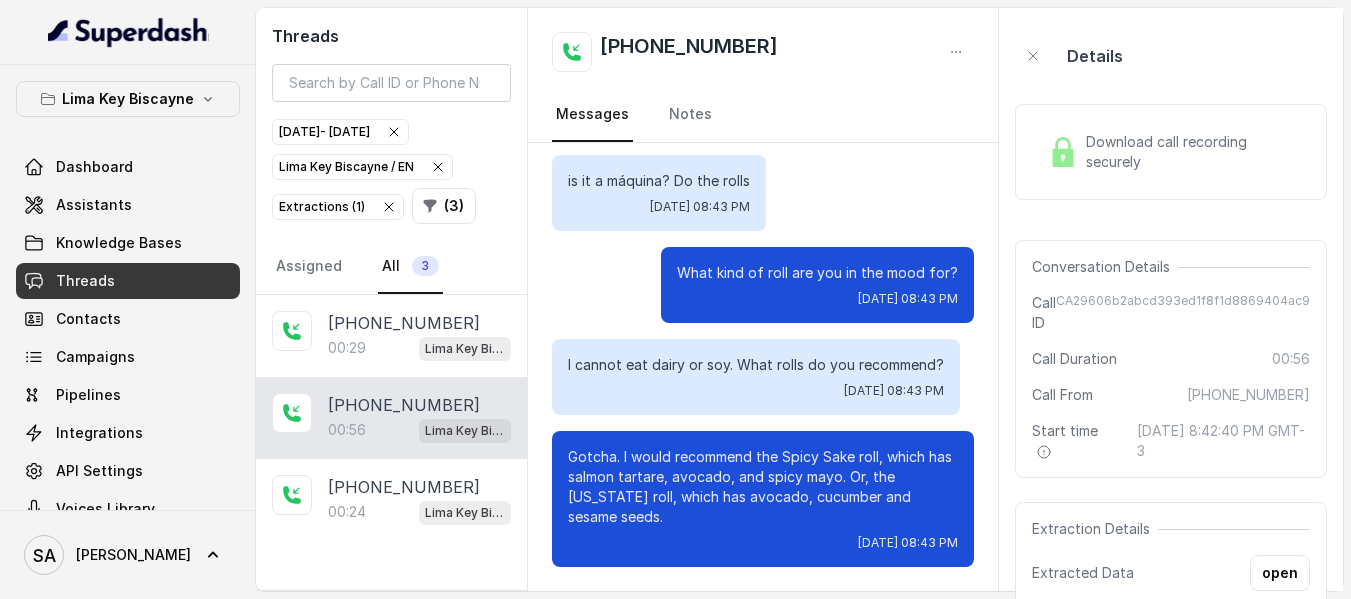 click on "Download call recording securely" at bounding box center [1194, 152] 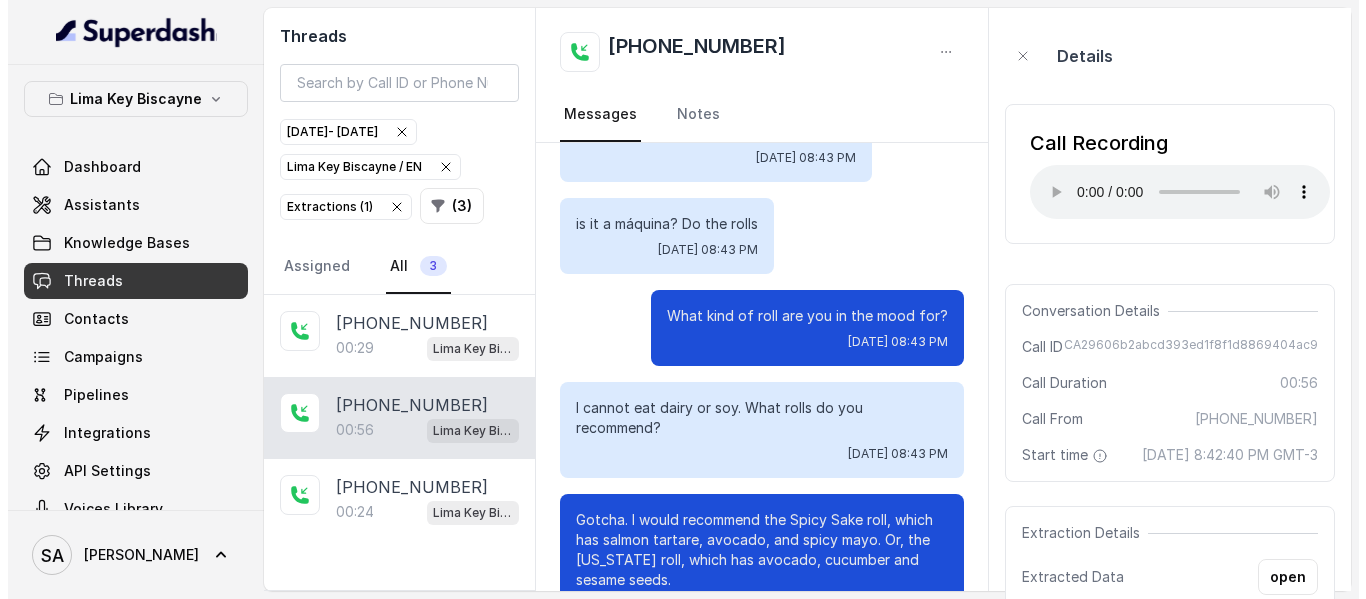 scroll, scrollTop: 600, scrollLeft: 0, axis: vertical 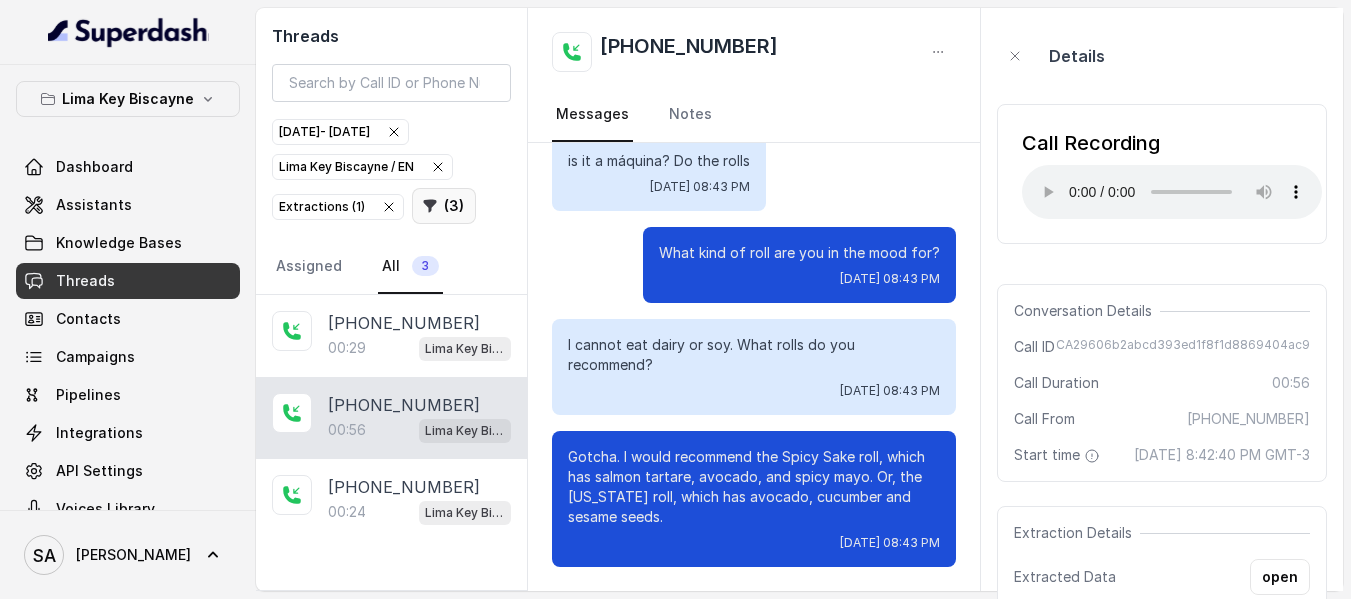 click on "( 3 )" at bounding box center (444, 206) 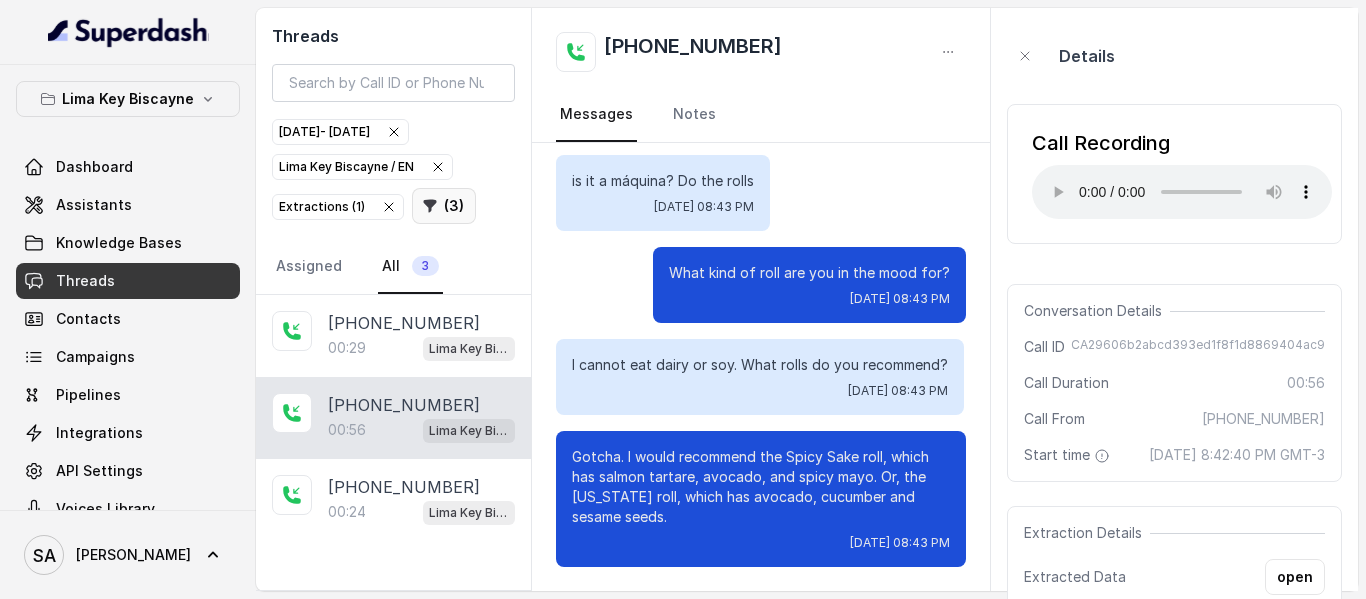 select on "67dc304440d3a9ac146ae99c" 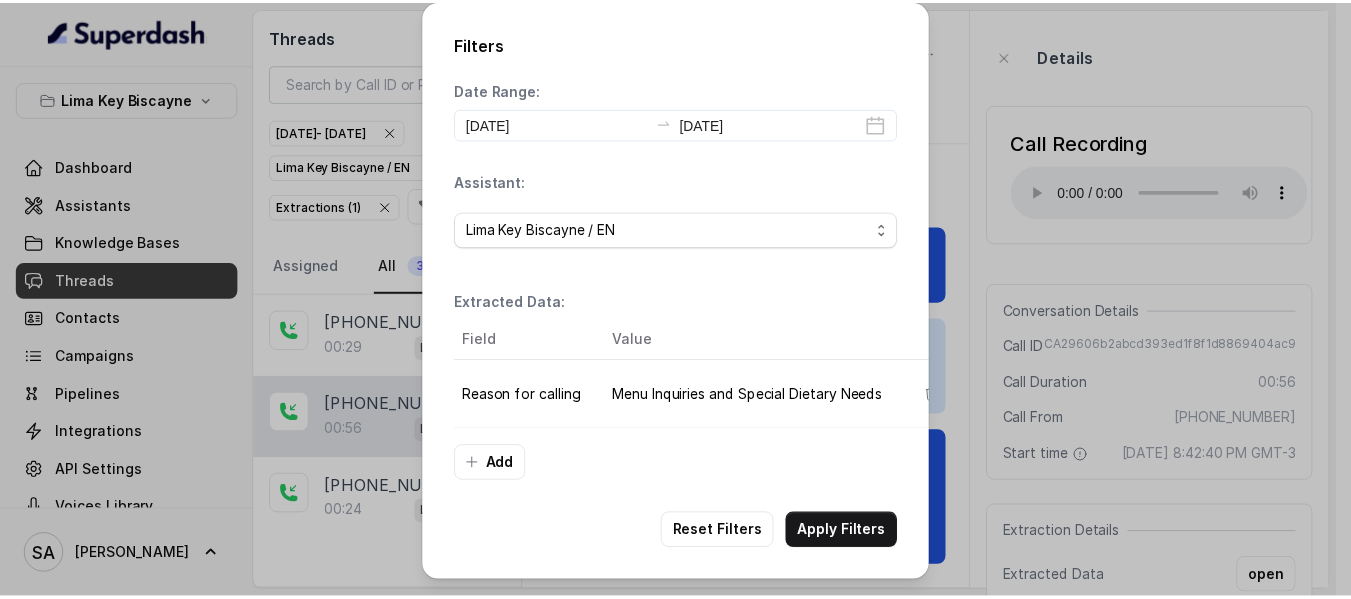 scroll, scrollTop: 0, scrollLeft: 63, axis: horizontal 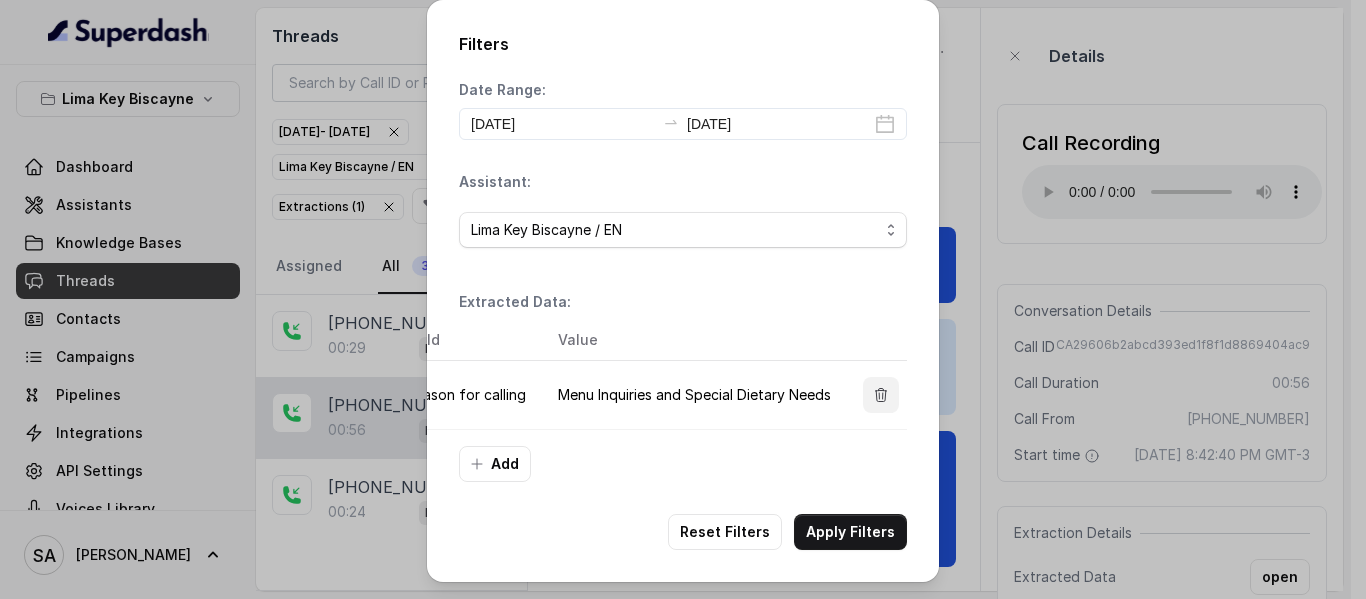 click 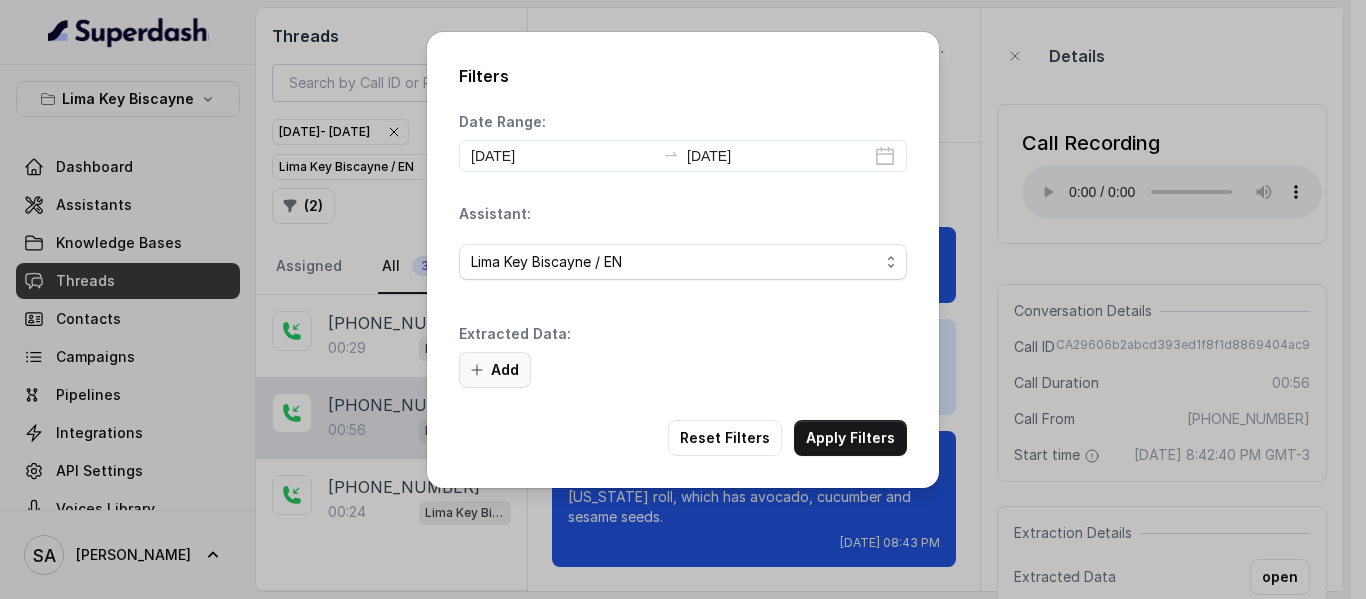 click on "Add" at bounding box center [495, 370] 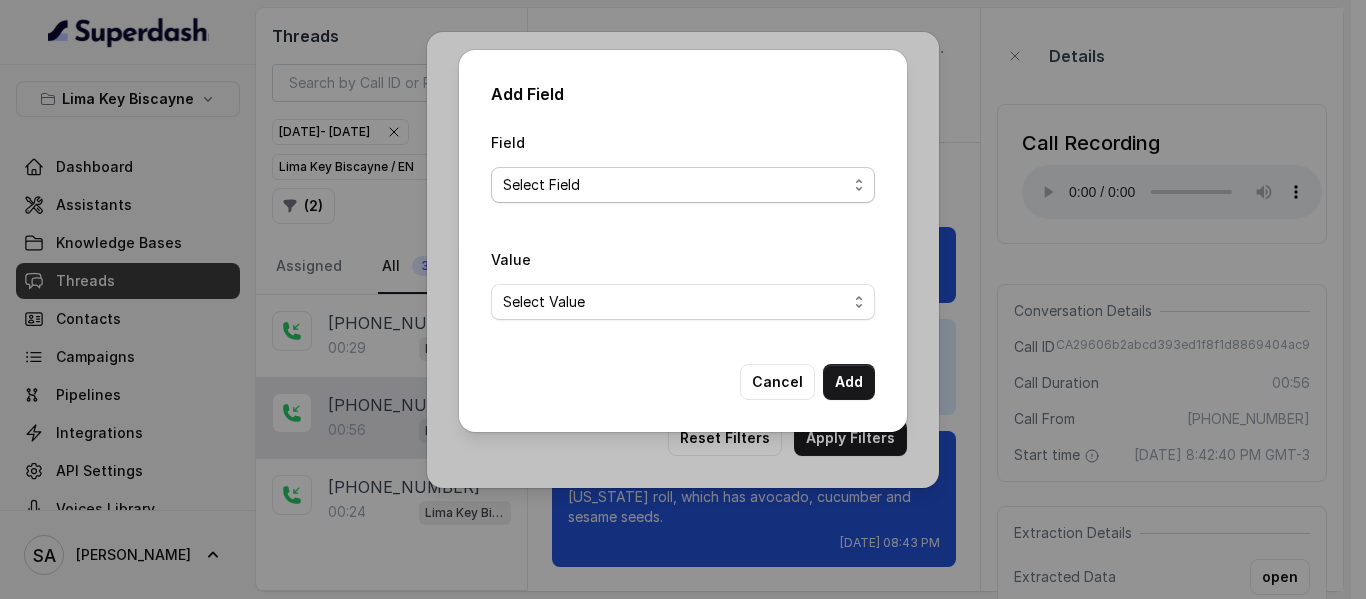 click on "Select Field Text Sent? Reason for sending text Human Transfer Reason for transfering Reason for calling DetectedError Event Mention Reason for Event AITolerance Restaurant Name Speak In Spanish Party Size Menu Mention (Yes/No) Google AI Assistant Calls Highlights" at bounding box center [683, 185] 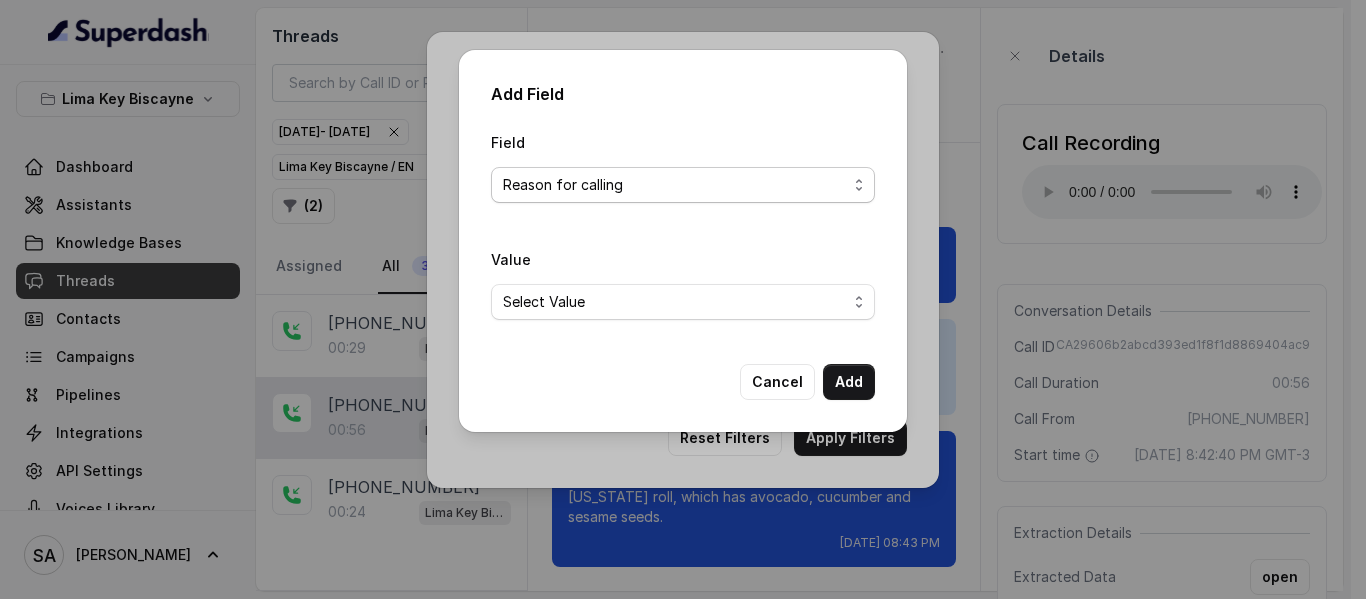 click on "Select Field Text Sent? Reason for sending text Human Transfer Reason for transfering Reason for calling DetectedError Event Mention Reason for Event AITolerance Restaurant Name Speak In Spanish Party Size Menu Mention (Yes/No) Google AI Assistant Calls Highlights" at bounding box center [683, 185] 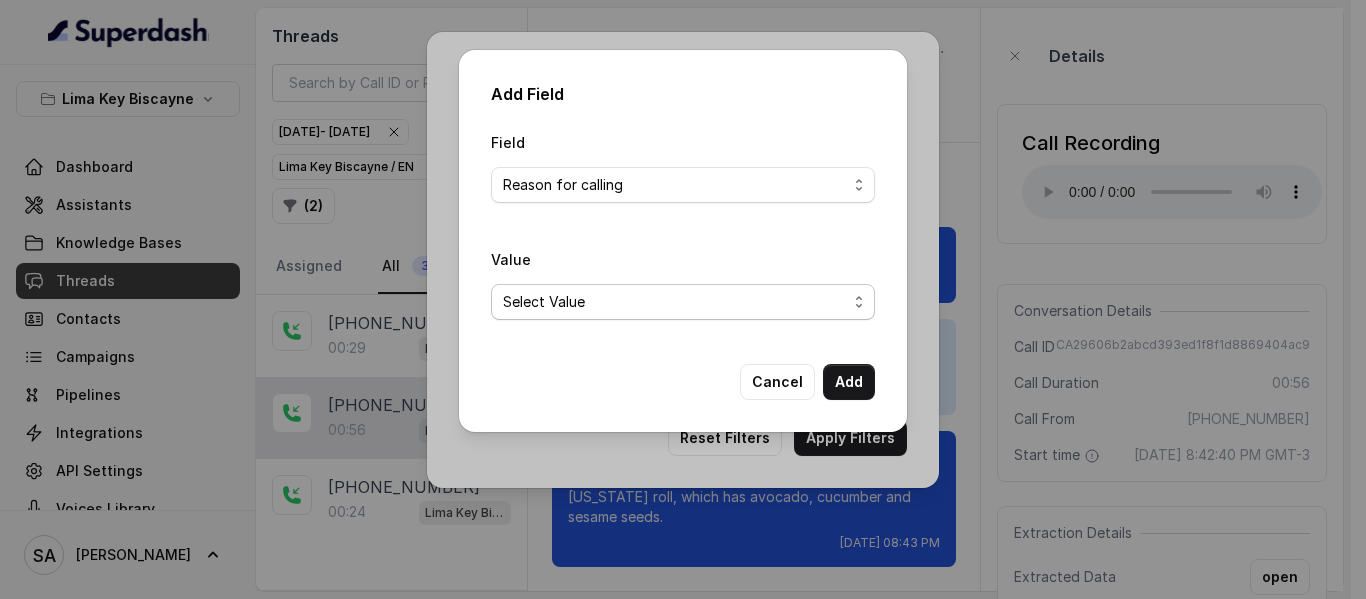 click on "Select Value Unclassified Making a Reservation or Inquiring About Reservations Placing an Order for Takeout or Delivery Menu Inquiries and Special Dietary Needs Request to speak to a human, to a person, to customer service, to the host or the hostess Questions About Restaurant Hours and Wait Times General Information and Amenities Assistance with Online Platforms and Technical Issues Employment Opportunities or Business Inquiries Special Event or Holiday Inquiry Lost Items Inquiries" at bounding box center [683, 302] 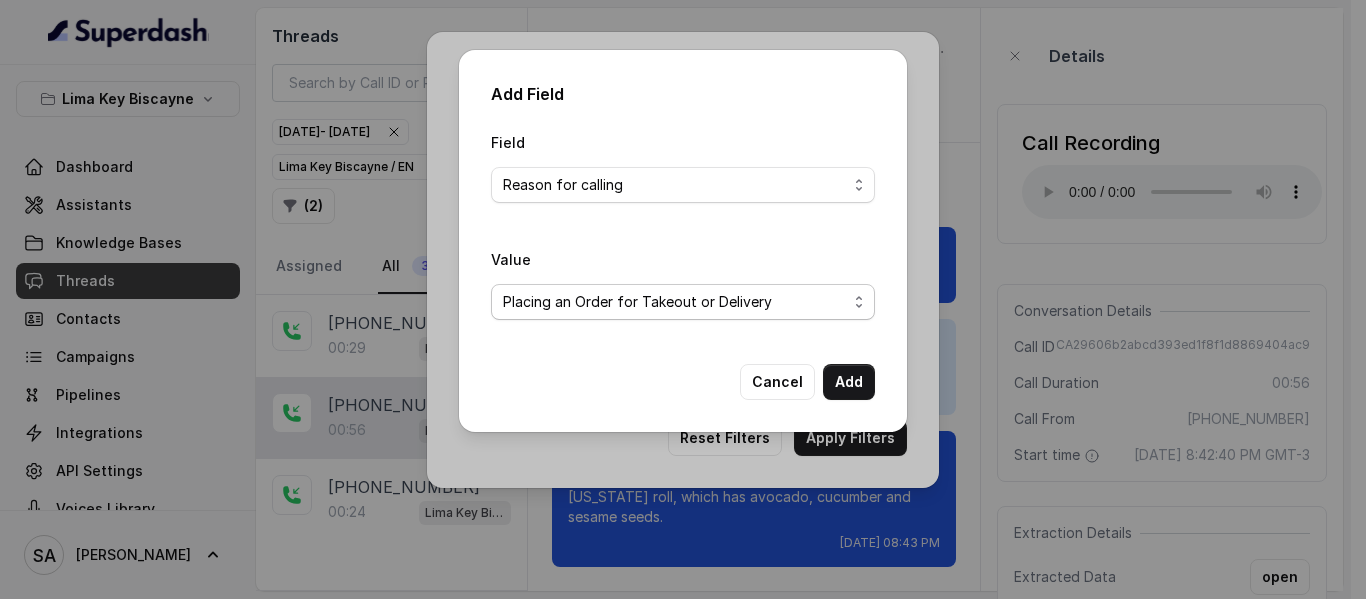click on "Select Value Unclassified Making a Reservation or Inquiring About Reservations Placing an Order for Takeout or Delivery Menu Inquiries and Special Dietary Needs Request to speak to a human, to a person, to customer service, to the host or the hostess Questions About Restaurant Hours and Wait Times General Information and Amenities Assistance with Online Platforms and Technical Issues Employment Opportunities or Business Inquiries Special Event or Holiday Inquiry Lost Items Inquiries" at bounding box center (683, 302) 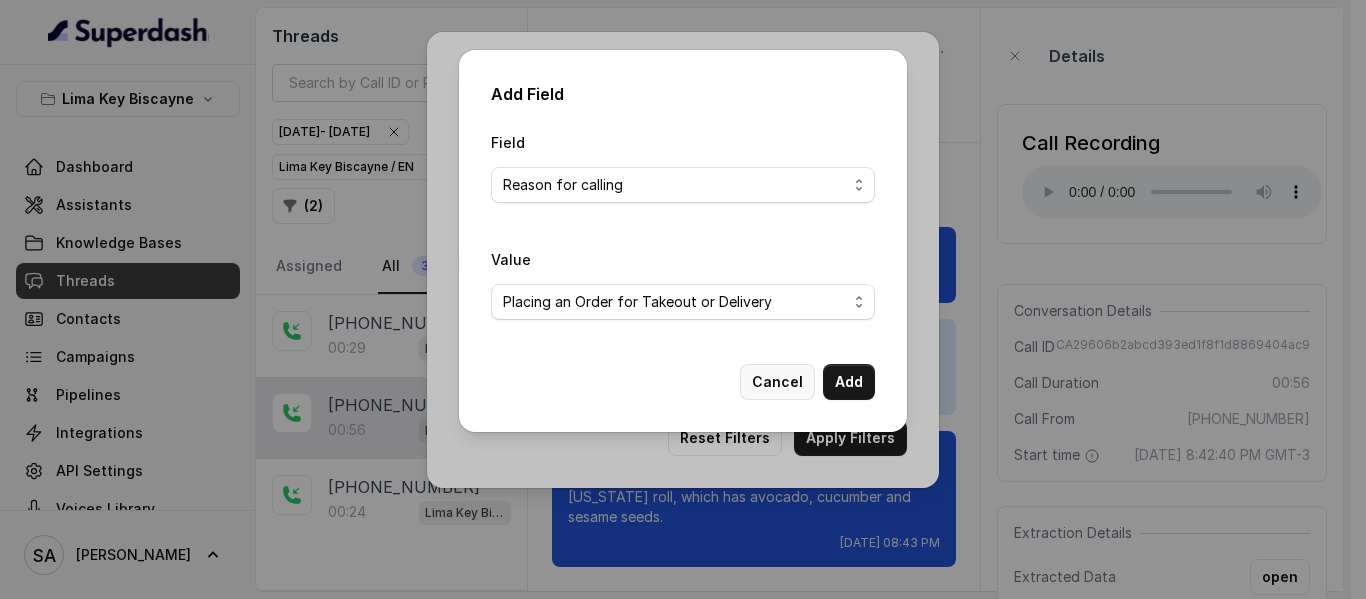 click on "Cancel" at bounding box center [777, 382] 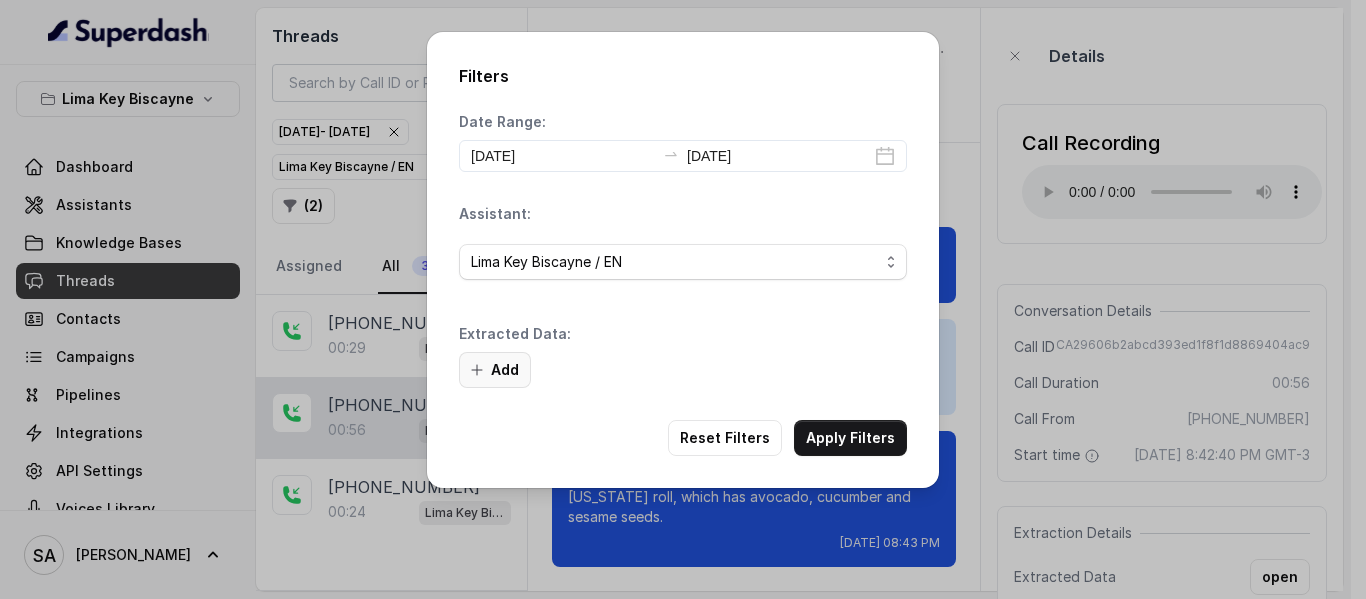 click on "Add" at bounding box center (495, 370) 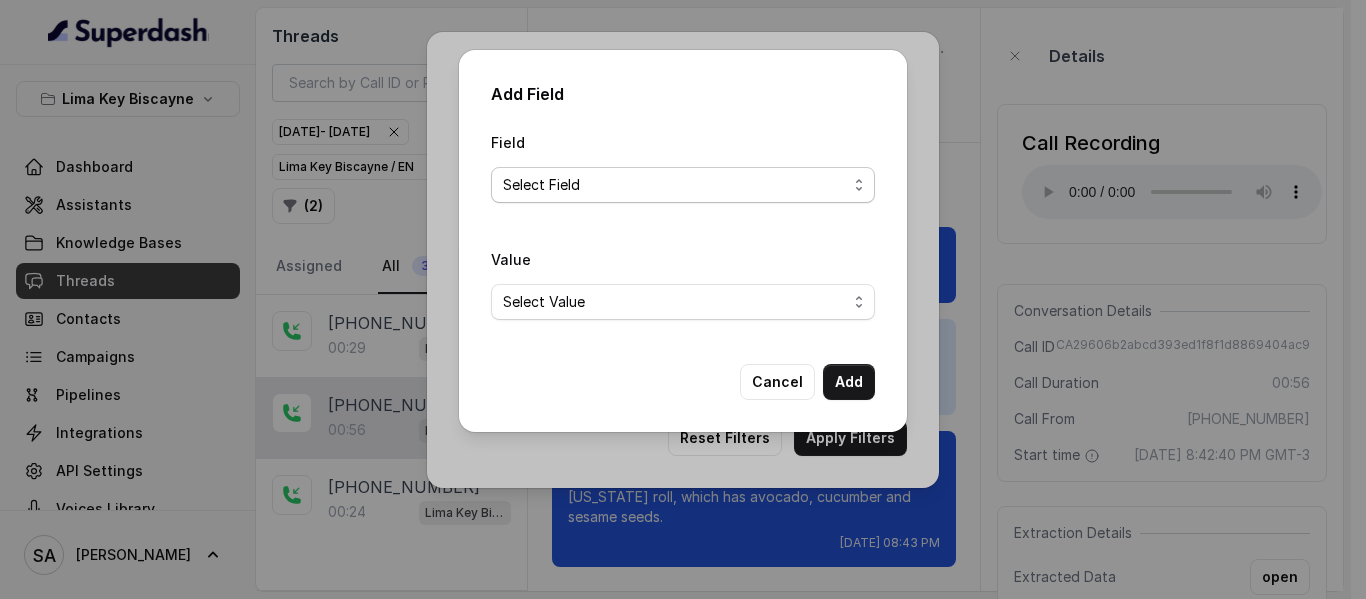 click on "Field Select Field Text Sent? Reason for sending text Human Transfer Reason for transfering Reason for calling DetectedError Event Mention Reason for Event AITolerance Restaurant Name Speak In Spanish Party Size Menu Mention (Yes/No) Google AI Assistant Calls Highlights" at bounding box center (683, 166) 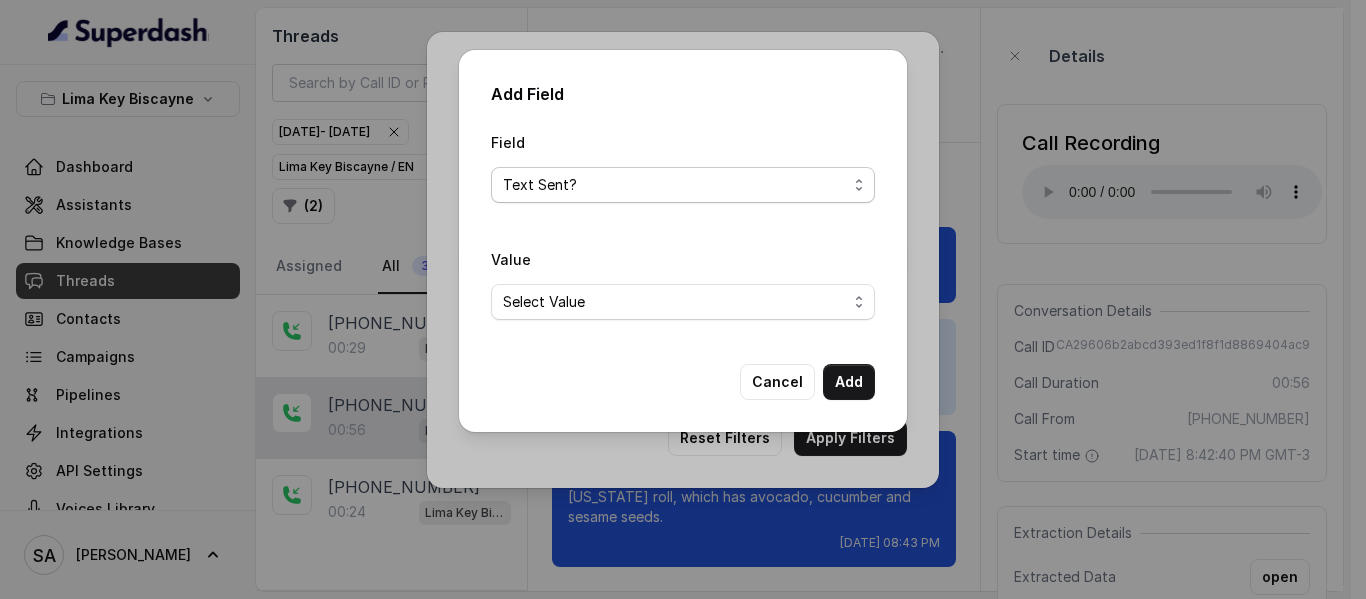 click on "Select Field Text Sent? Reason for sending text Human Transfer Reason for transfering Reason for calling DetectedError Event Mention Reason for Event AITolerance Restaurant Name Speak In Spanish Party Size Menu Mention (Yes/No) Google AI Assistant Calls Highlights" at bounding box center (683, 185) 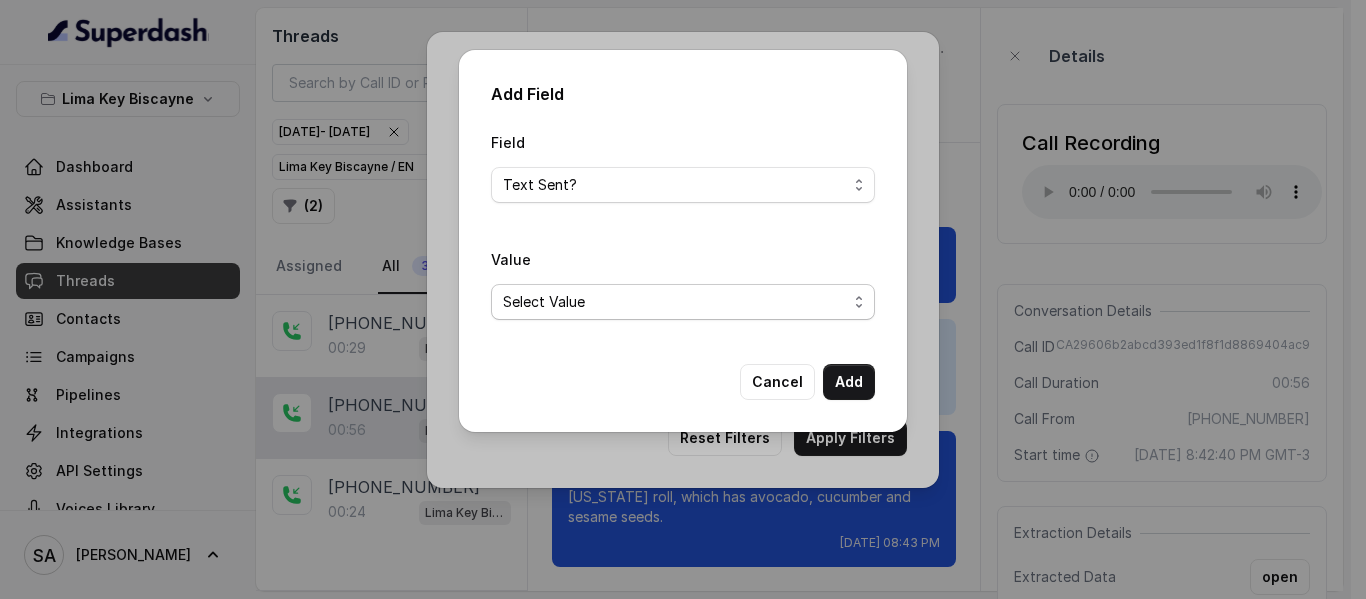 click on "Select Value Yes No" at bounding box center [683, 302] 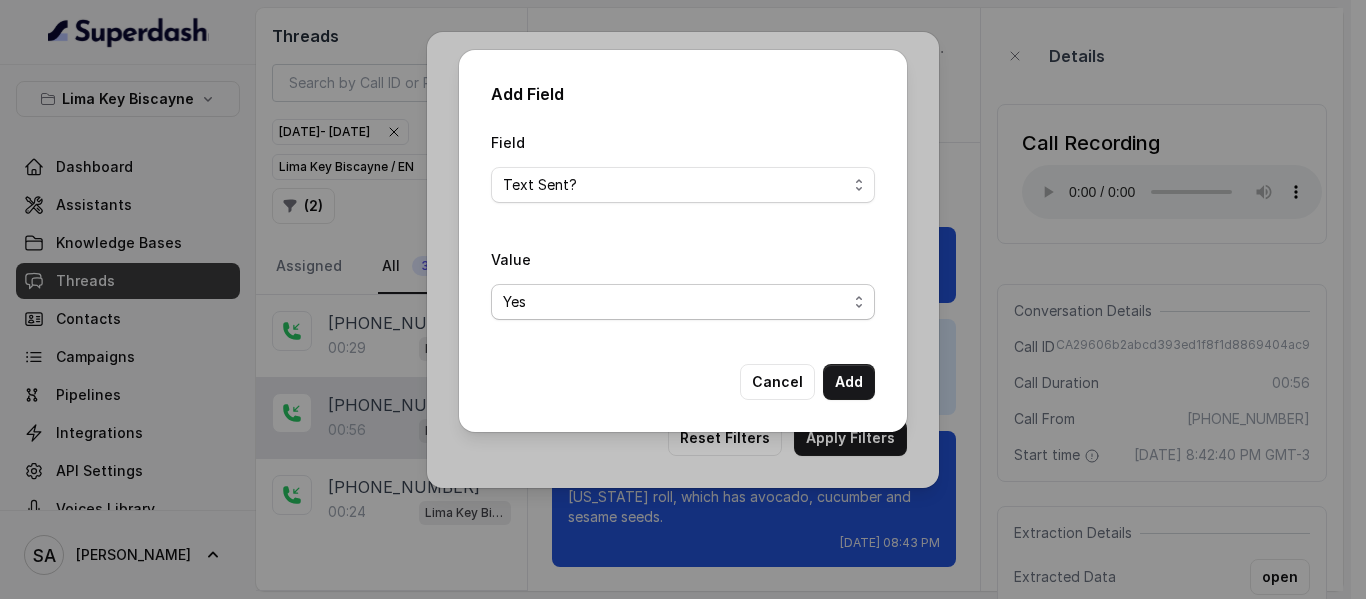 click on "Select Value Yes No" at bounding box center [683, 302] 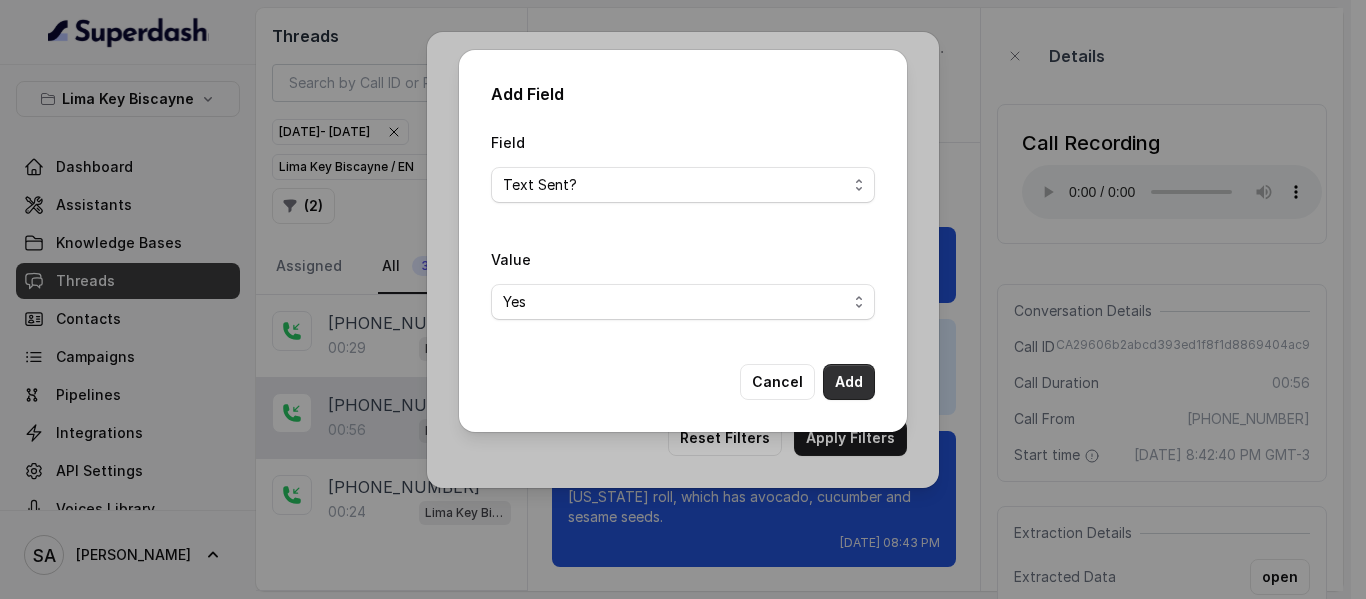 click on "Add" at bounding box center [849, 382] 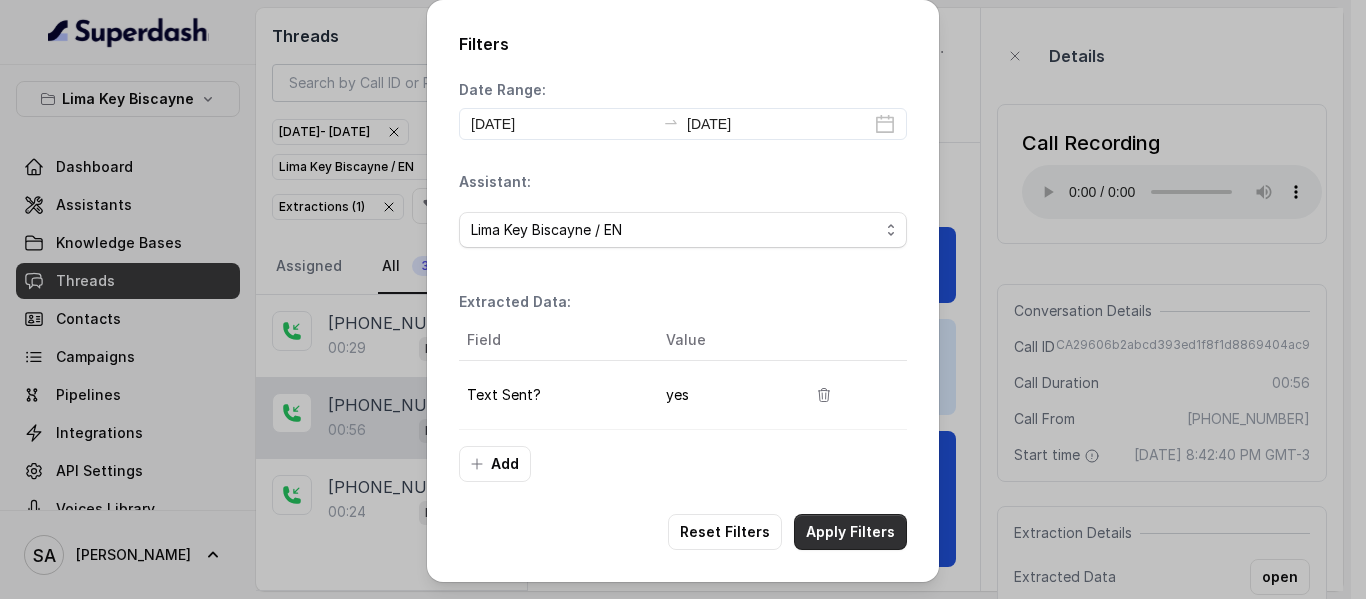 click on "Apply Filters" at bounding box center [850, 532] 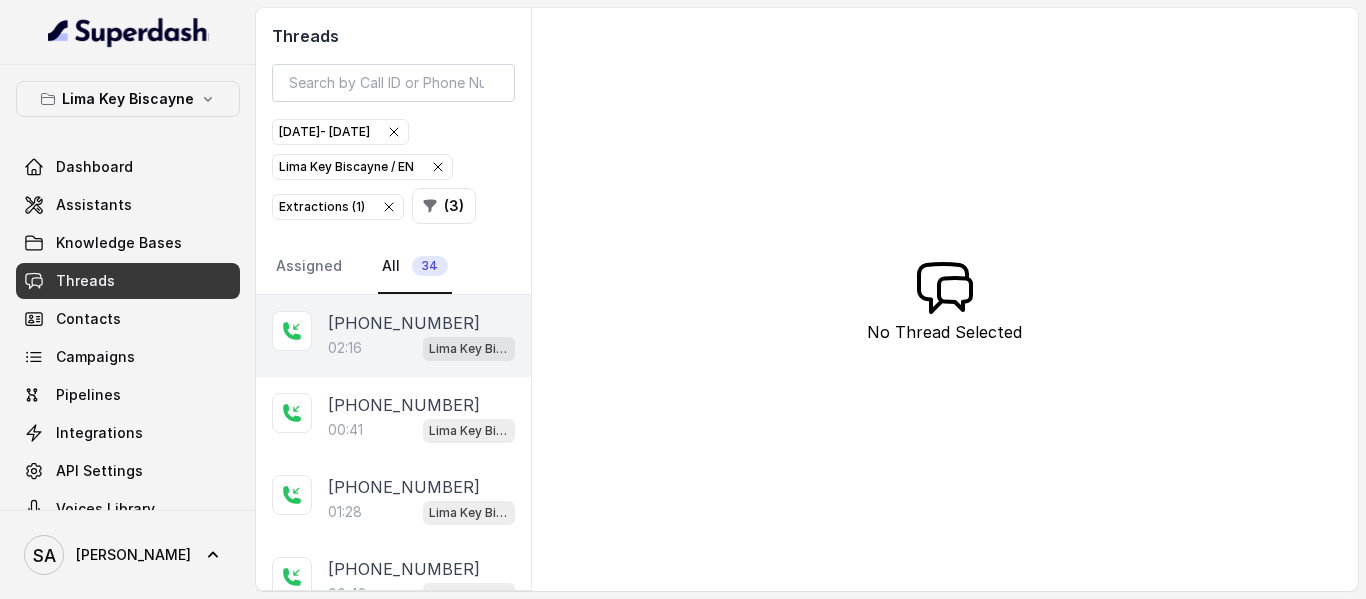 click on "[PHONE_NUMBER]" at bounding box center (404, 323) 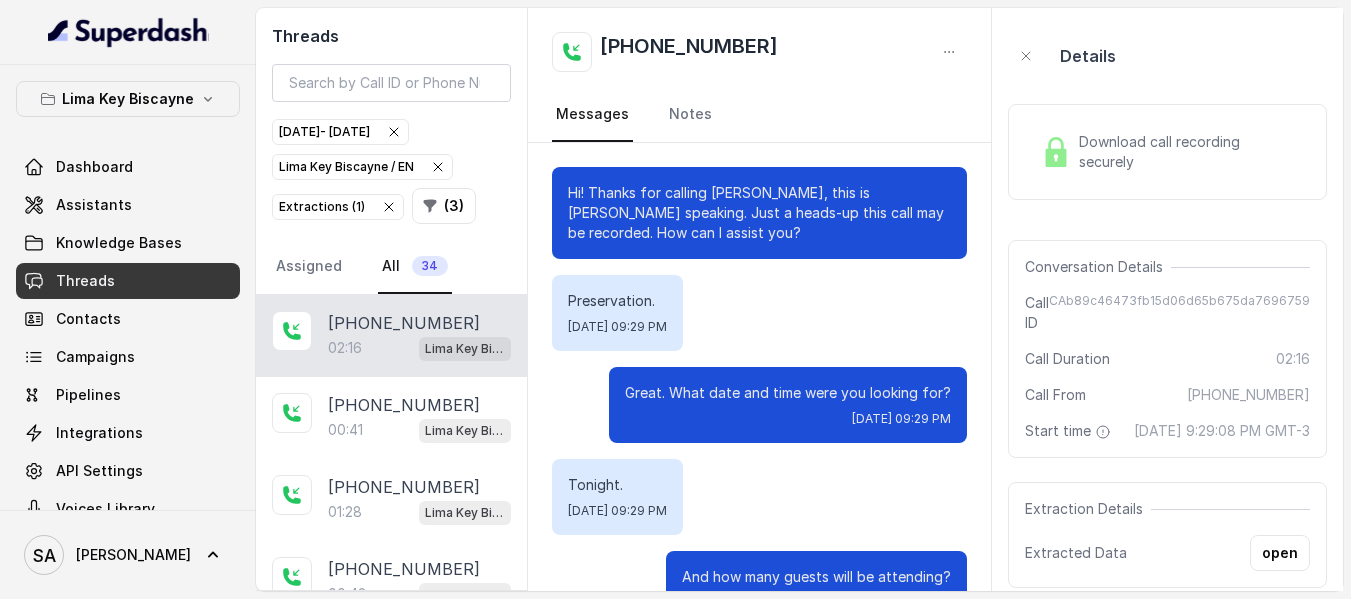 scroll, scrollTop: 2744, scrollLeft: 0, axis: vertical 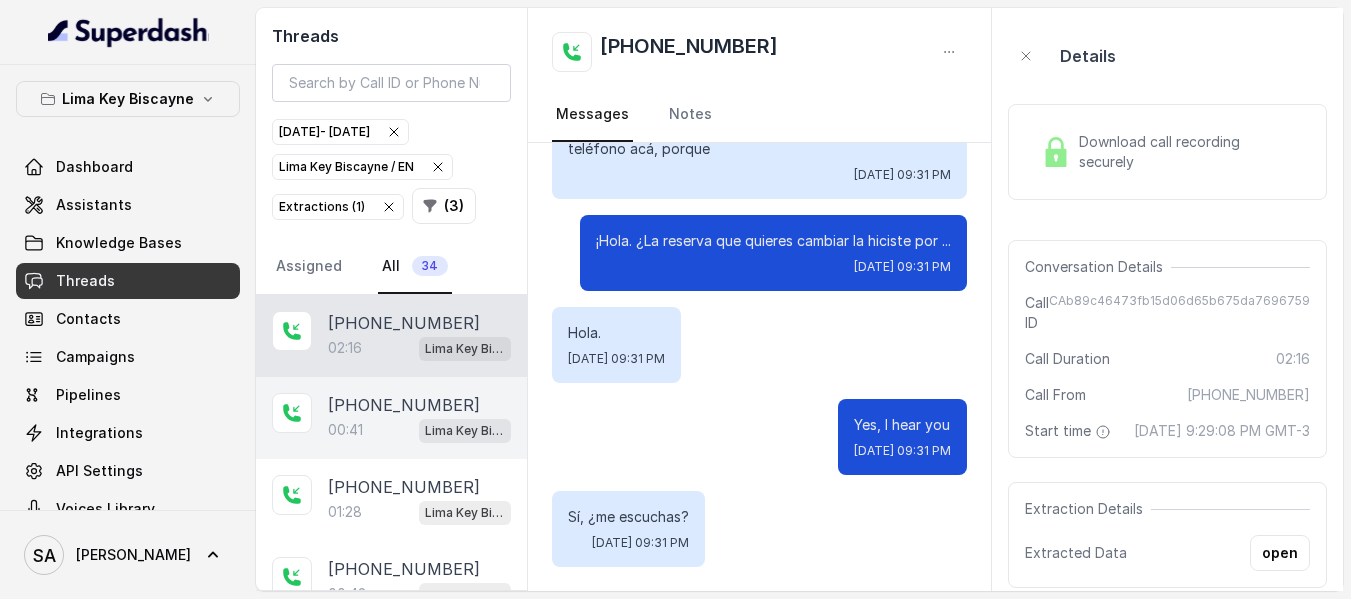 click on "[PHONE_NUMBER]" at bounding box center [404, 405] 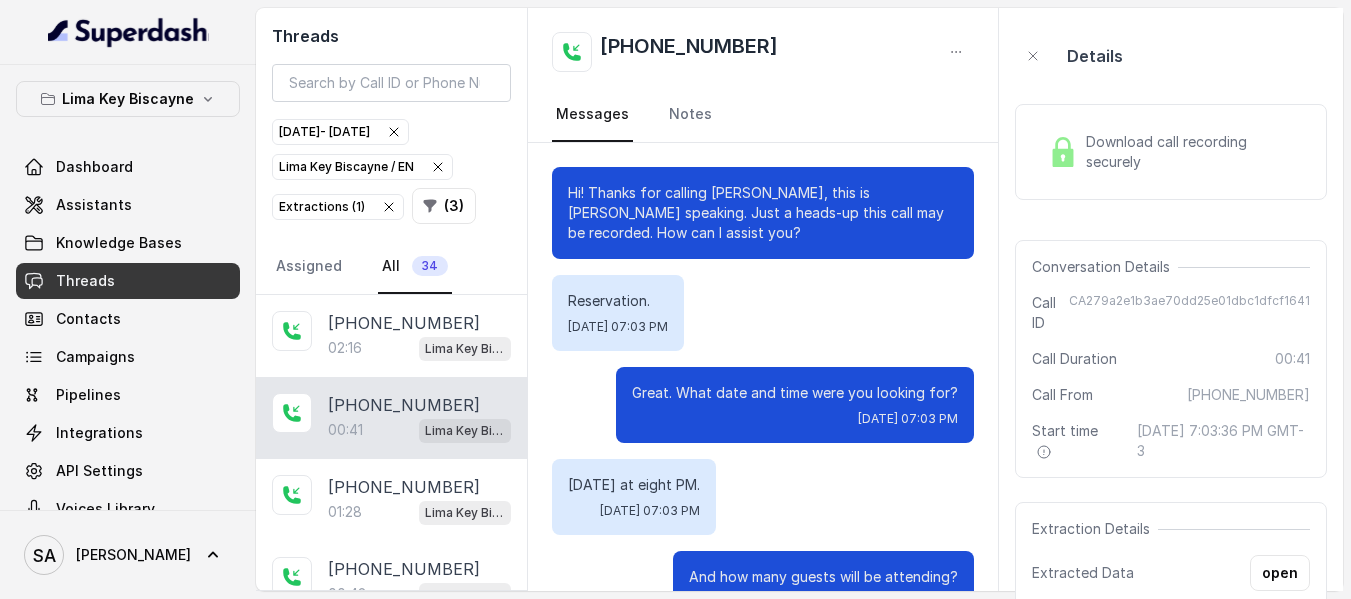 scroll, scrollTop: 468, scrollLeft: 0, axis: vertical 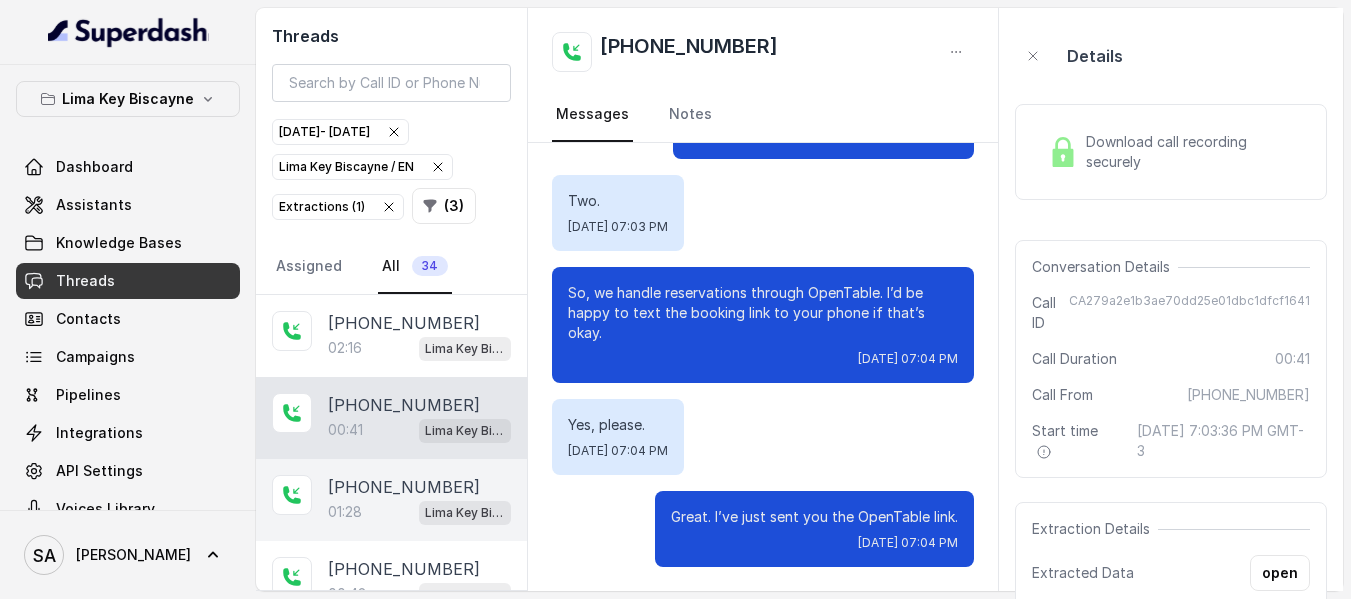 click on "[PHONE_NUMBER]" at bounding box center [404, 487] 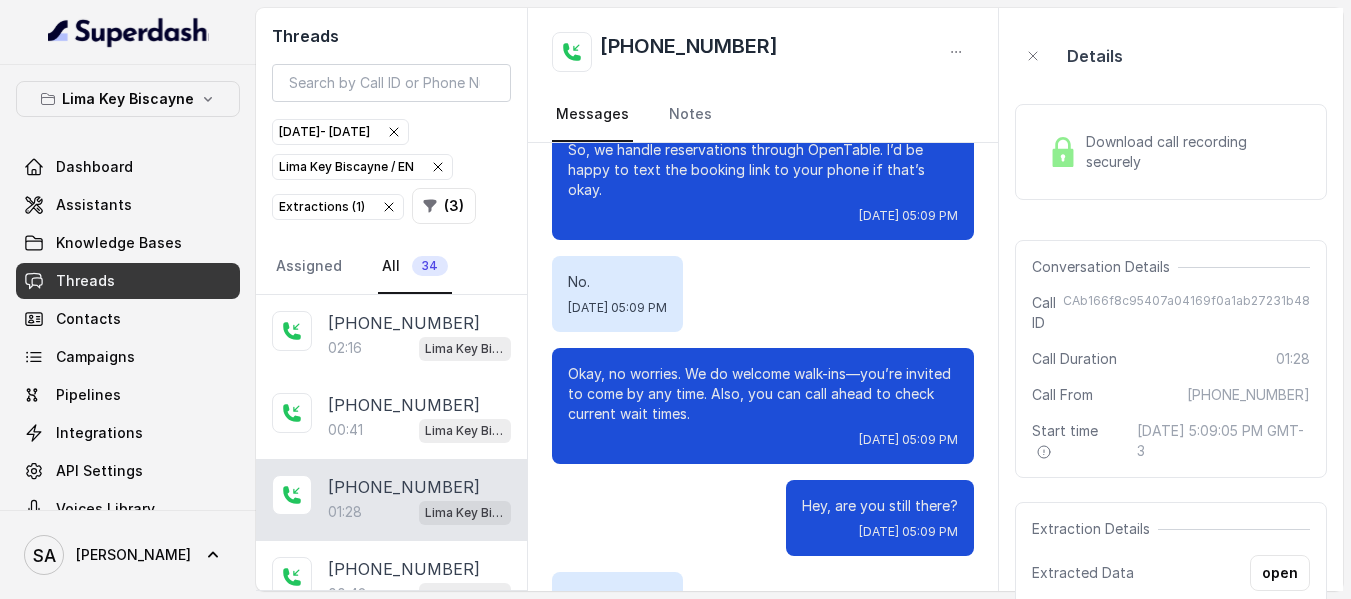 scroll, scrollTop: 430, scrollLeft: 0, axis: vertical 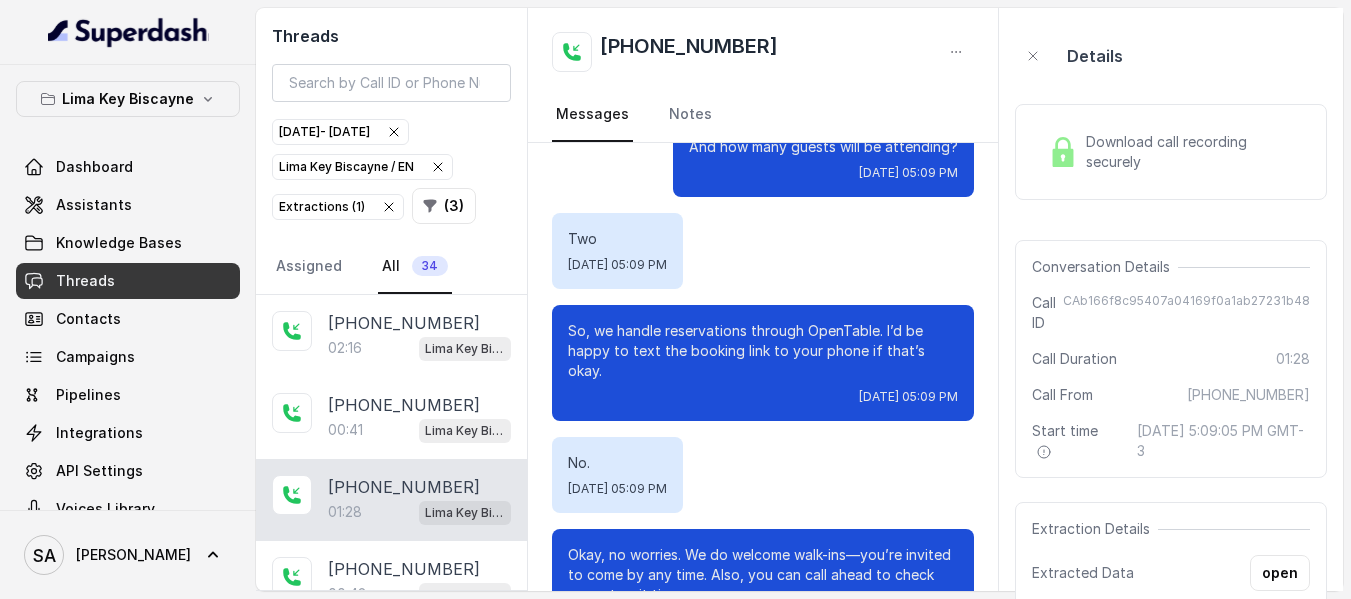 click on "Download call recording securely" at bounding box center (1171, 152) 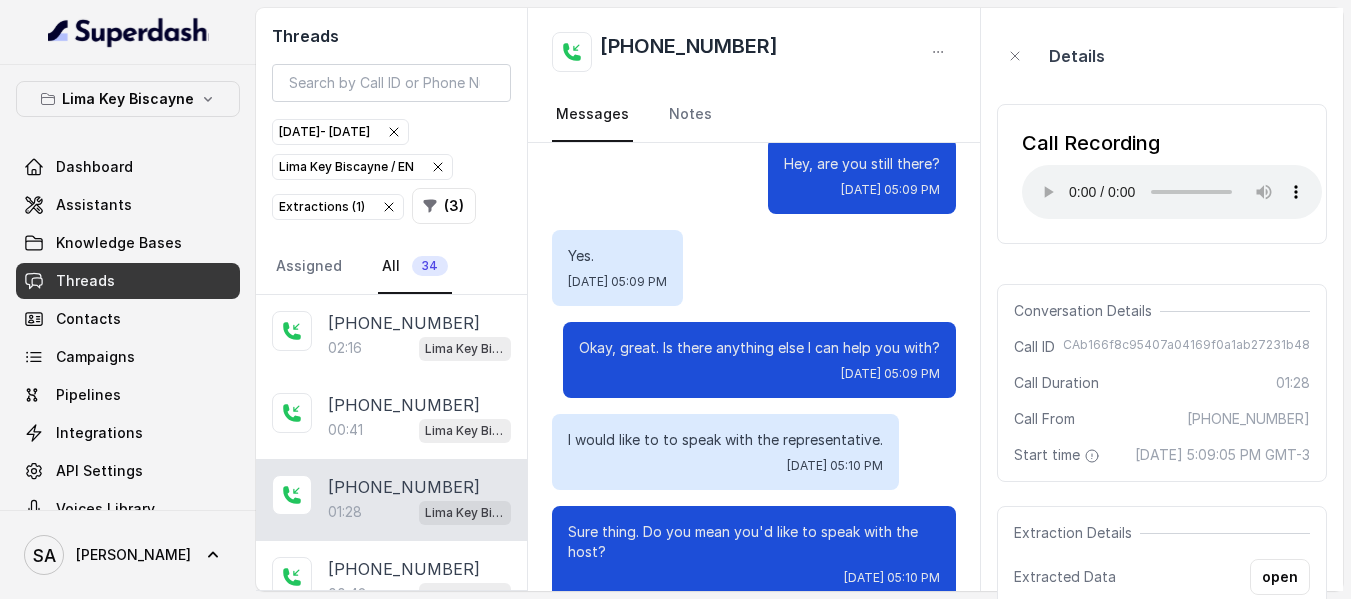 scroll, scrollTop: 1000, scrollLeft: 0, axis: vertical 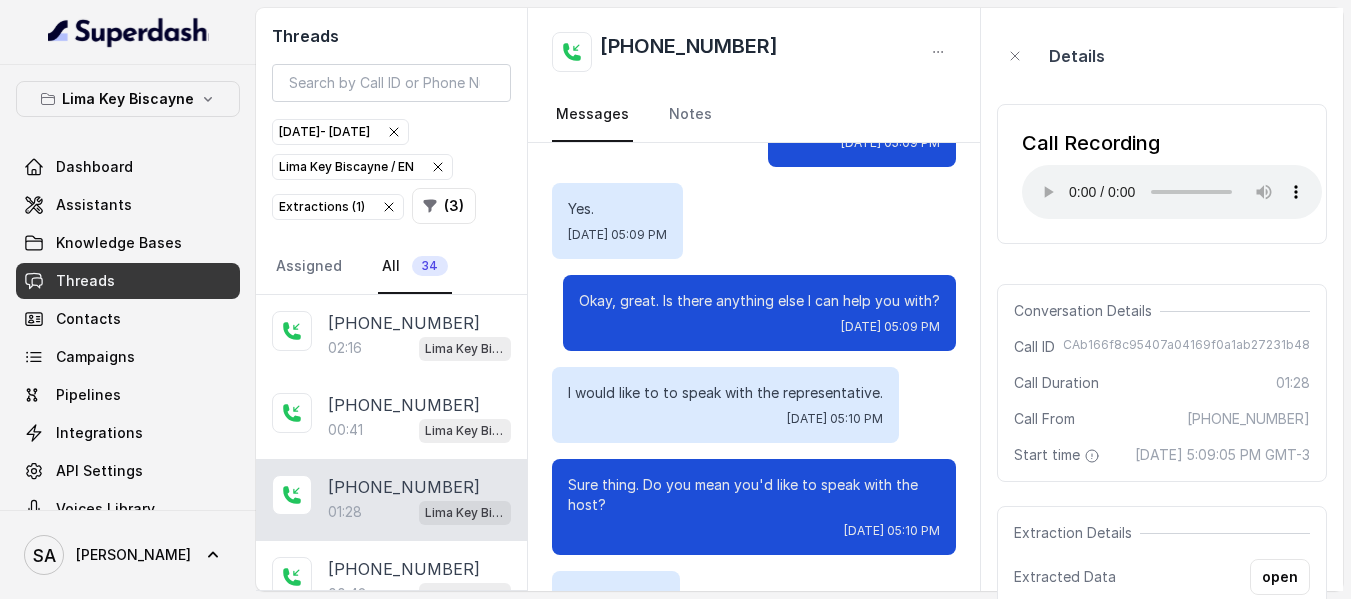 type 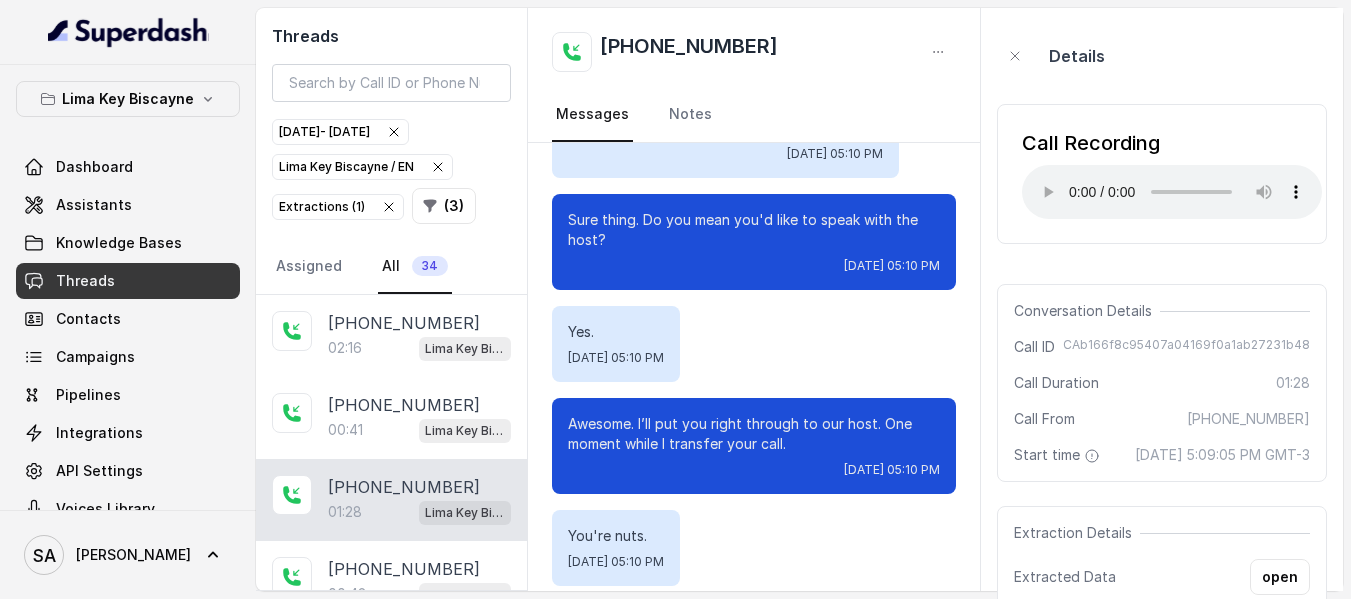scroll, scrollTop: 1300, scrollLeft: 0, axis: vertical 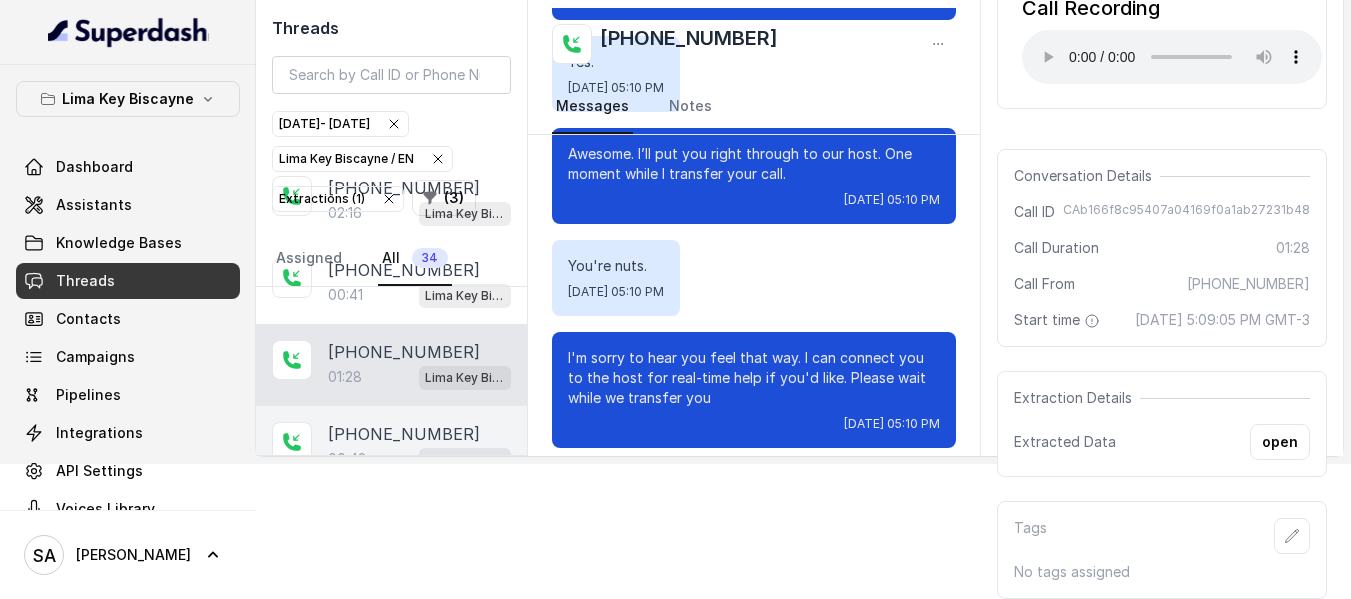 click on "[PHONE_NUMBER]:42 [GEOGRAPHIC_DATA] / EN" at bounding box center [391, 447] 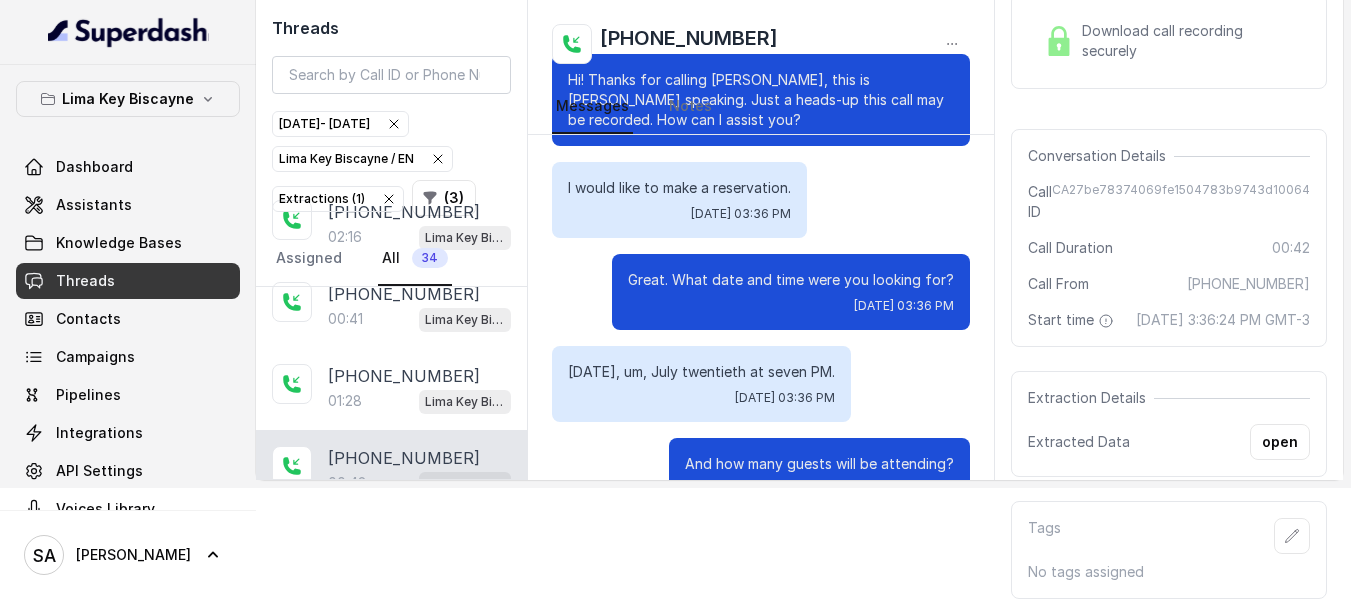 scroll, scrollTop: 0, scrollLeft: 0, axis: both 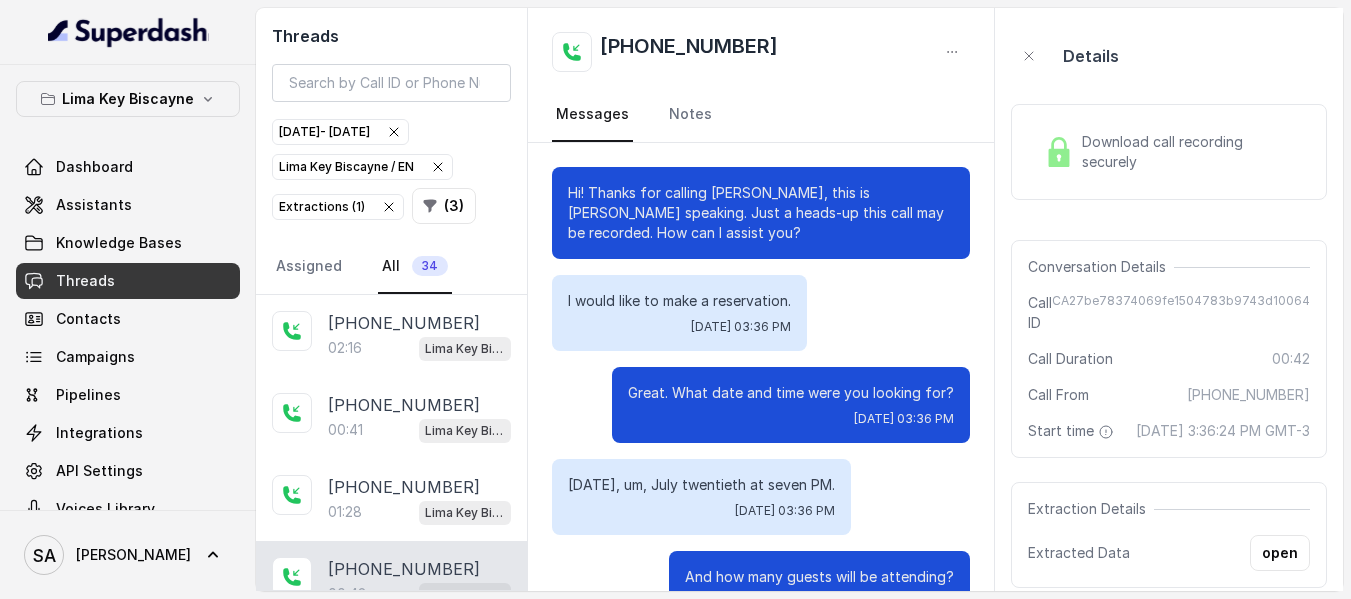 click on "Download call recording securely" at bounding box center [1169, 152] 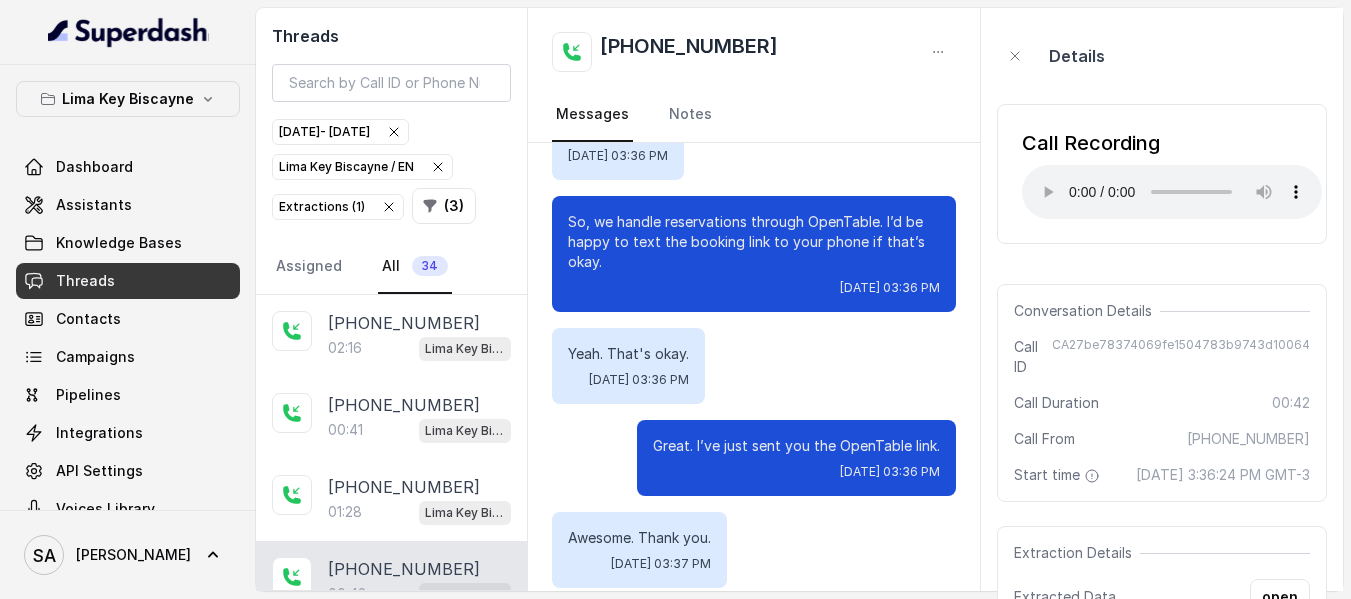 scroll, scrollTop: 560, scrollLeft: 0, axis: vertical 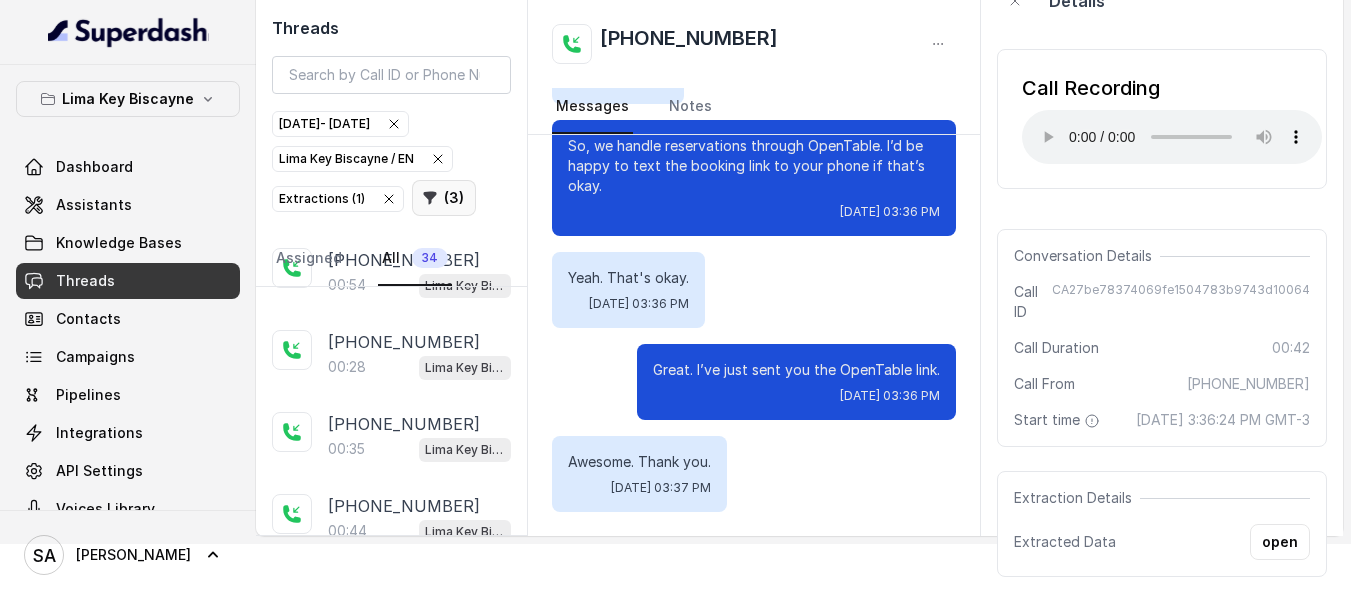 click on "( 3 )" at bounding box center (444, 198) 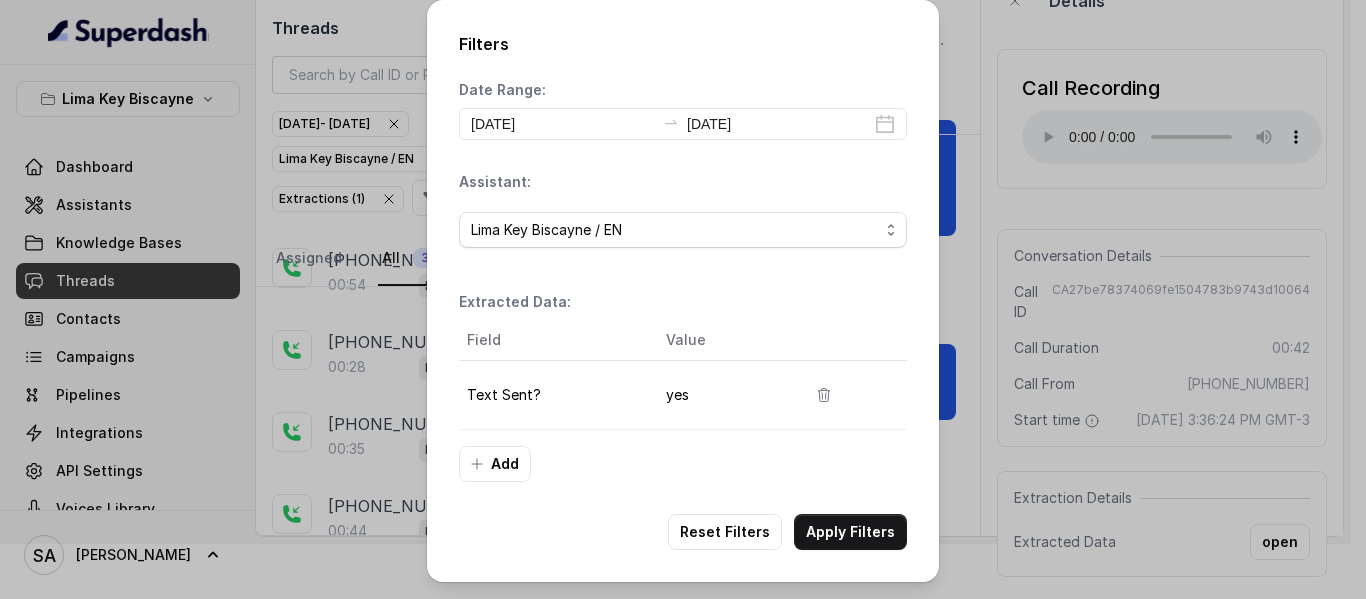 click on "Filters Date Range: [DATE] [DATE] Assistant: (Select Assistant) [GEOGRAPHIC_DATA] KB / Testing [GEOGRAPHIC_DATA] / EN [GEOGRAPHIC_DATA] / ES Extracted Data: Field Value Text Sent? yes  Add Reset Filters Apply Filters" at bounding box center [683, 299] 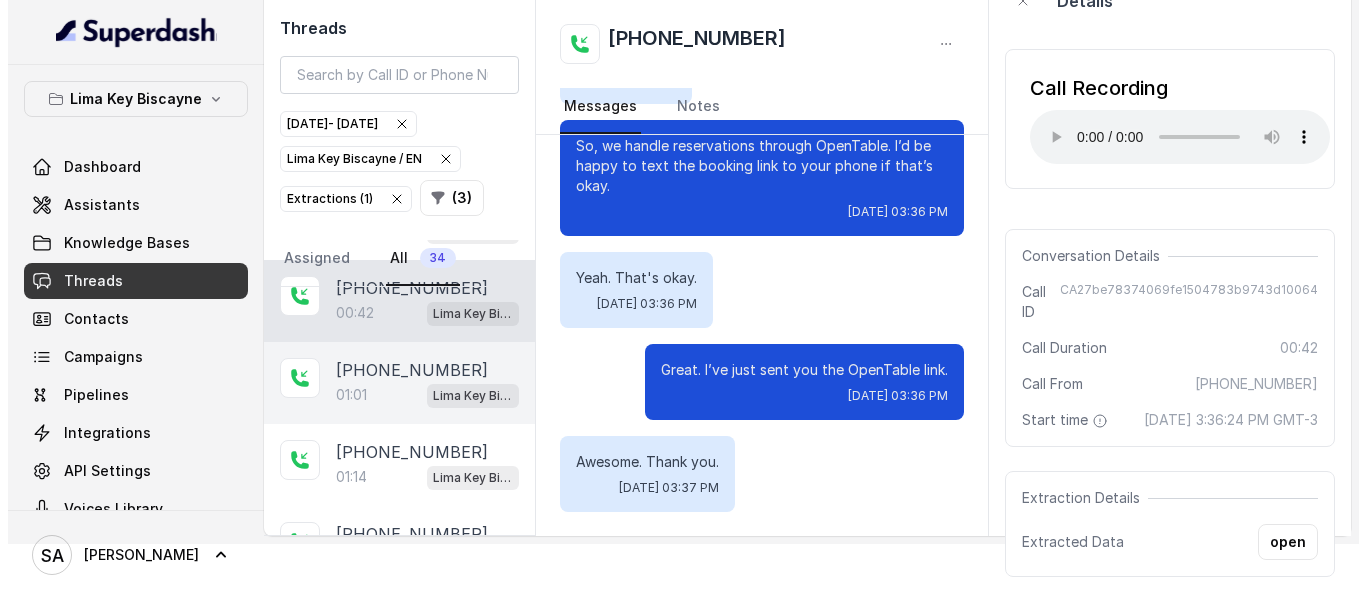 scroll, scrollTop: 100, scrollLeft: 0, axis: vertical 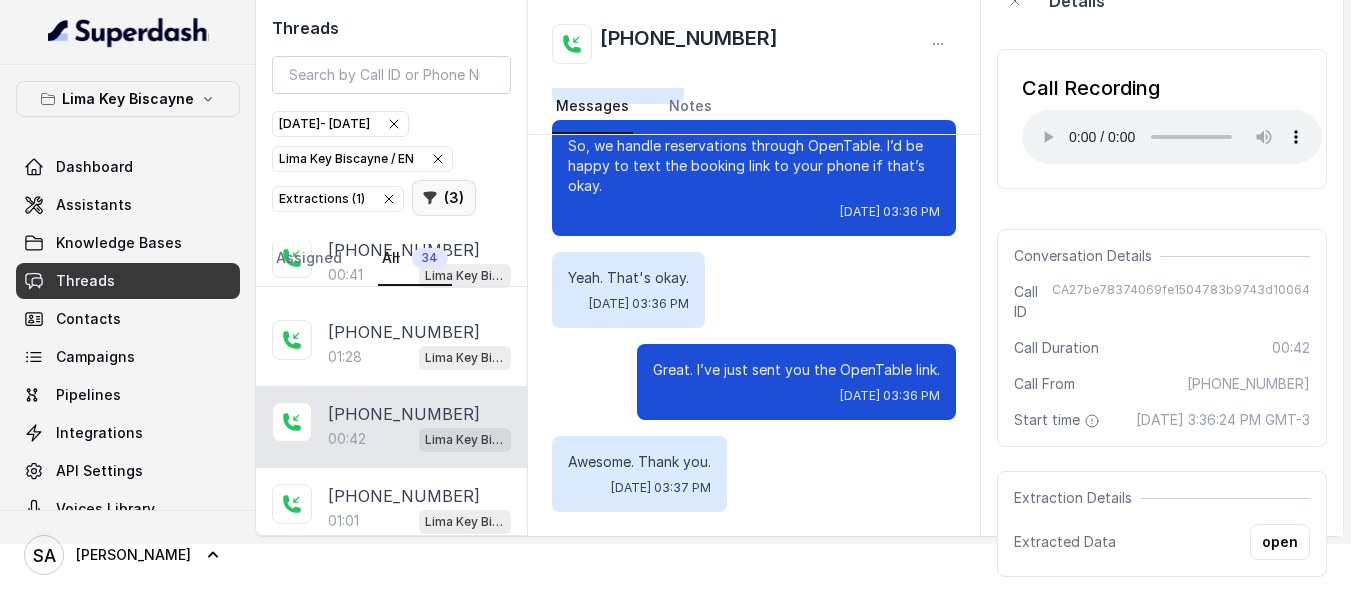 click on "( 3 )" at bounding box center [444, 198] 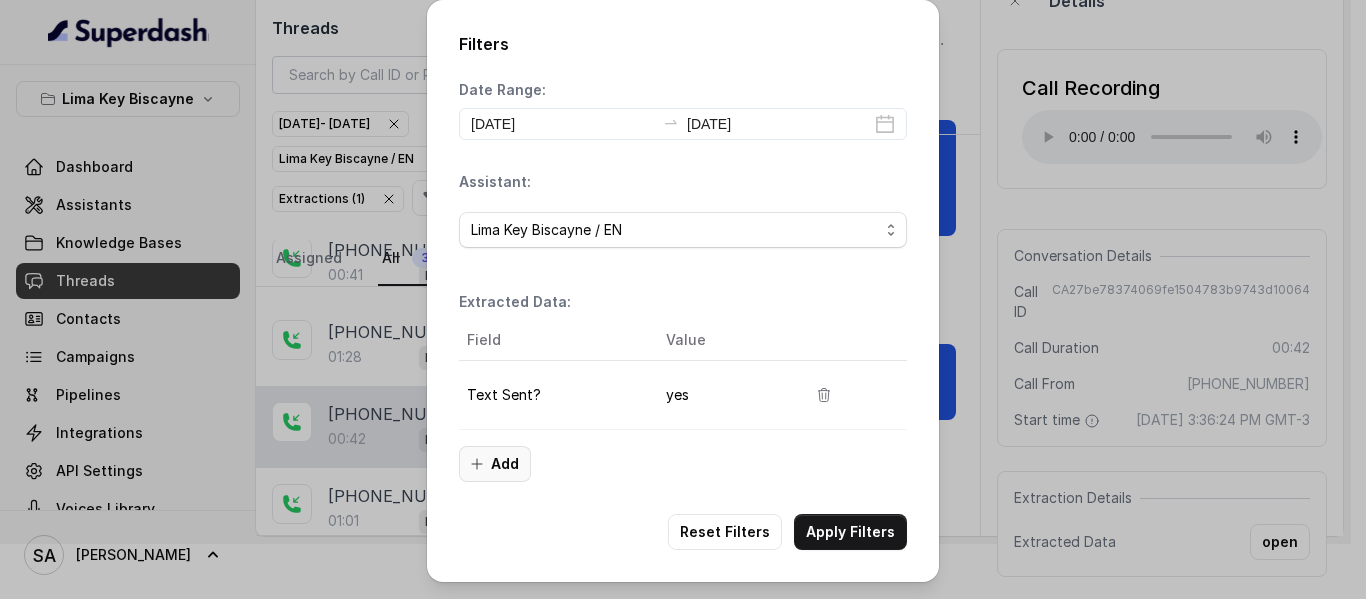 click on "Add" at bounding box center (495, 464) 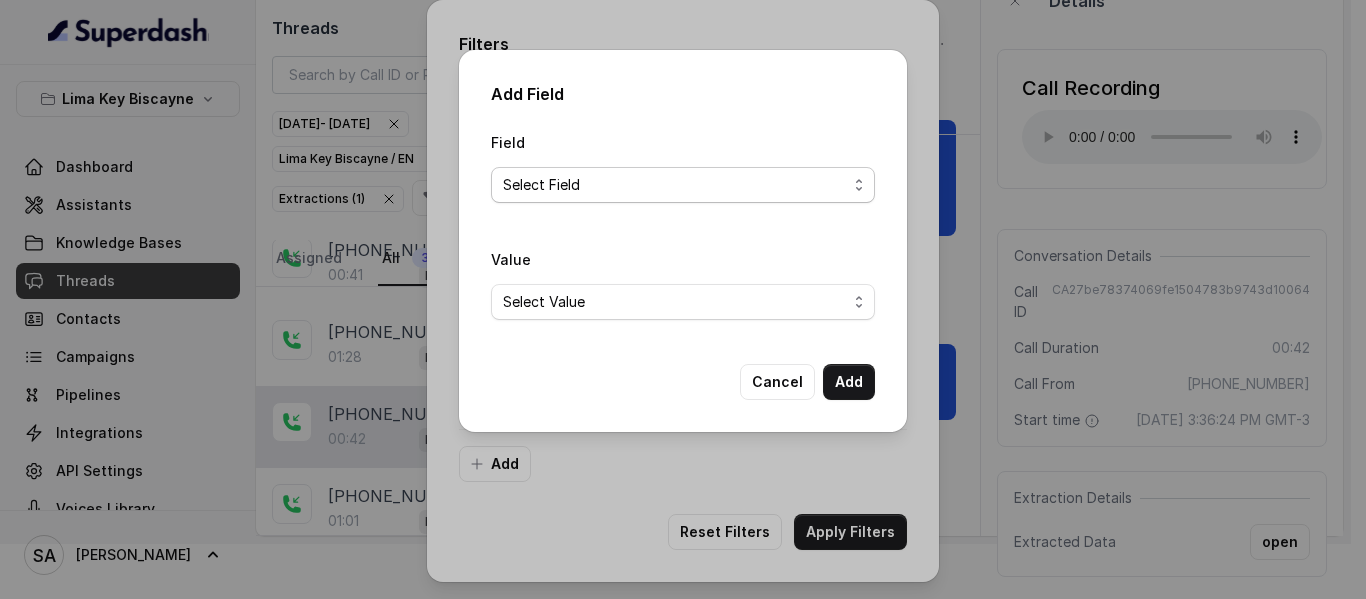 click on "Select Field Reason for sending text Human Transfer Reason for transfering Reason for calling DetectedError Event Mention Reason for Event AITolerance Restaurant Name Speak In Spanish Party Size Menu Mention (Yes/No) Google AI Assistant Calls Highlights" at bounding box center [683, 185] 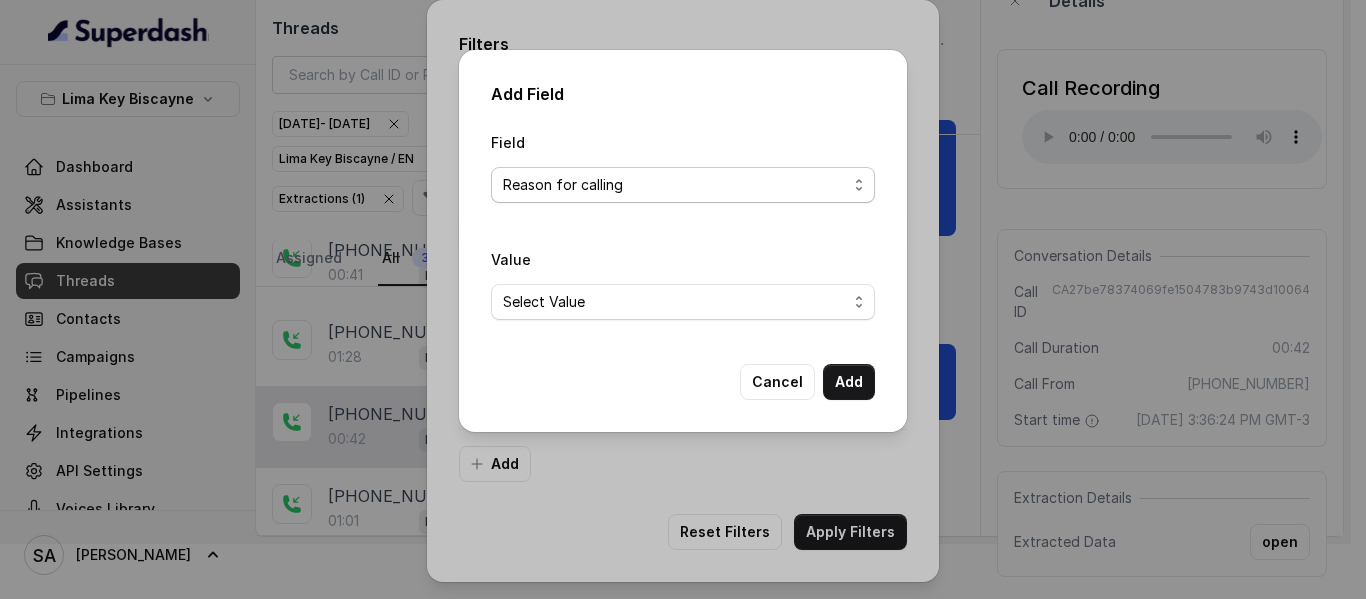 click on "Select Field Reason for sending text Human Transfer Reason for transfering Reason for calling DetectedError Event Mention Reason for Event AITolerance Restaurant Name Speak In Spanish Party Size Menu Mention (Yes/No) Google AI Assistant Calls Highlights" at bounding box center (683, 185) 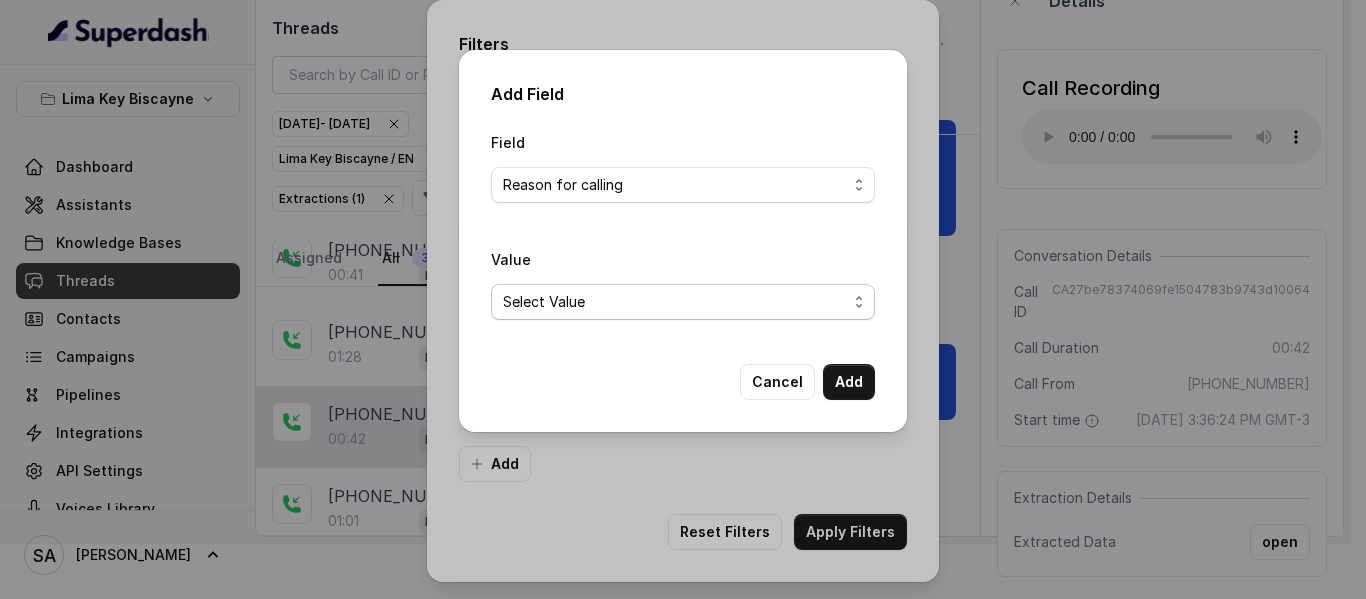click on "Select Value Unclassified Making a Reservation or Inquiring About Reservations Placing an Order for Takeout or Delivery Menu Inquiries and Special Dietary Needs Request to speak to a human, to a person, to customer service, to the host or the hostess Questions About Restaurant Hours and Wait Times General Information and Amenities Assistance with Online Platforms and Technical Issues Employment Opportunities or Business Inquiries Special Event or Holiday Inquiry Lost Items Inquiries" at bounding box center [683, 302] 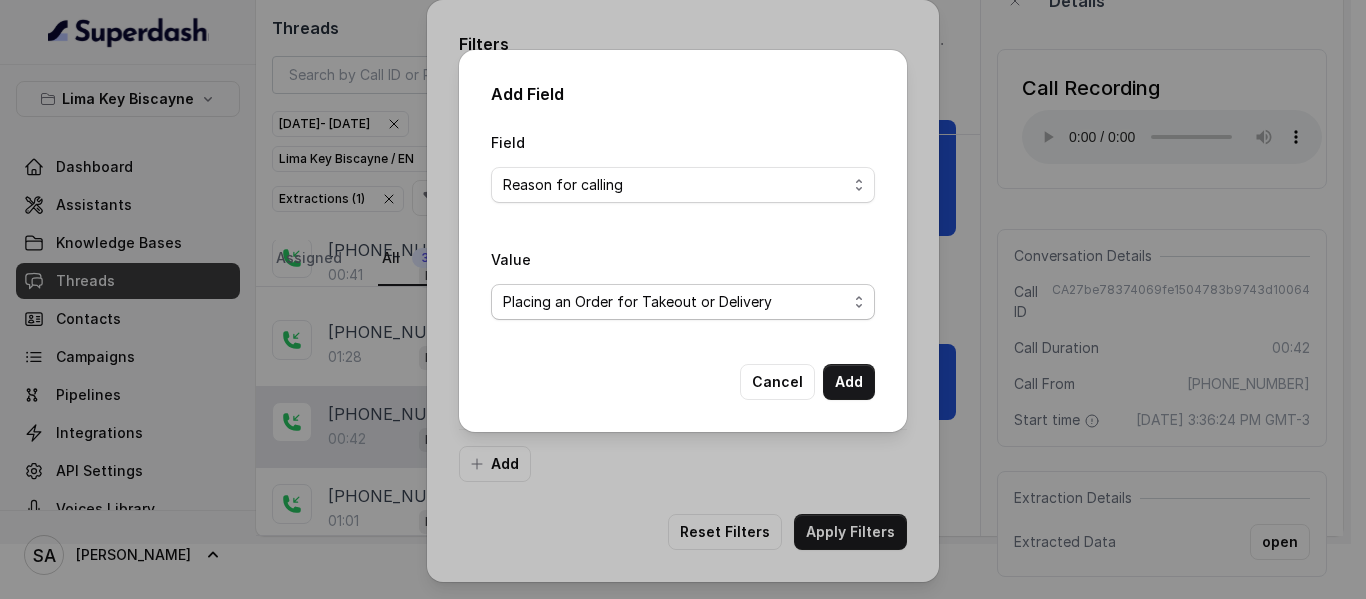 click on "Select Value Unclassified Making a Reservation or Inquiring About Reservations Placing an Order for Takeout or Delivery Menu Inquiries and Special Dietary Needs Request to speak to a human, to a person, to customer service, to the host or the hostess Questions About Restaurant Hours and Wait Times General Information and Amenities Assistance with Online Platforms and Technical Issues Employment Opportunities or Business Inquiries Special Event or Holiday Inquiry Lost Items Inquiries" at bounding box center [683, 302] 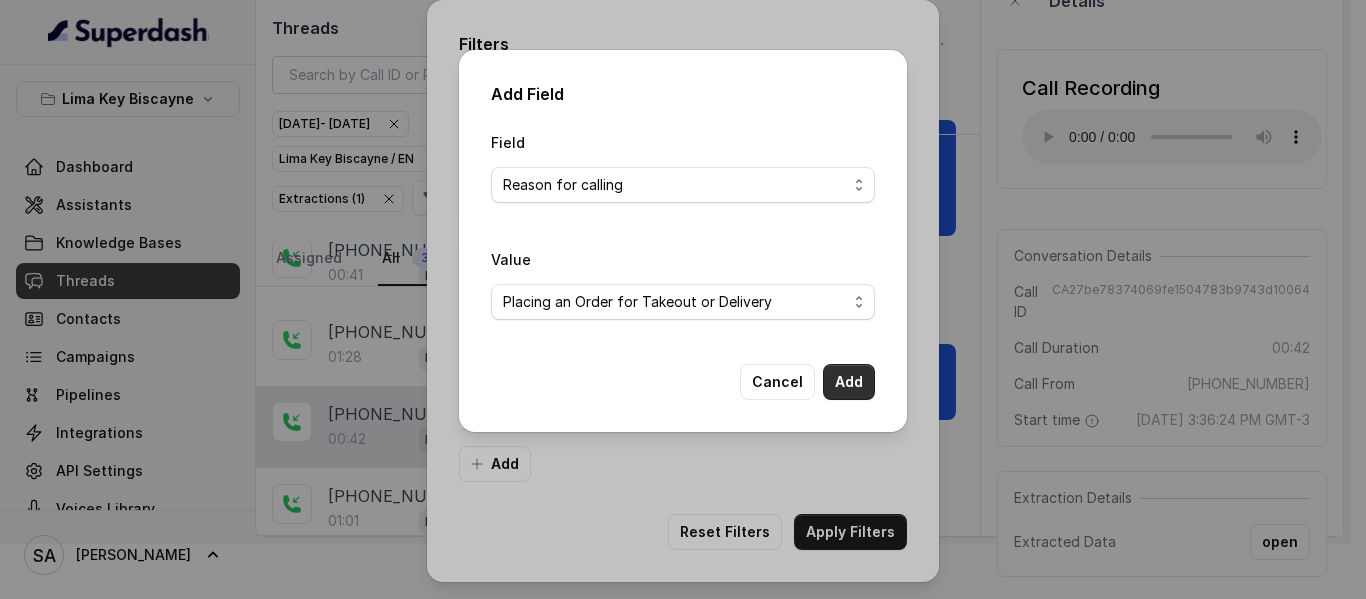 click on "Add" at bounding box center [849, 382] 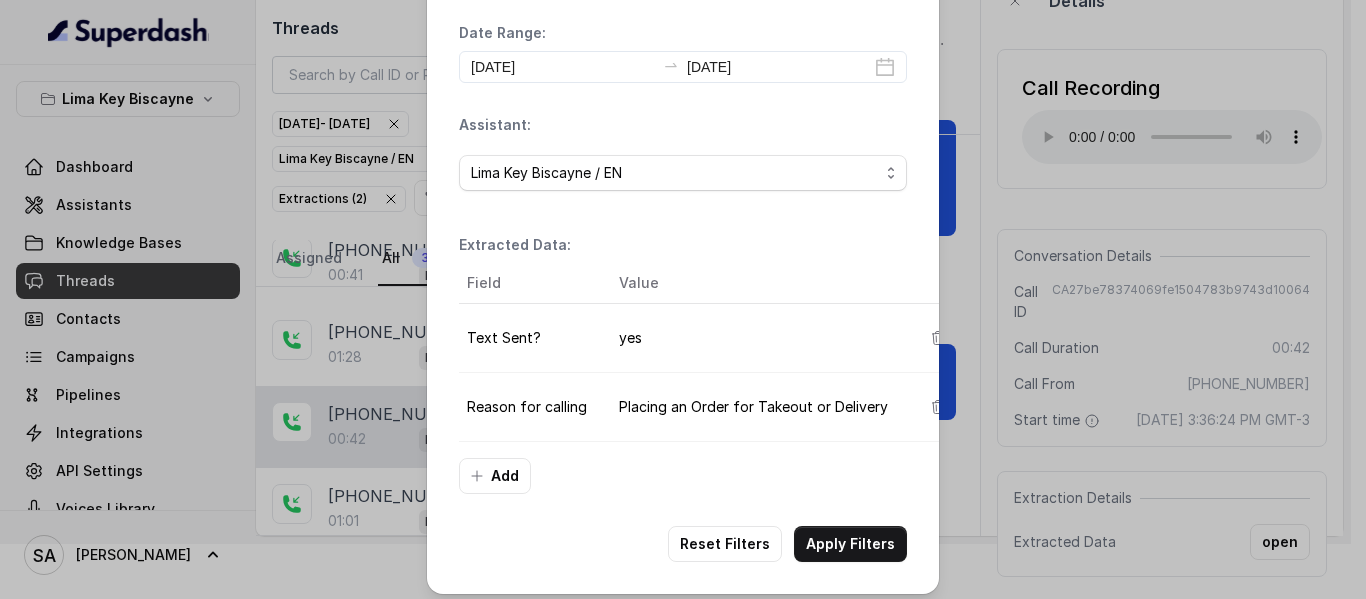 scroll, scrollTop: 83, scrollLeft: 0, axis: vertical 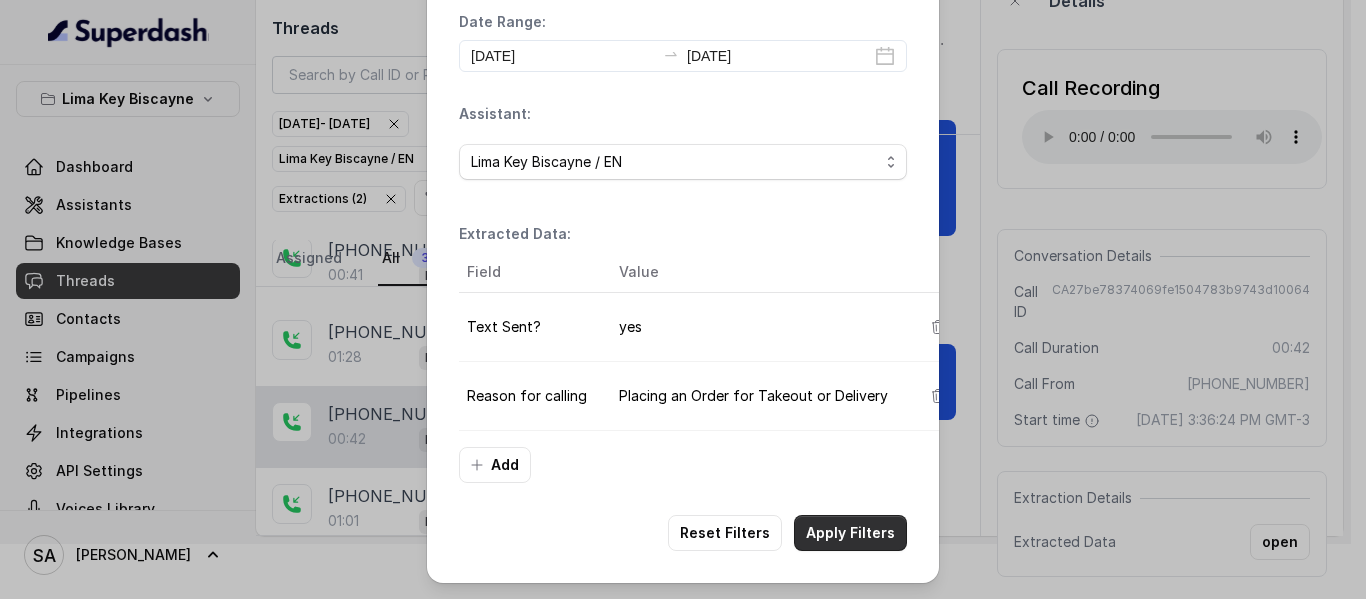 click on "Apply Filters" at bounding box center (850, 533) 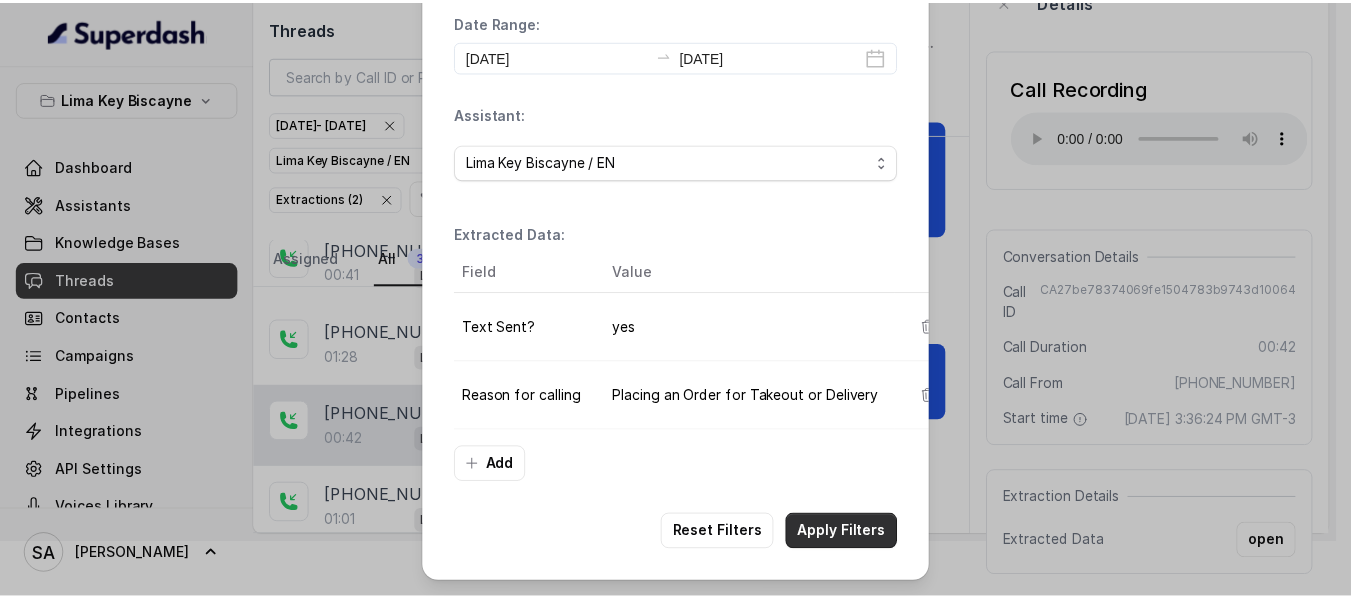 scroll, scrollTop: 0, scrollLeft: 0, axis: both 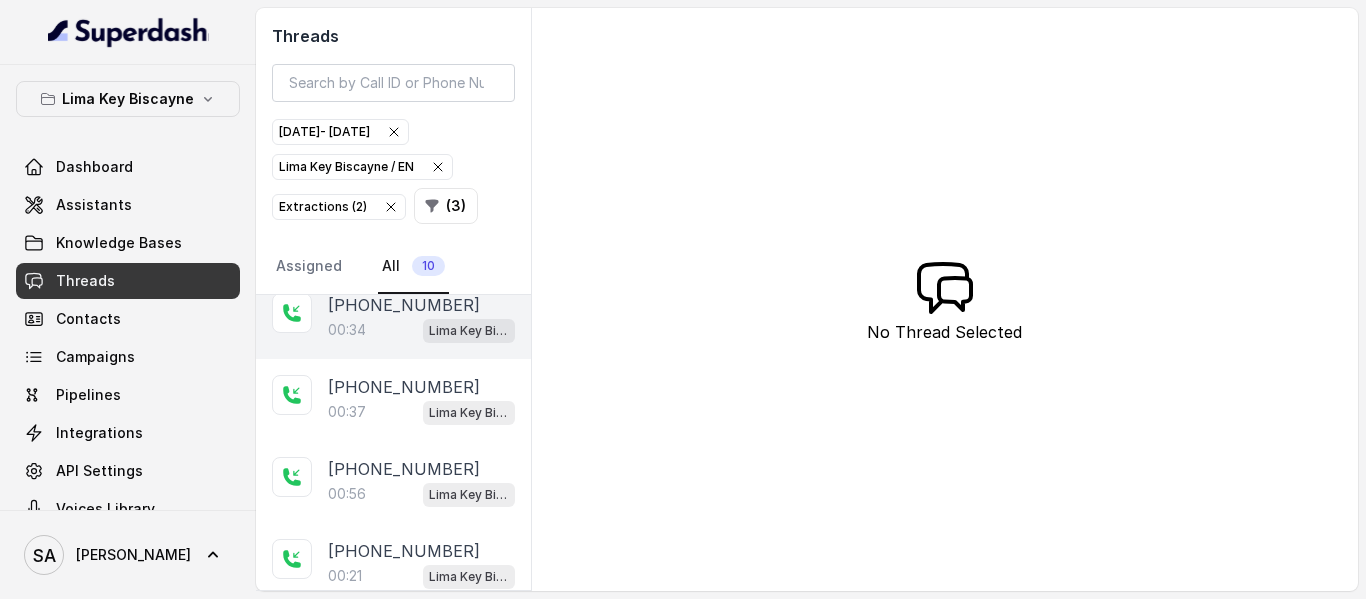 click on "00:34 Lima Key Biscayne / EN" at bounding box center [421, 330] 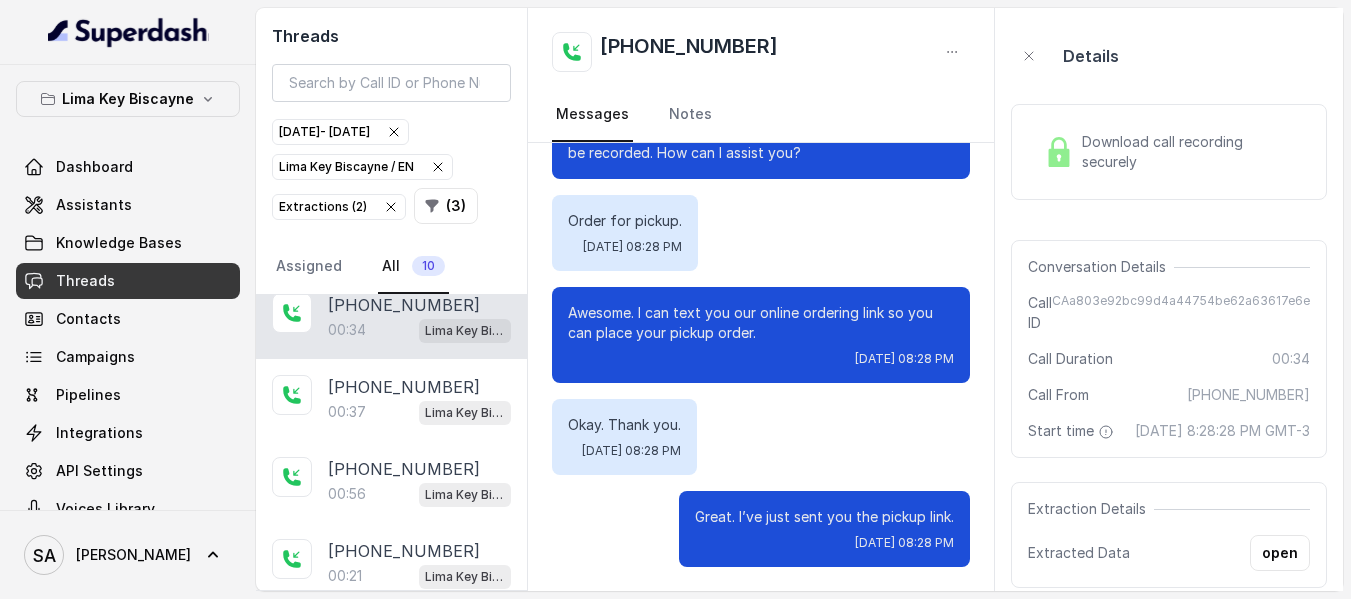 scroll, scrollTop: 0, scrollLeft: 0, axis: both 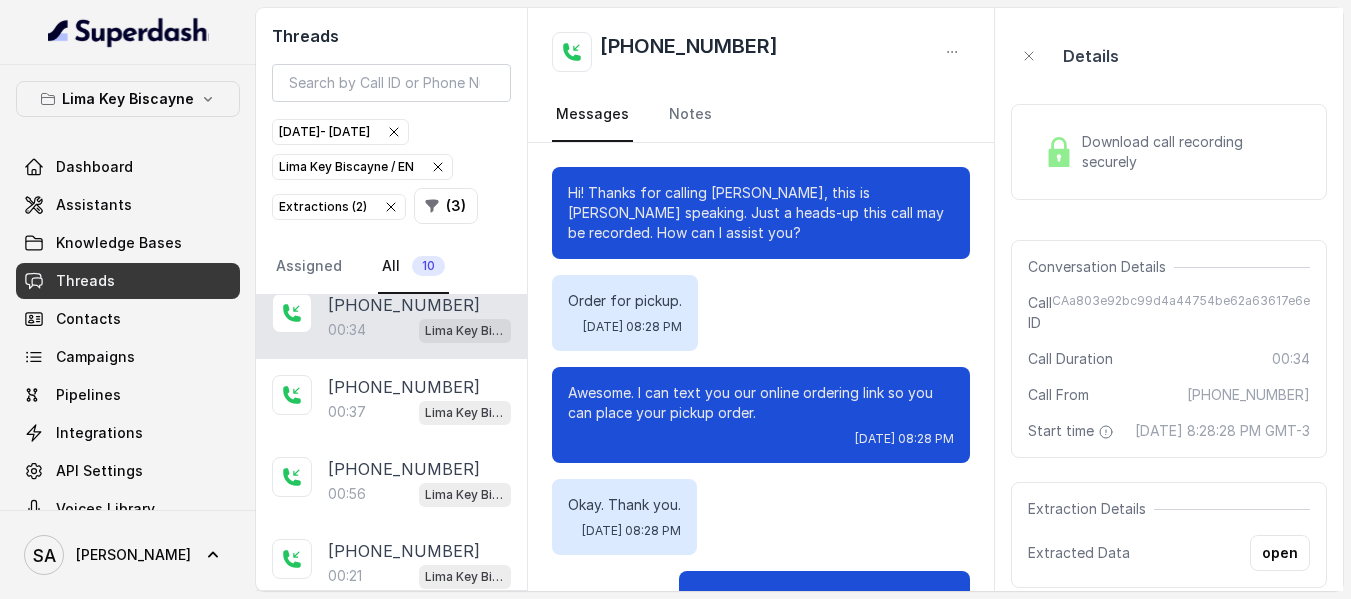click on "Download call recording securely" at bounding box center [1192, 152] 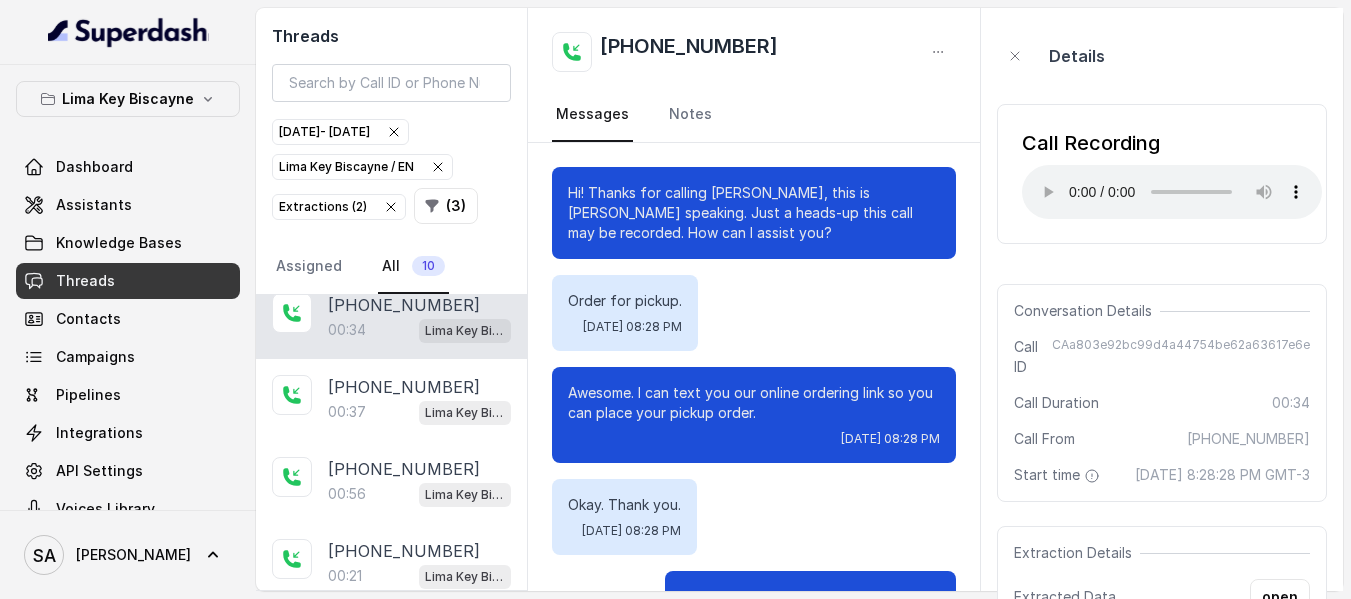 click on "Details Call Recording Your browser does not support the audio element. Conversation Details Call ID CAa803e92bc99d4a44754be62a63617e6e Call Duration 00:34 Call From [PHONE_NUMBER] Start time [DATE] 8:28:28 PM GMT-3 Extraction Details Extracted Data open Tags No tags assigned" at bounding box center (1162, 299) 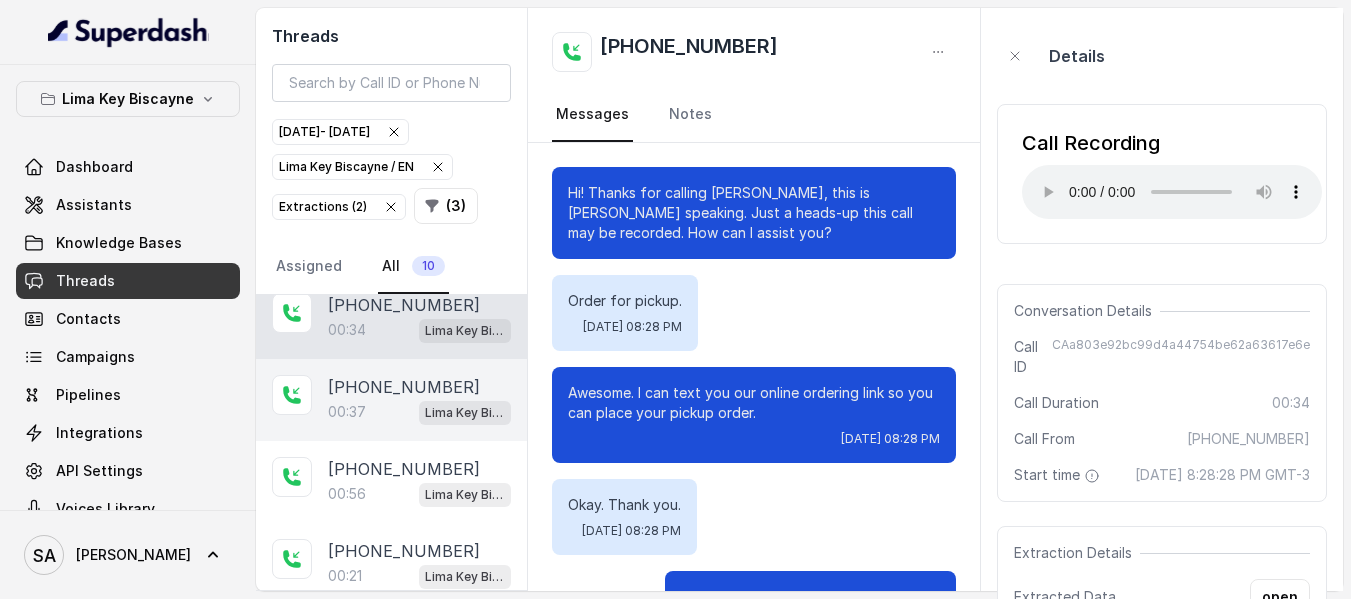 click on "00:37 Lima Key Biscayne / EN" at bounding box center (419, 412) 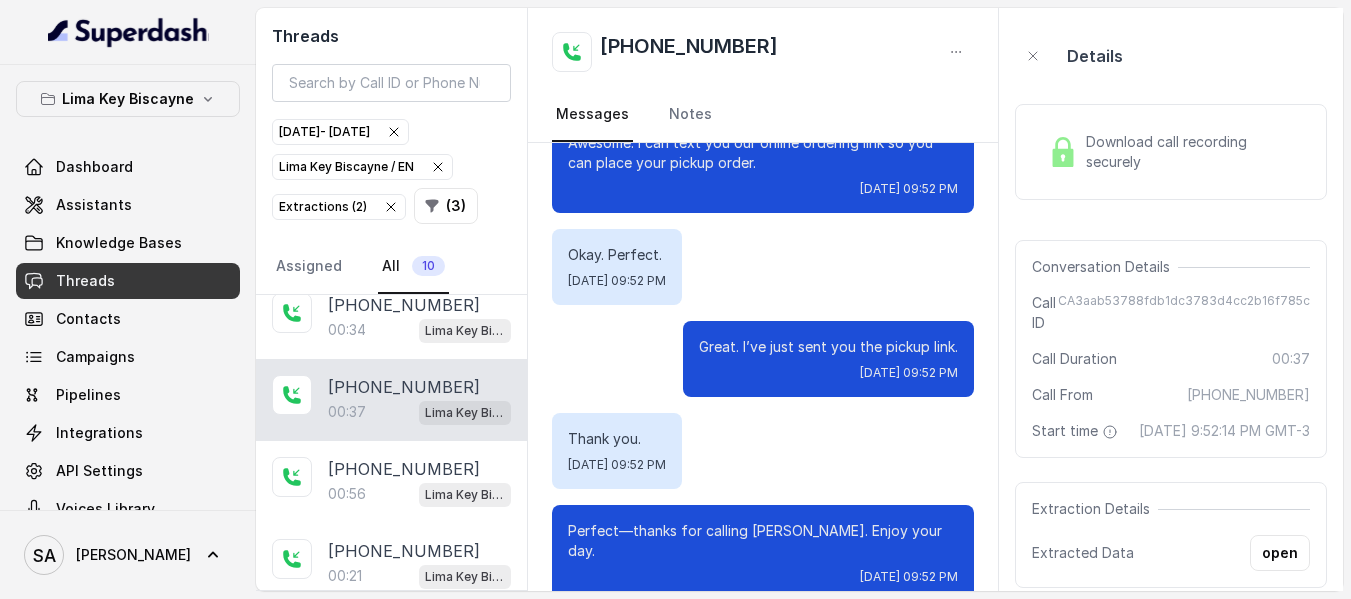 scroll, scrollTop: 264, scrollLeft: 0, axis: vertical 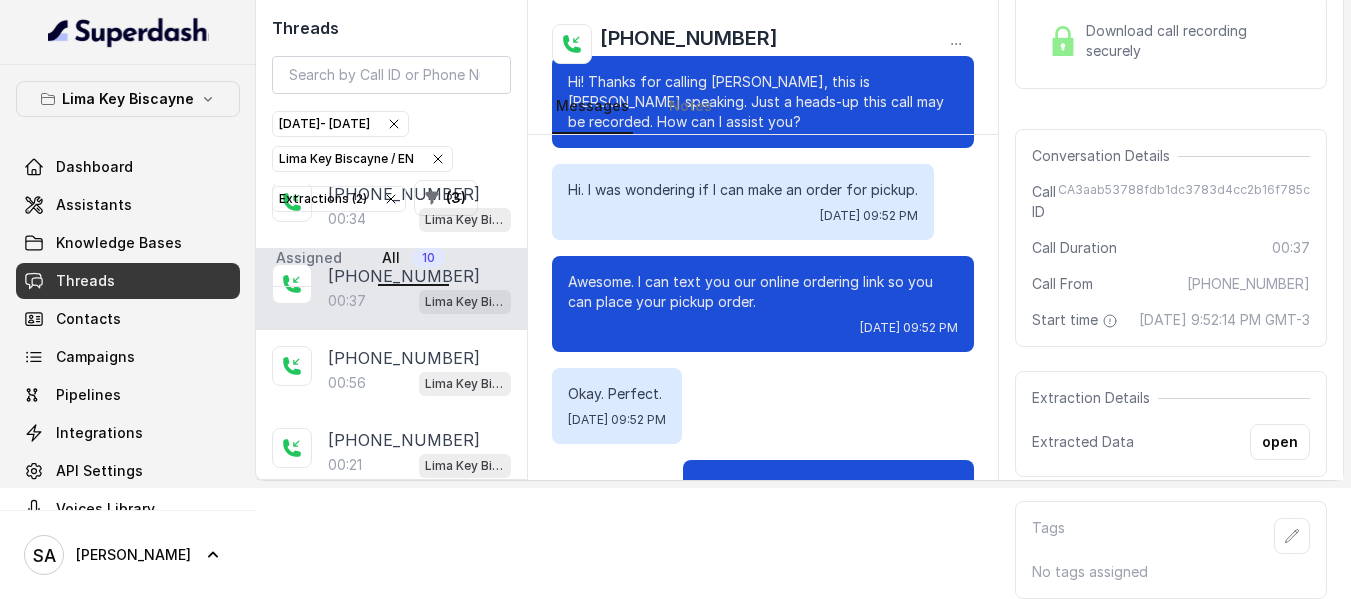 click on "Download call recording securely" at bounding box center [1171, 41] 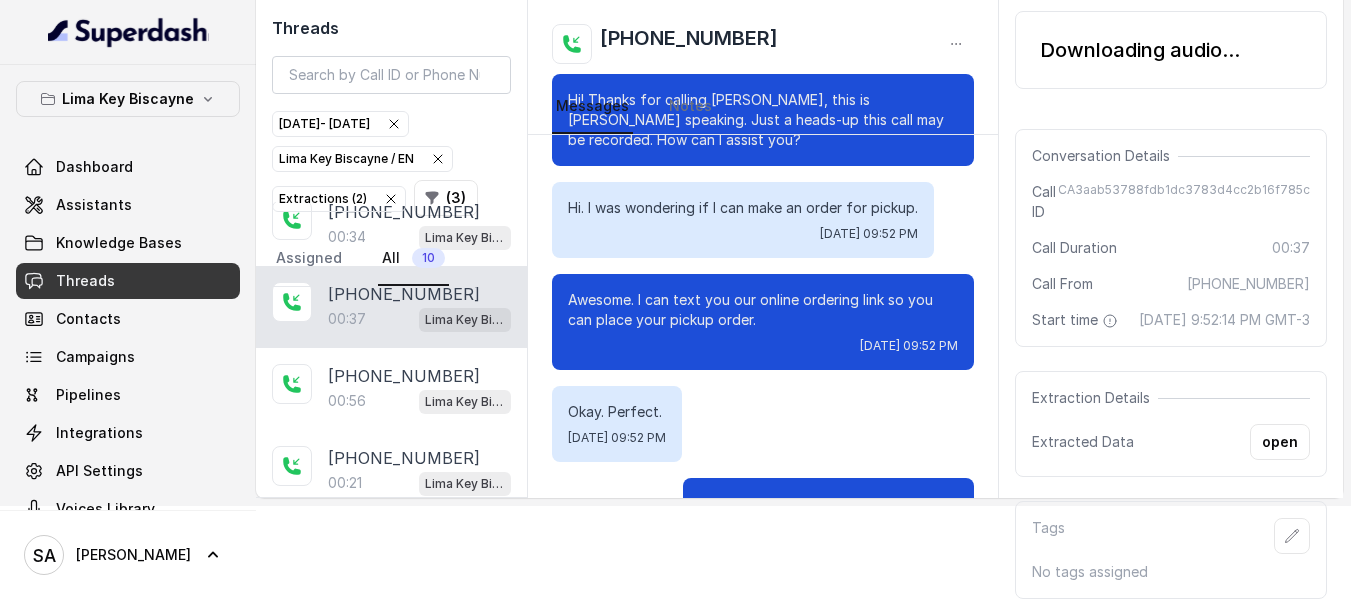 scroll, scrollTop: 131, scrollLeft: 0, axis: vertical 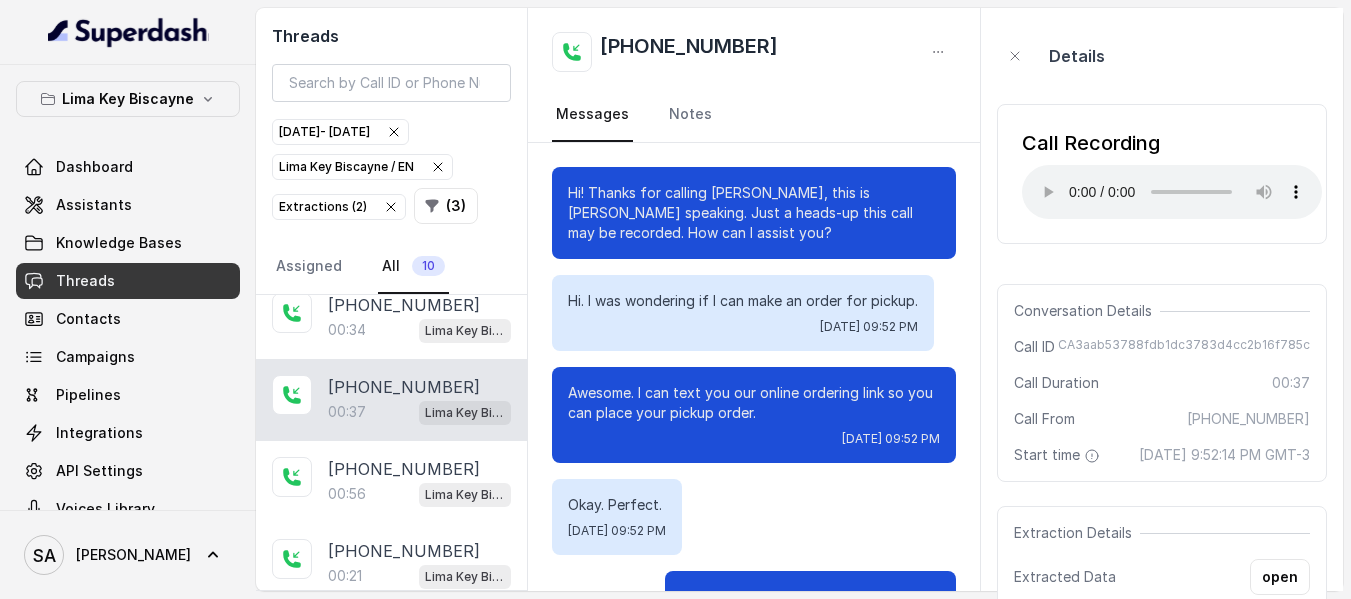 type 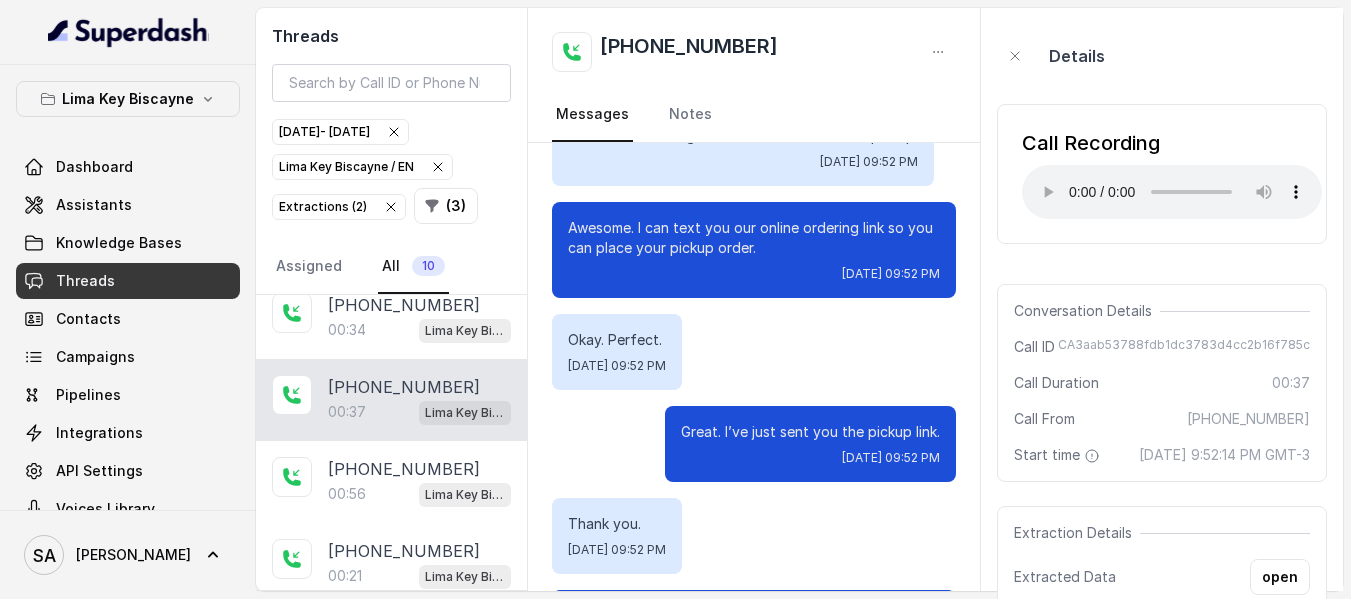 scroll, scrollTop: 200, scrollLeft: 0, axis: vertical 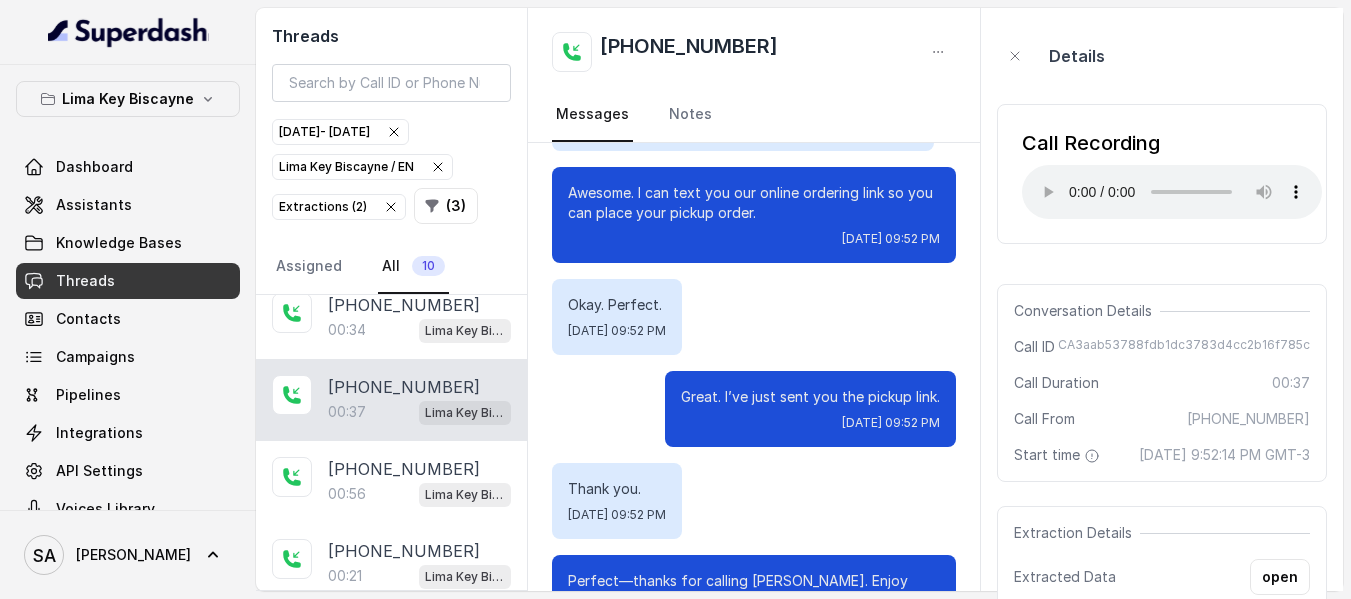 click on "Details" at bounding box center (1162, 56) 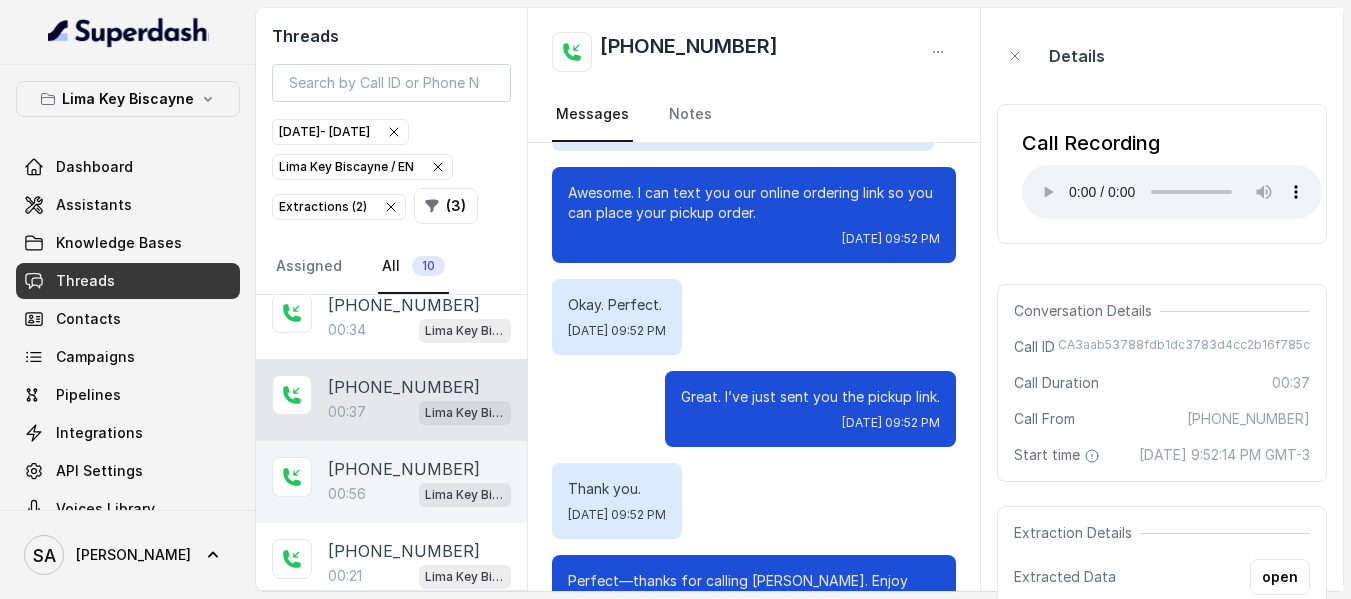 click on "[PHONE_NUMBER]" at bounding box center (404, 469) 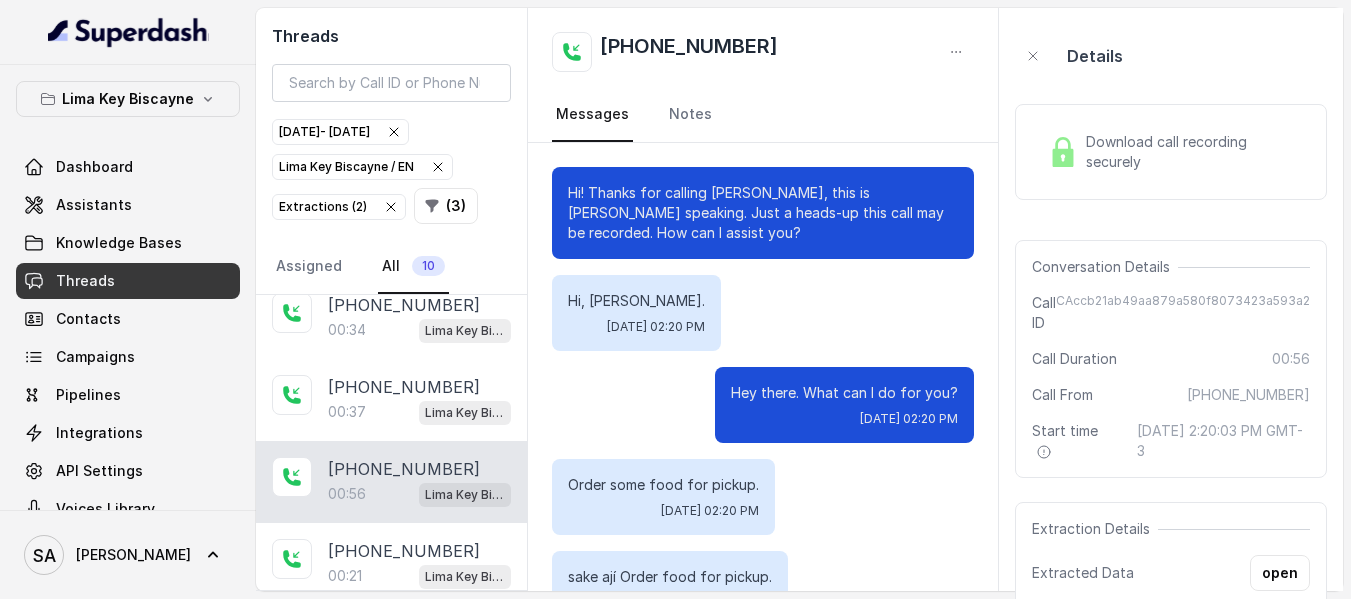 scroll, scrollTop: 356, scrollLeft: 0, axis: vertical 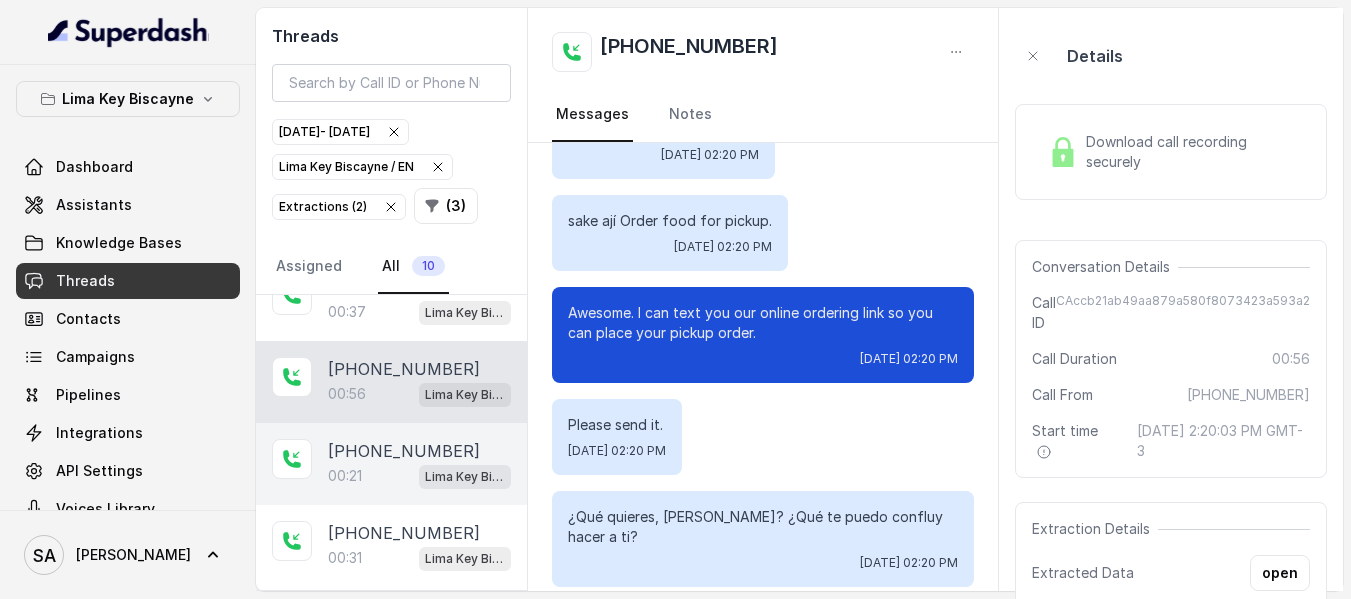 click on "[PHONE_NUMBER]" at bounding box center [404, 451] 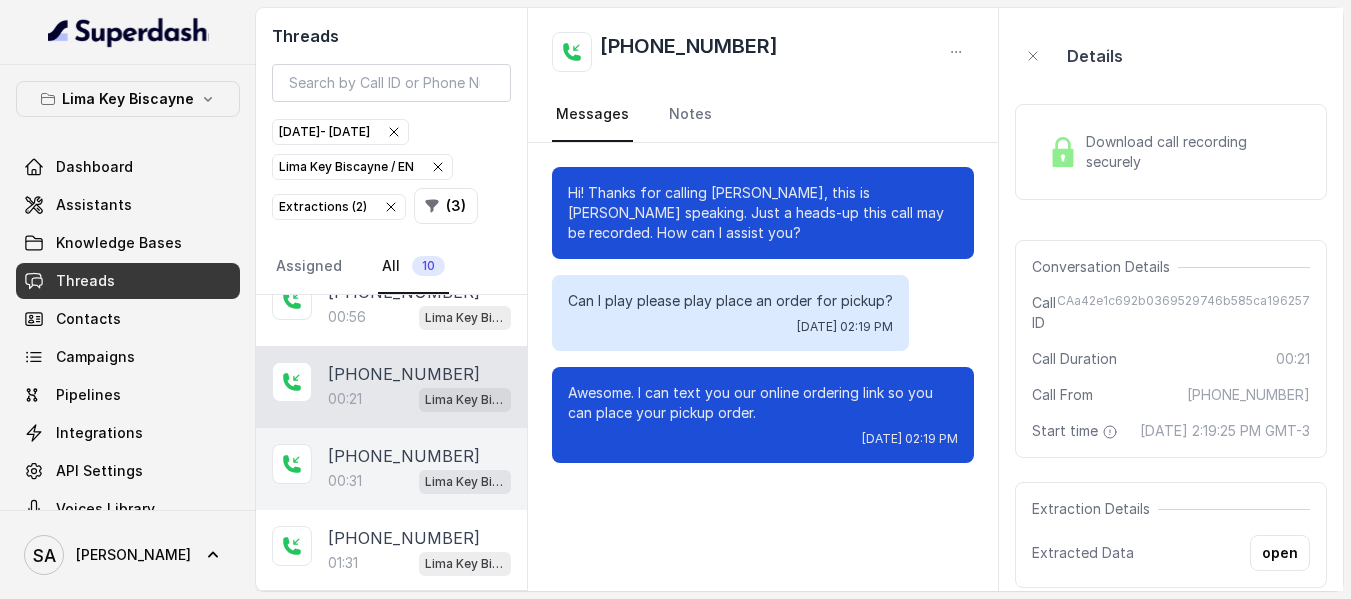 scroll, scrollTop: 300, scrollLeft: 0, axis: vertical 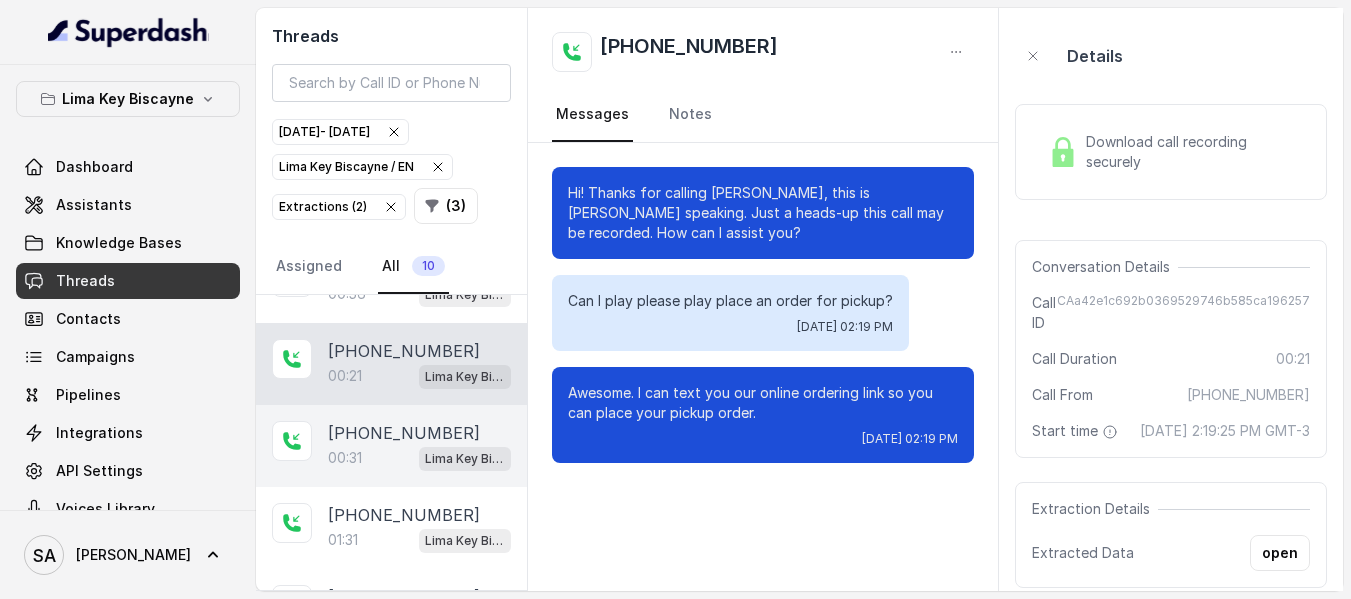 click on "00:31 Lima Key Biscayne / EN" at bounding box center [419, 458] 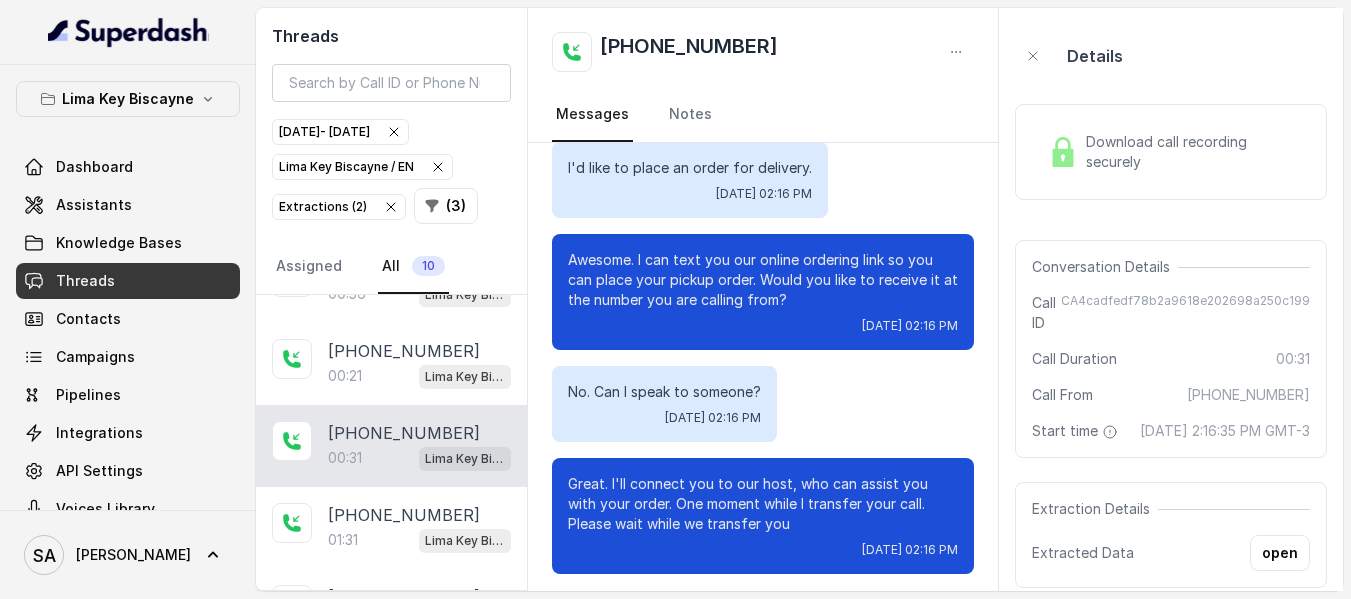 scroll, scrollTop: 140, scrollLeft: 0, axis: vertical 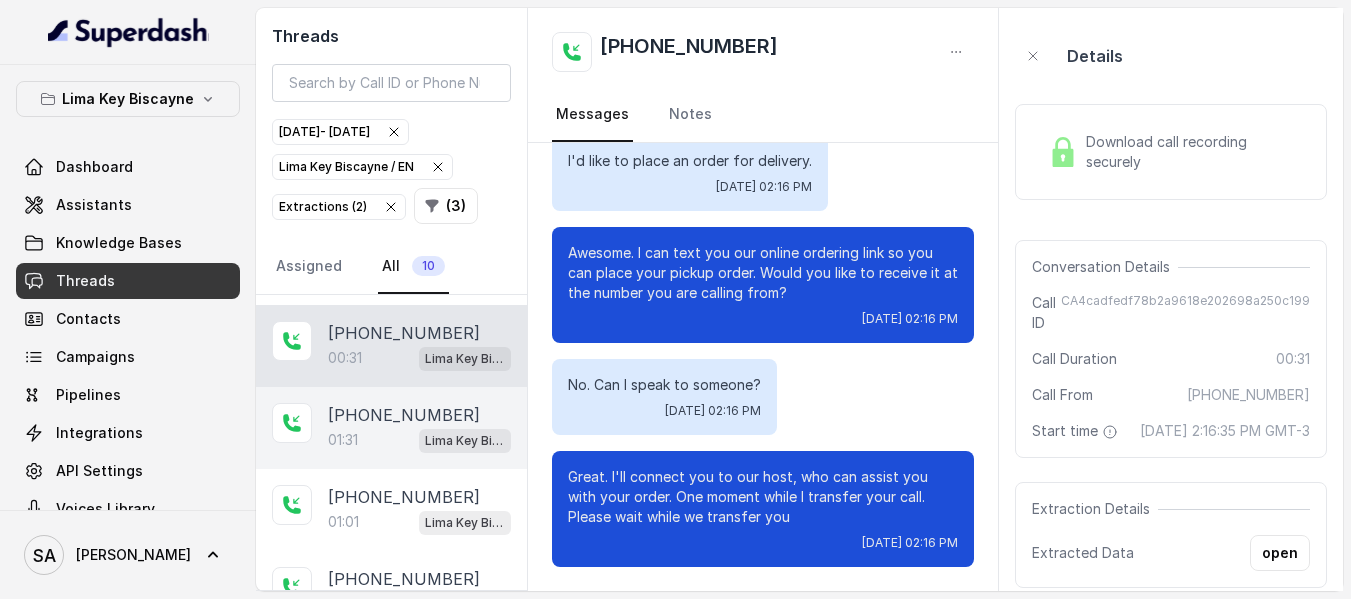 click on "[PHONE_NUMBER]" at bounding box center (404, 415) 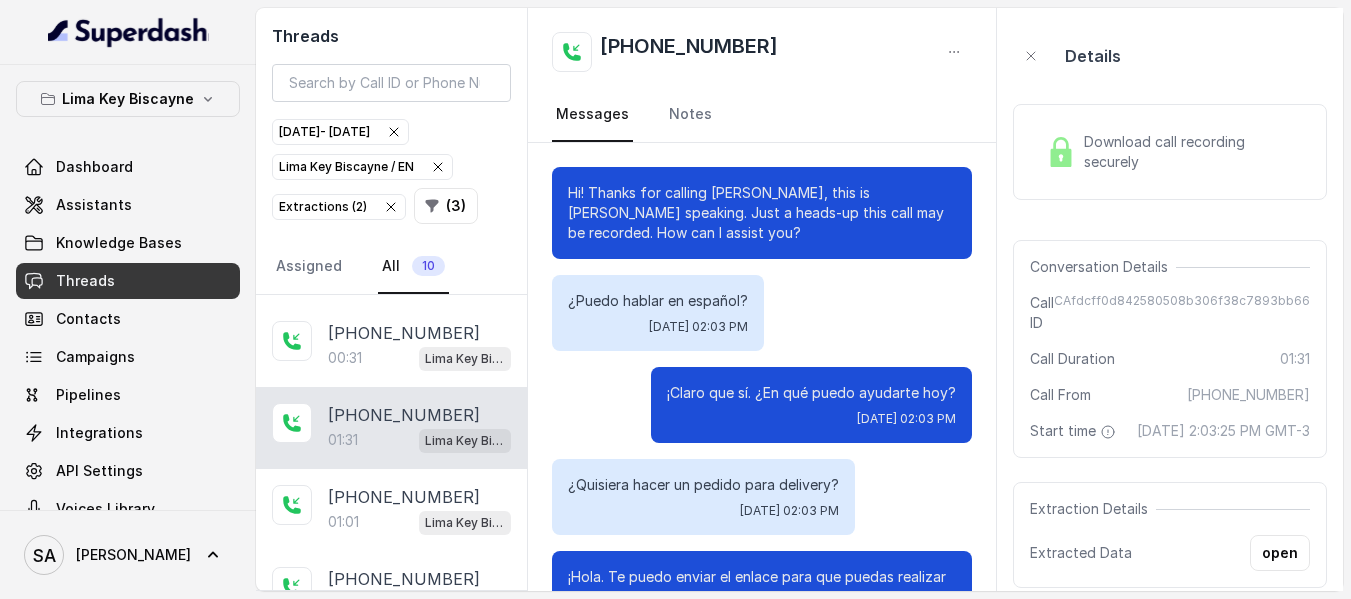 scroll, scrollTop: 1088, scrollLeft: 0, axis: vertical 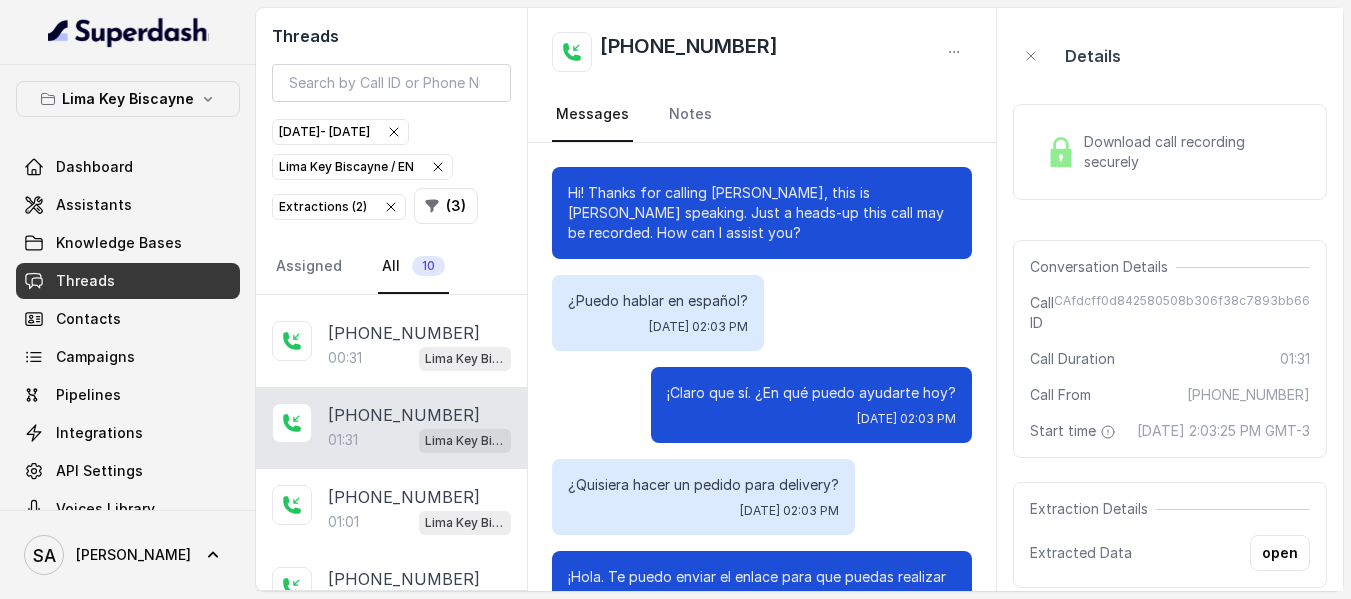 click on "Download call recording securely" at bounding box center (1193, 152) 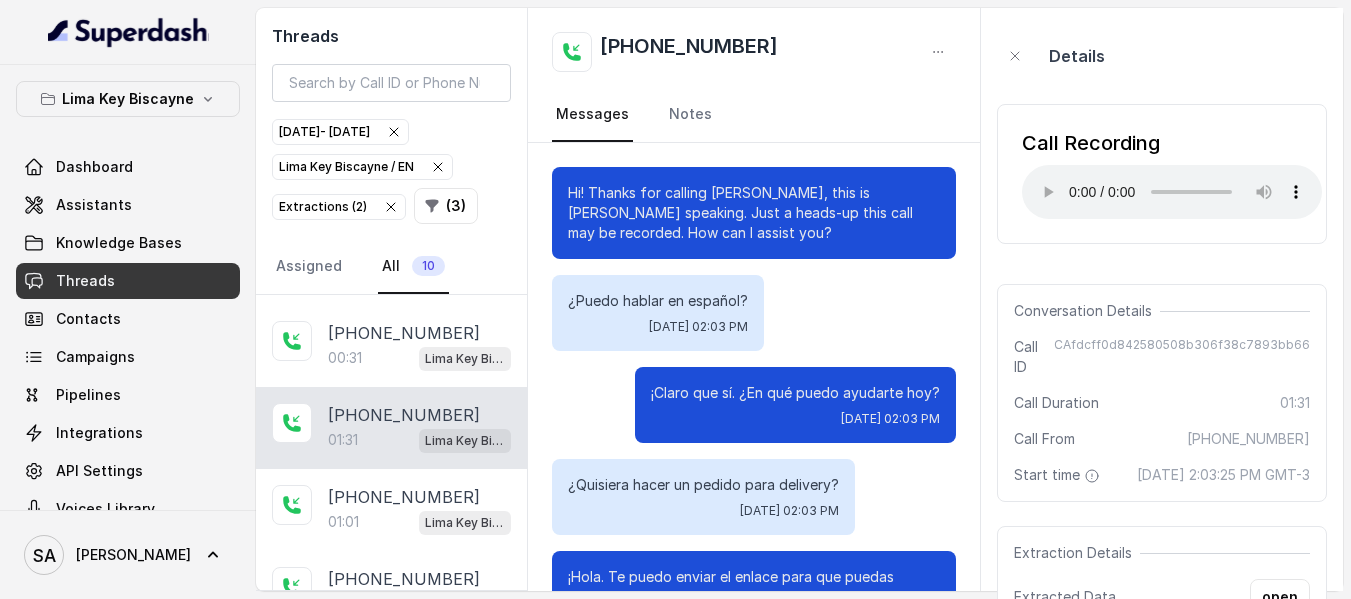 type 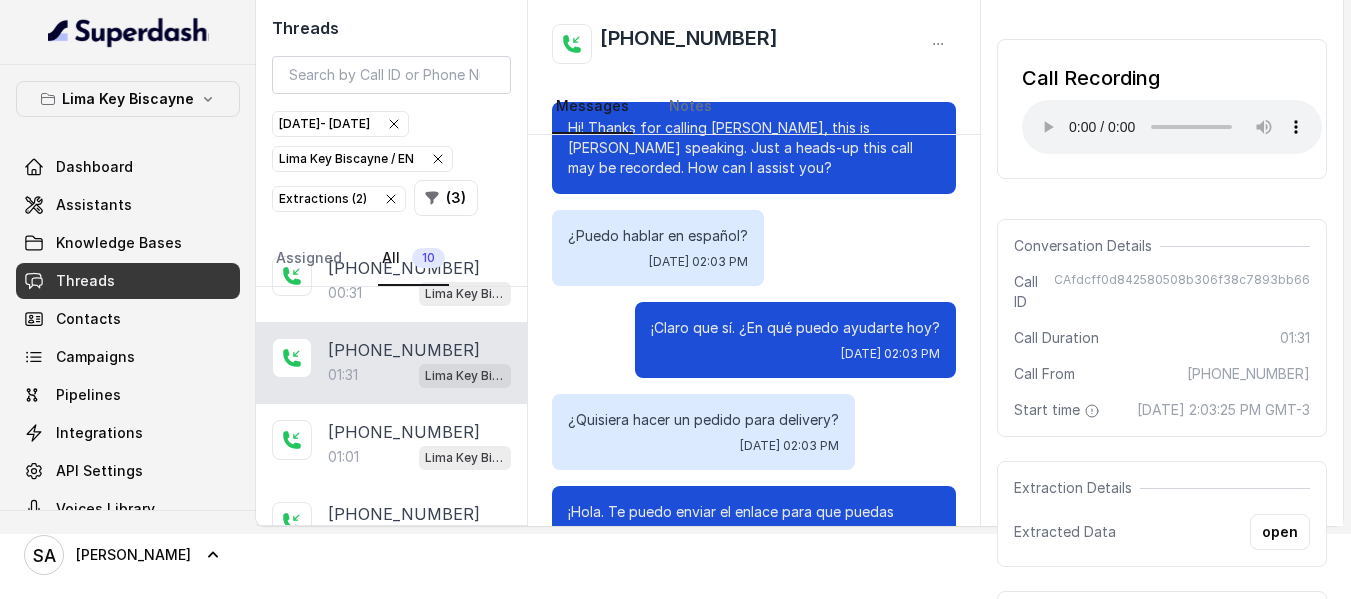 scroll, scrollTop: 100, scrollLeft: 0, axis: vertical 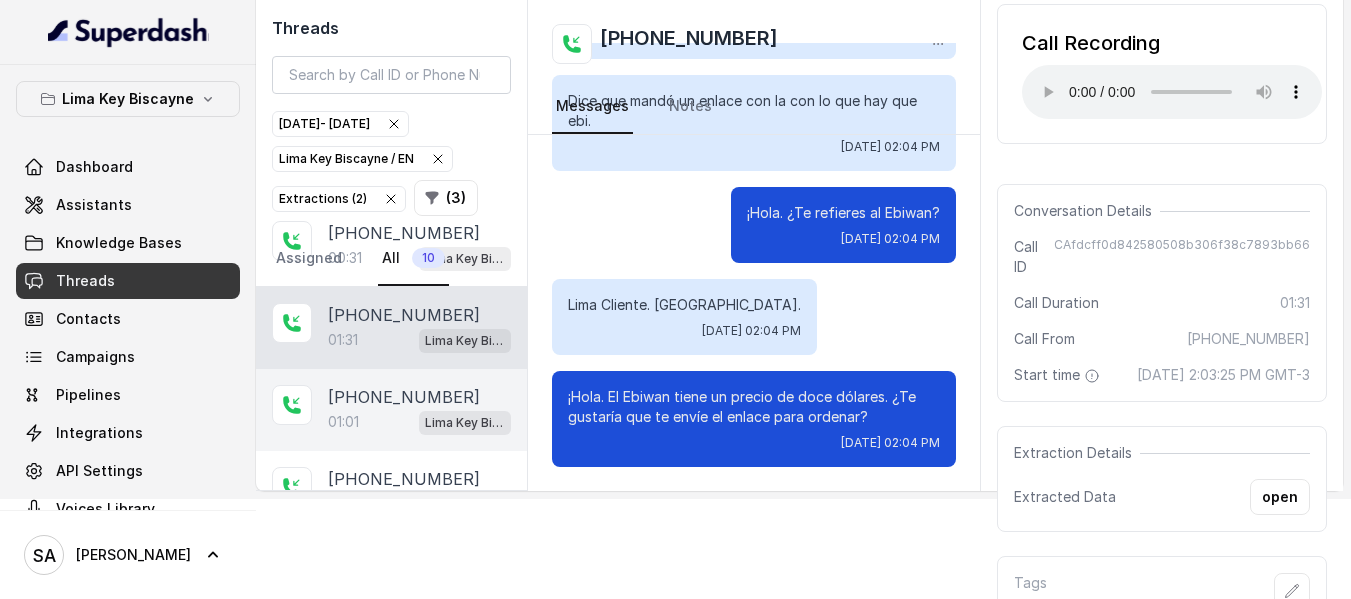click on "[PHONE_NUMBER]" at bounding box center (404, 397) 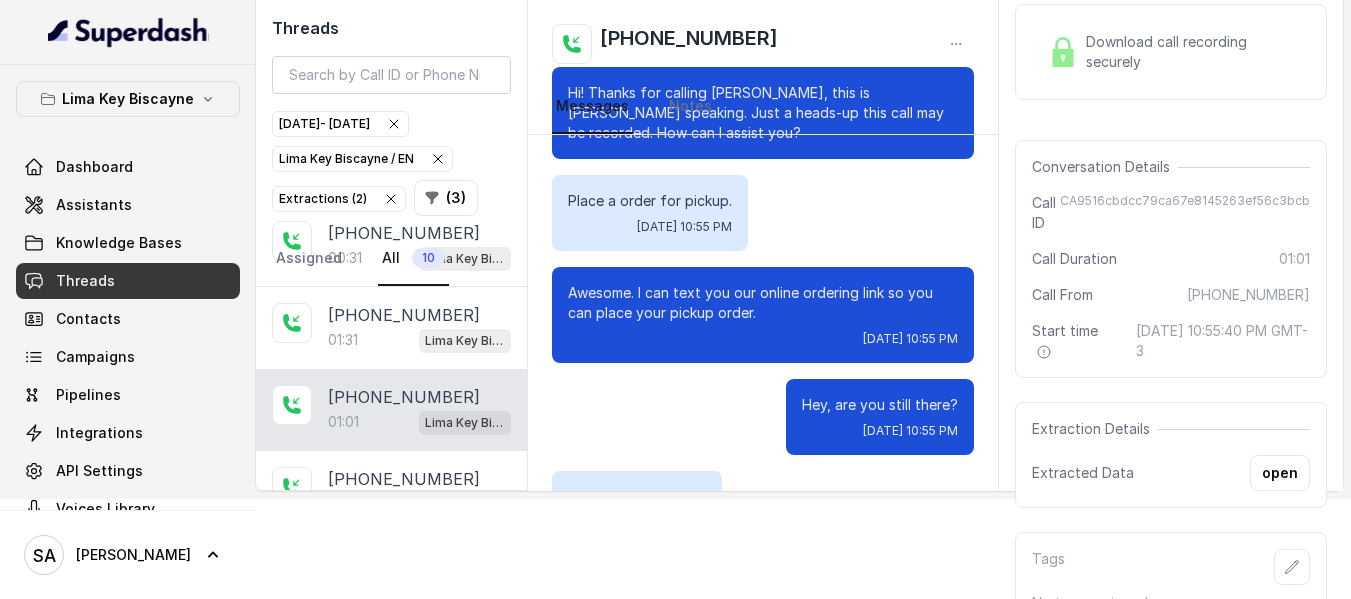 scroll, scrollTop: 632, scrollLeft: 0, axis: vertical 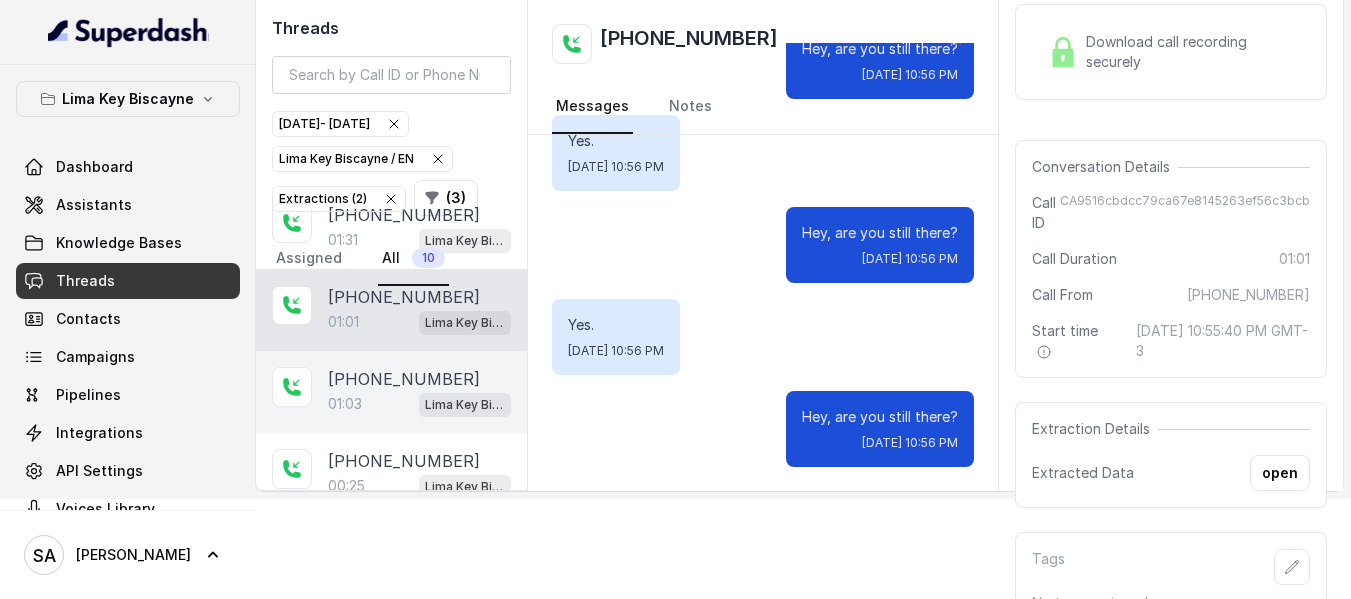 click on "[PHONE_NUMBER]" at bounding box center (404, 379) 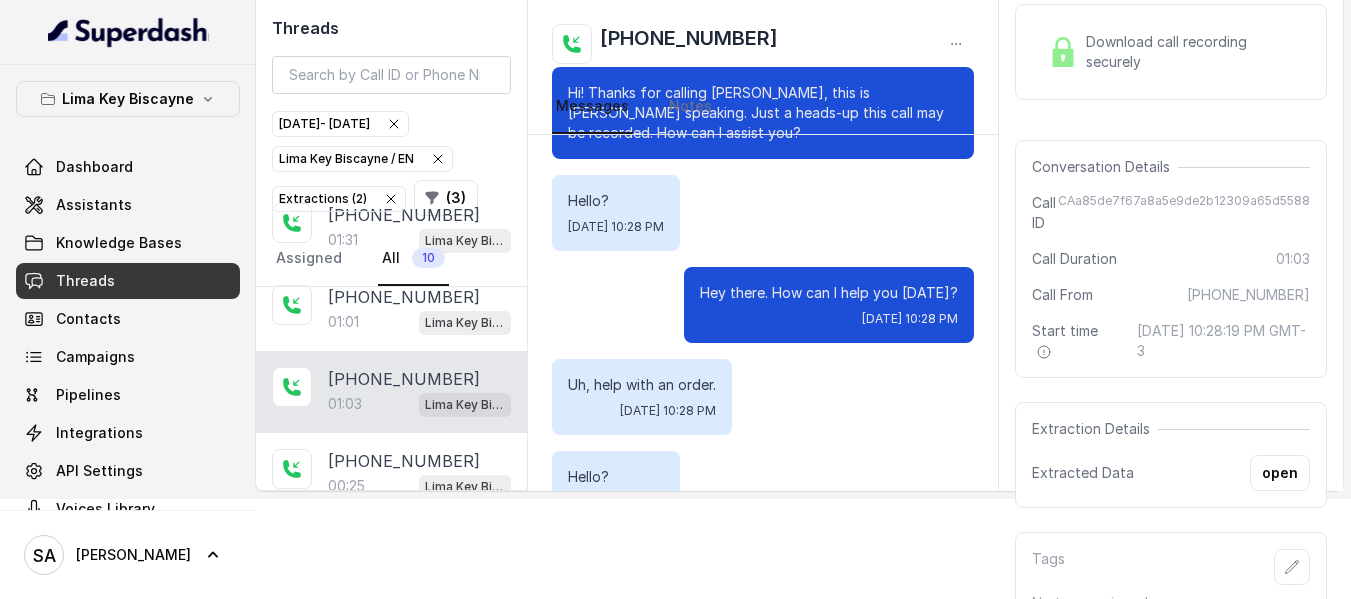 scroll, scrollTop: 988, scrollLeft: 0, axis: vertical 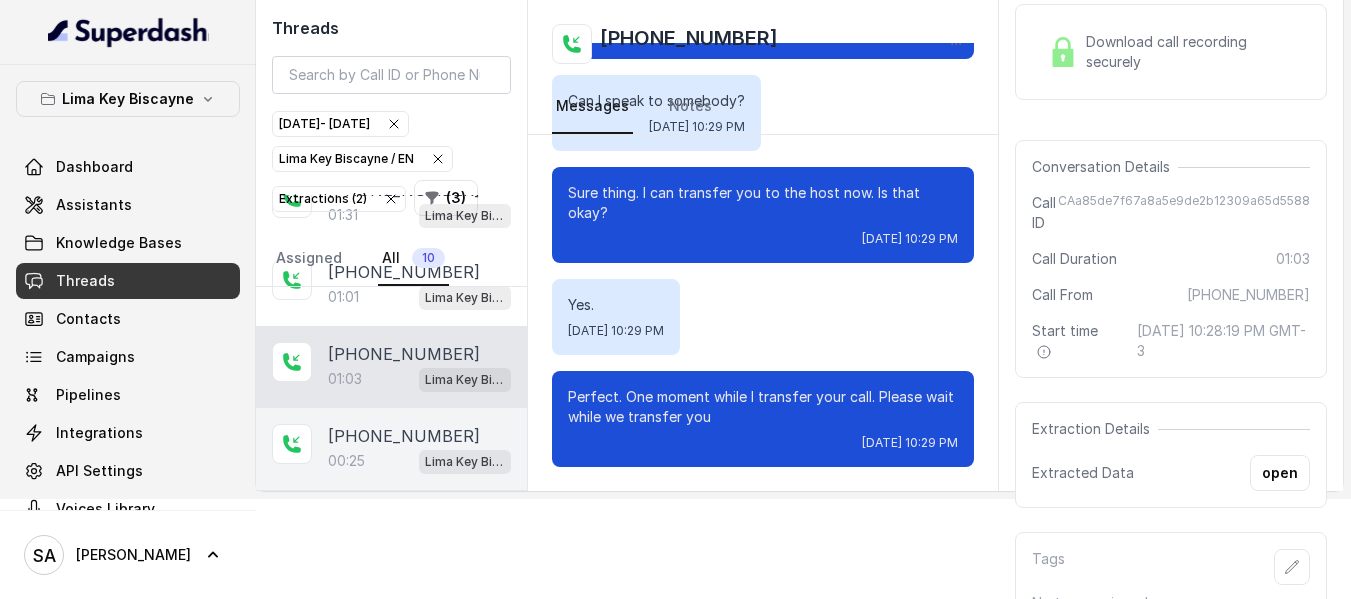 click on "[PHONE_NUMBER]:25 [GEOGRAPHIC_DATA] / EN" at bounding box center [391, 449] 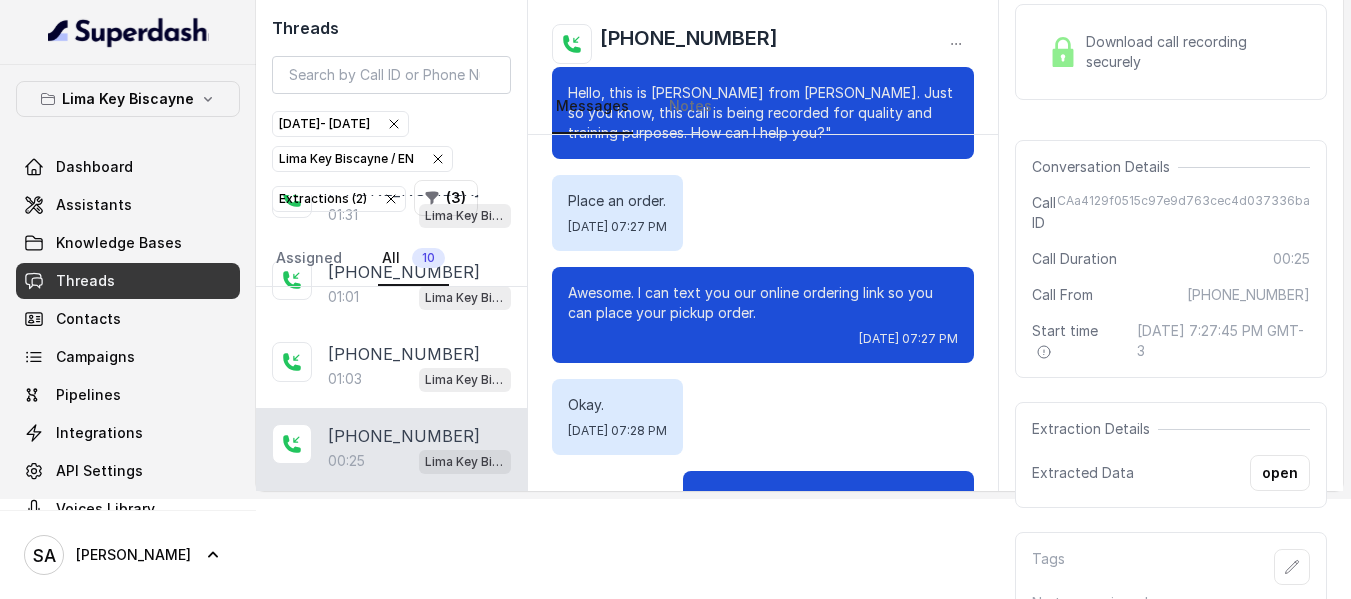 scroll, scrollTop: 172, scrollLeft: 0, axis: vertical 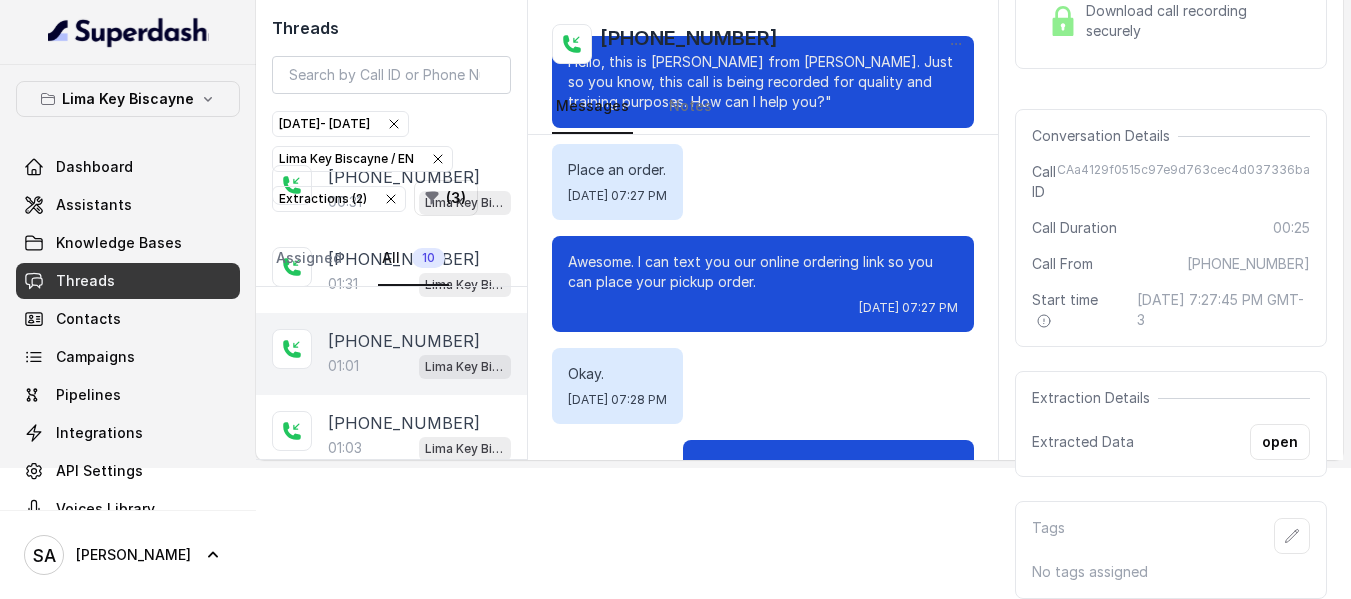 click on "[PHONE_NUMBER]" at bounding box center [404, 341] 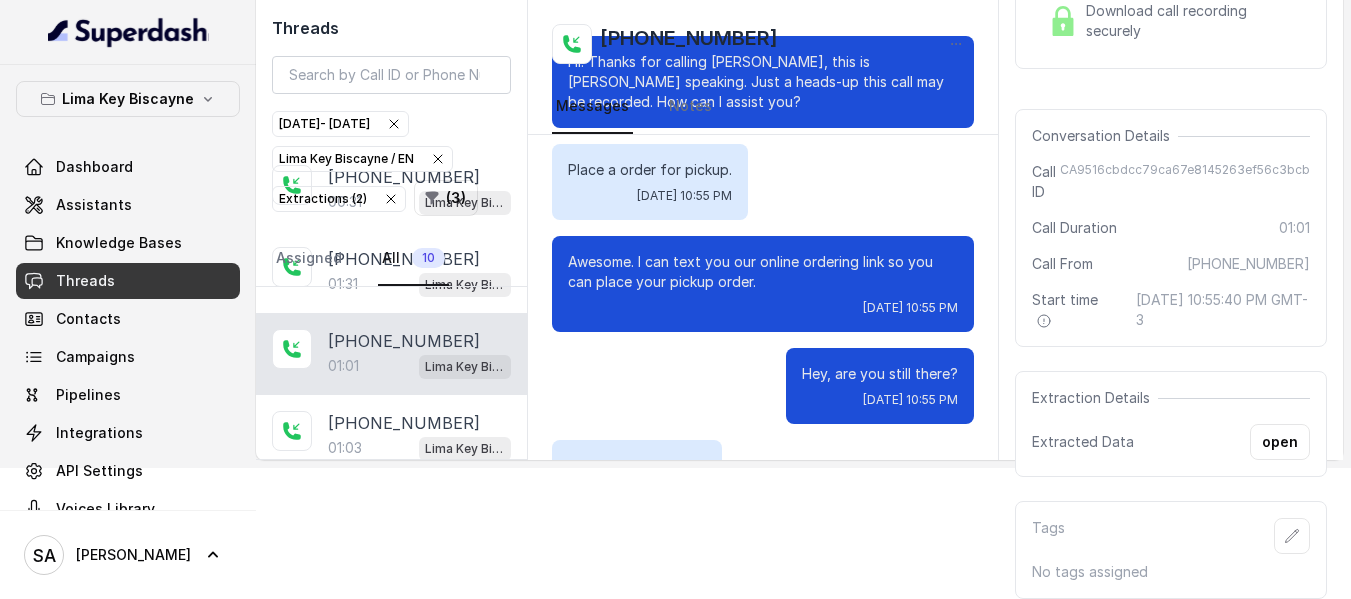 scroll, scrollTop: 632, scrollLeft: 0, axis: vertical 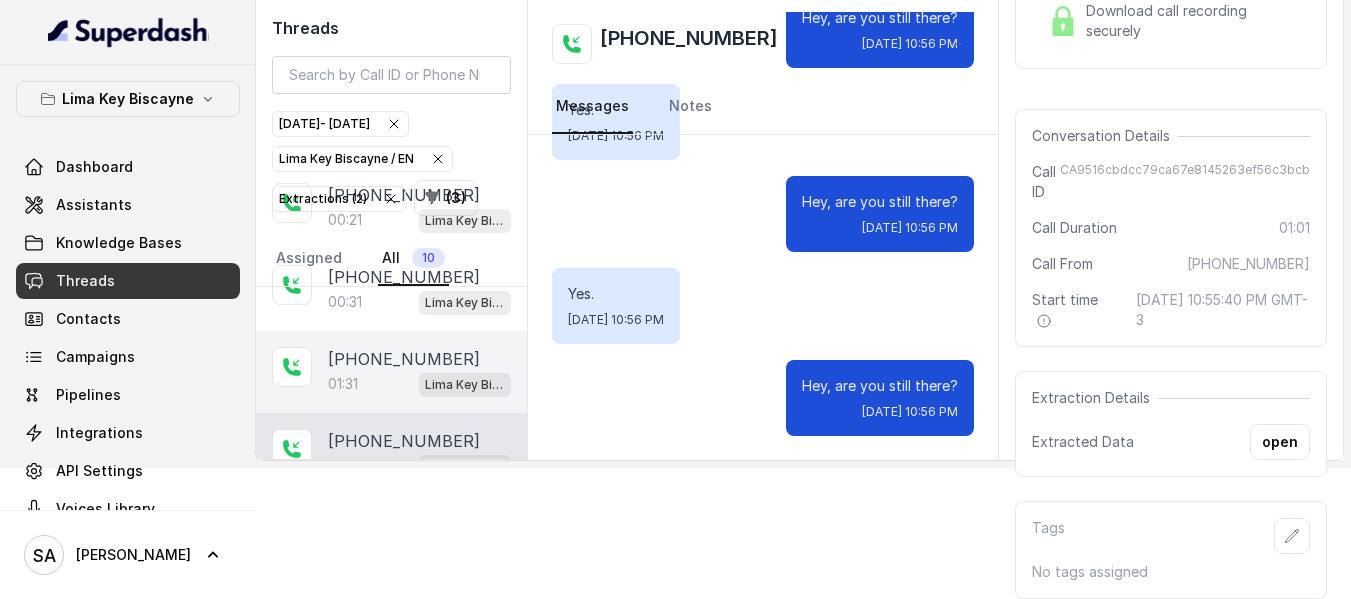 click on "[PHONE_NUMBER]" at bounding box center [404, 359] 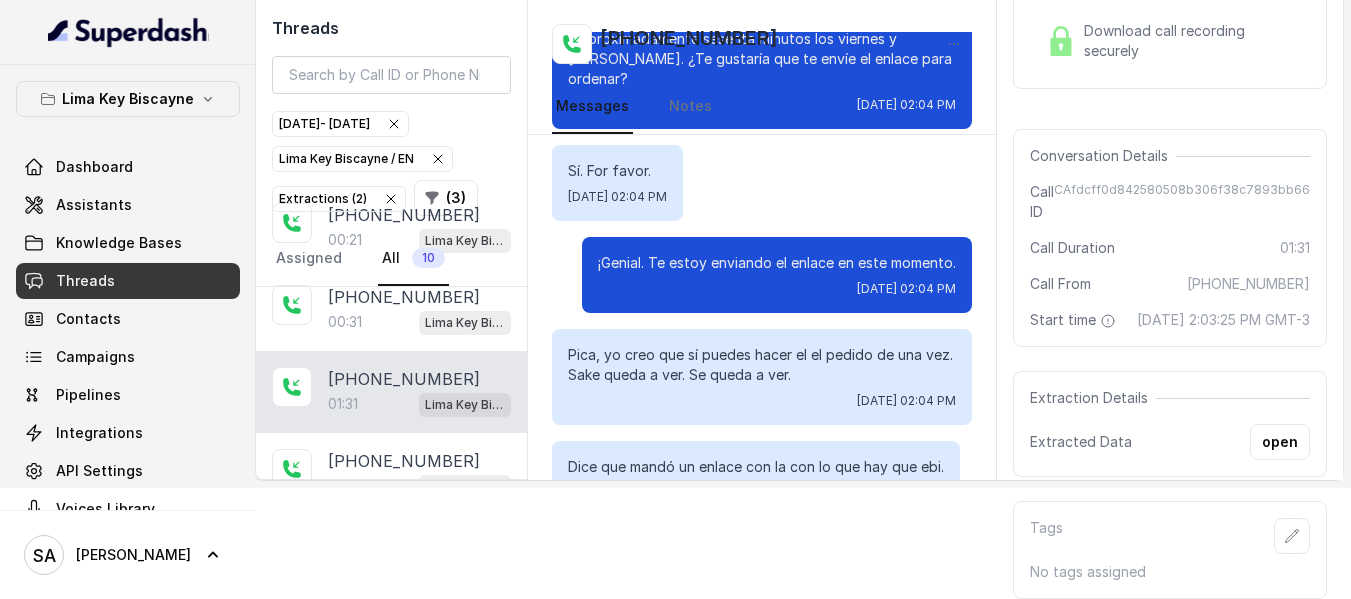 scroll, scrollTop: 700, scrollLeft: 0, axis: vertical 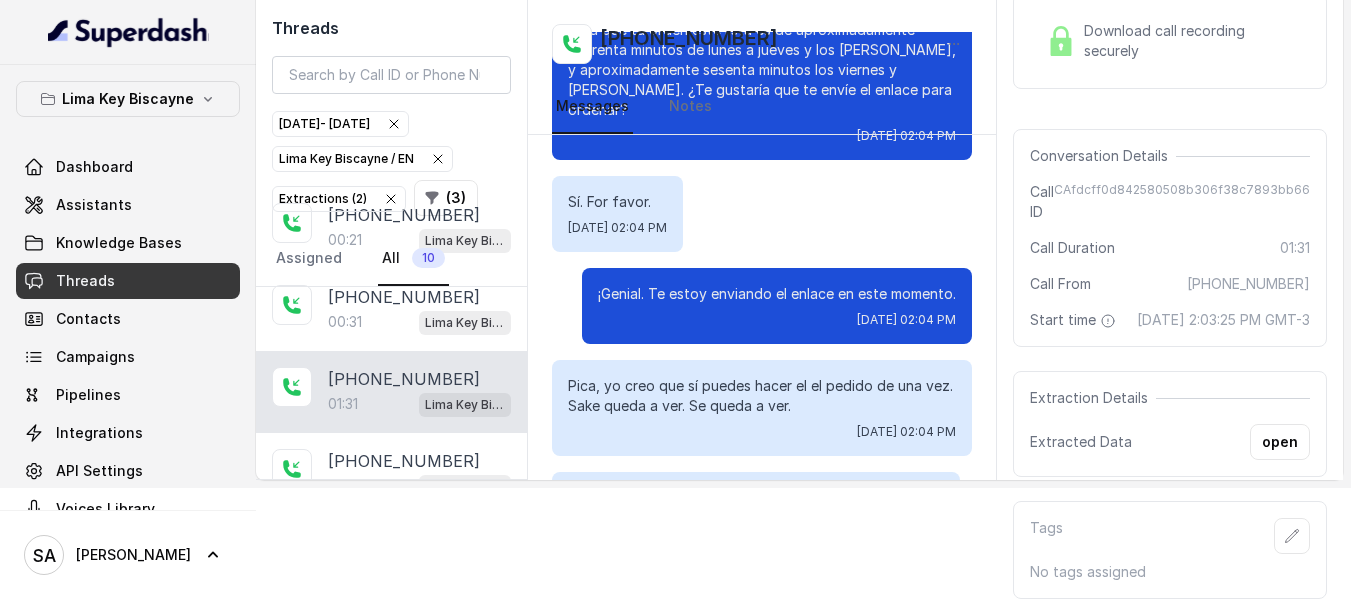 click on "Download call recording securely" at bounding box center [1170, 41] 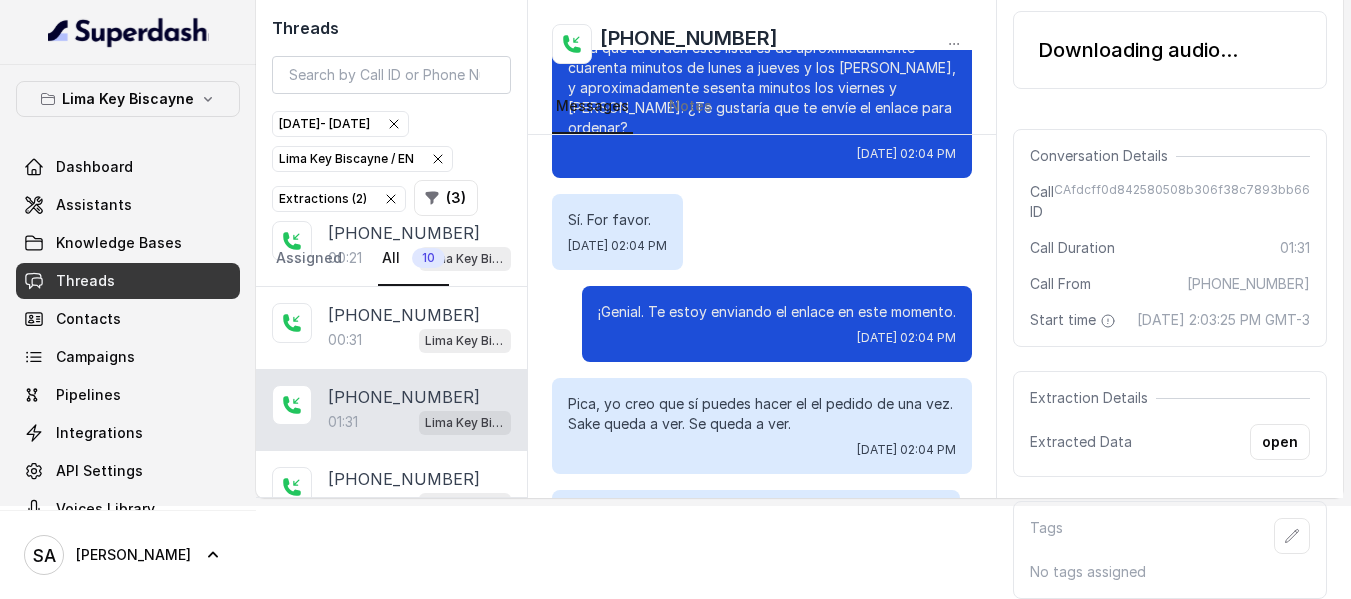 scroll, scrollTop: 131, scrollLeft: 0, axis: vertical 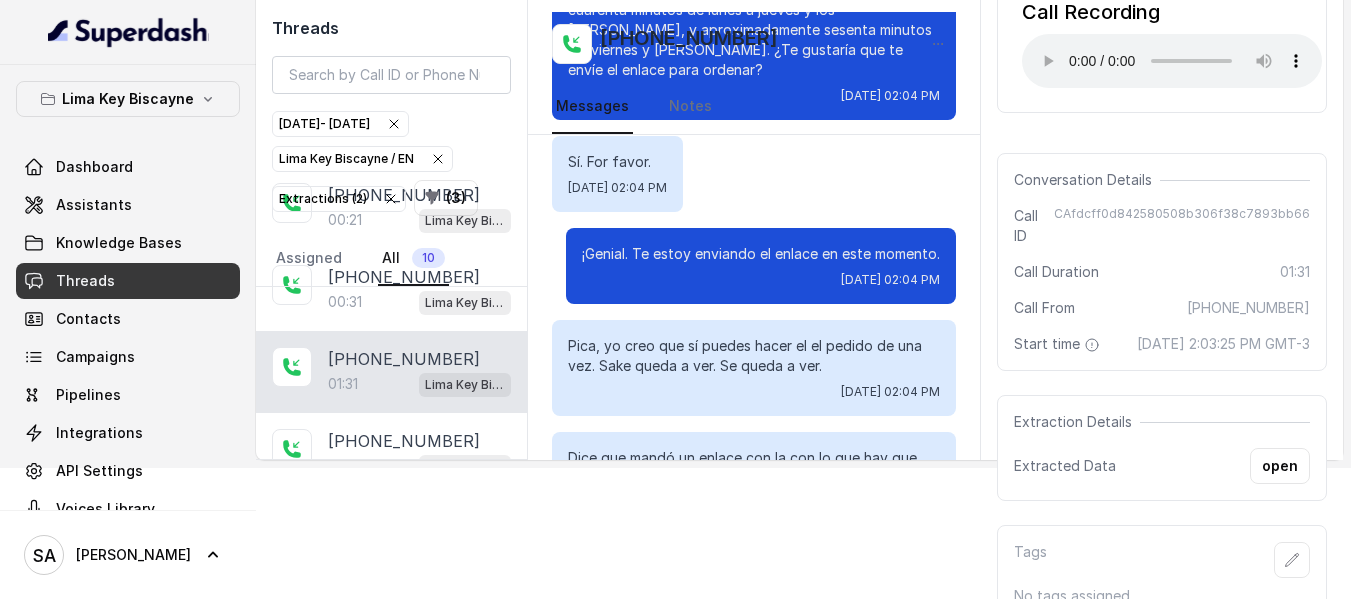 type 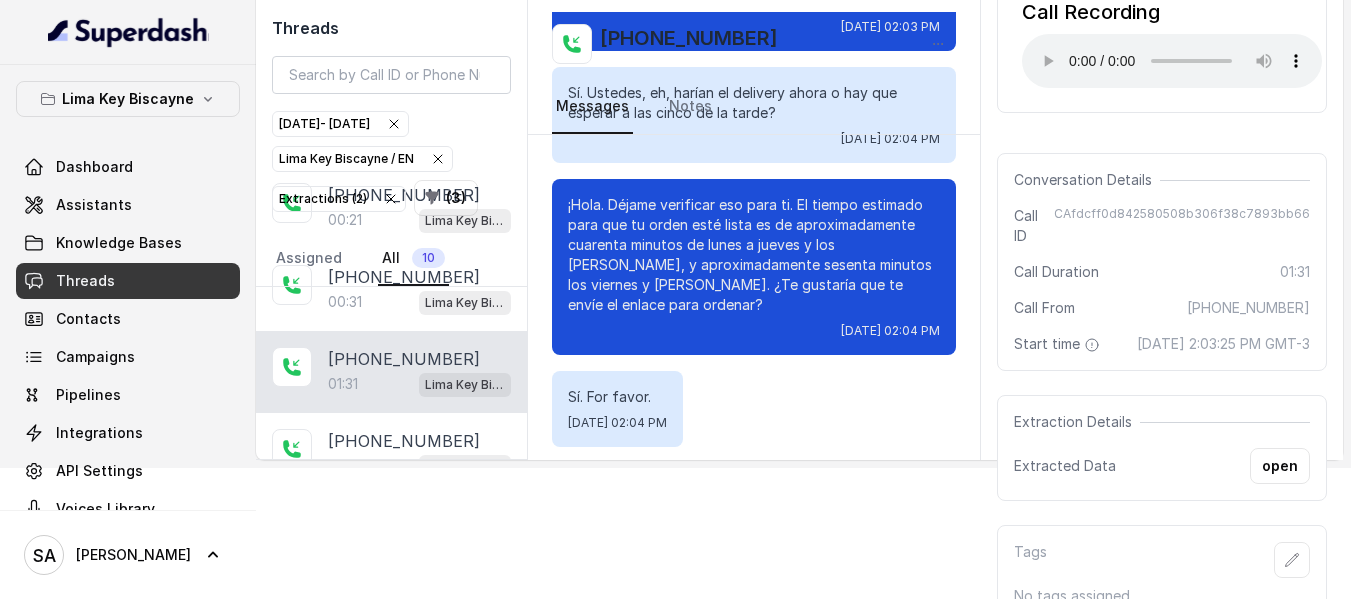scroll, scrollTop: 520, scrollLeft: 0, axis: vertical 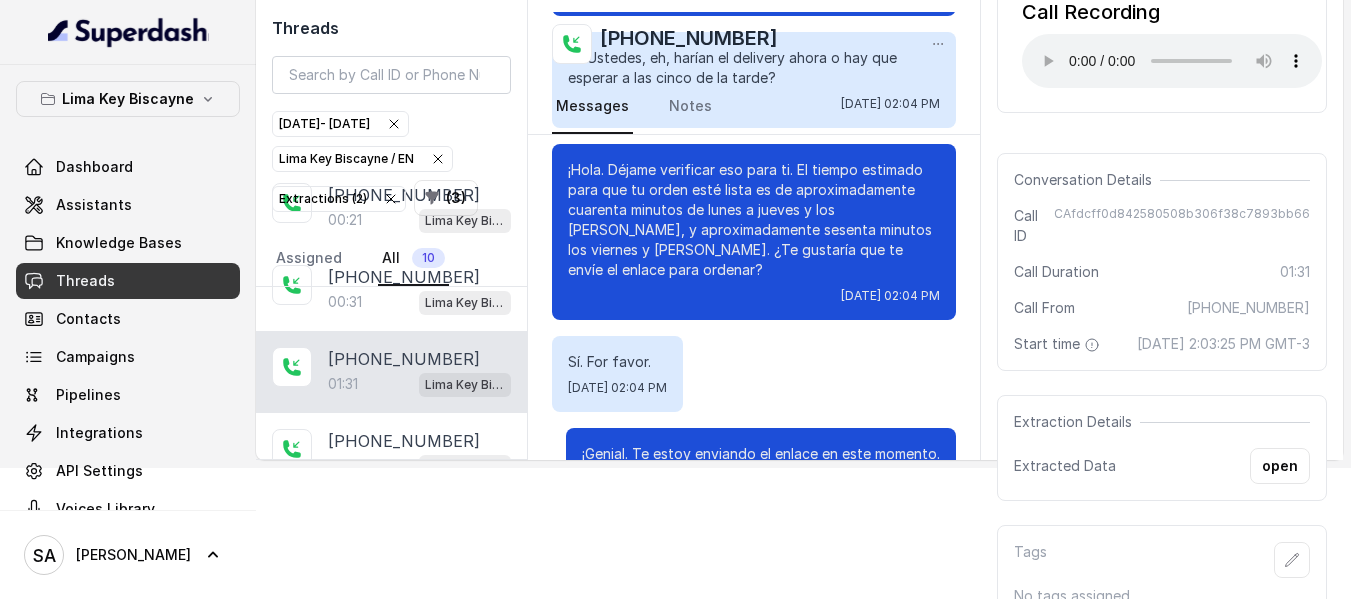 click on "Threads [DATE]  -   [DATE]   Lima Key Biscayne / EN   Extractions ( 2 )    ( 3 ) Assigned All 10" at bounding box center (391, 143) 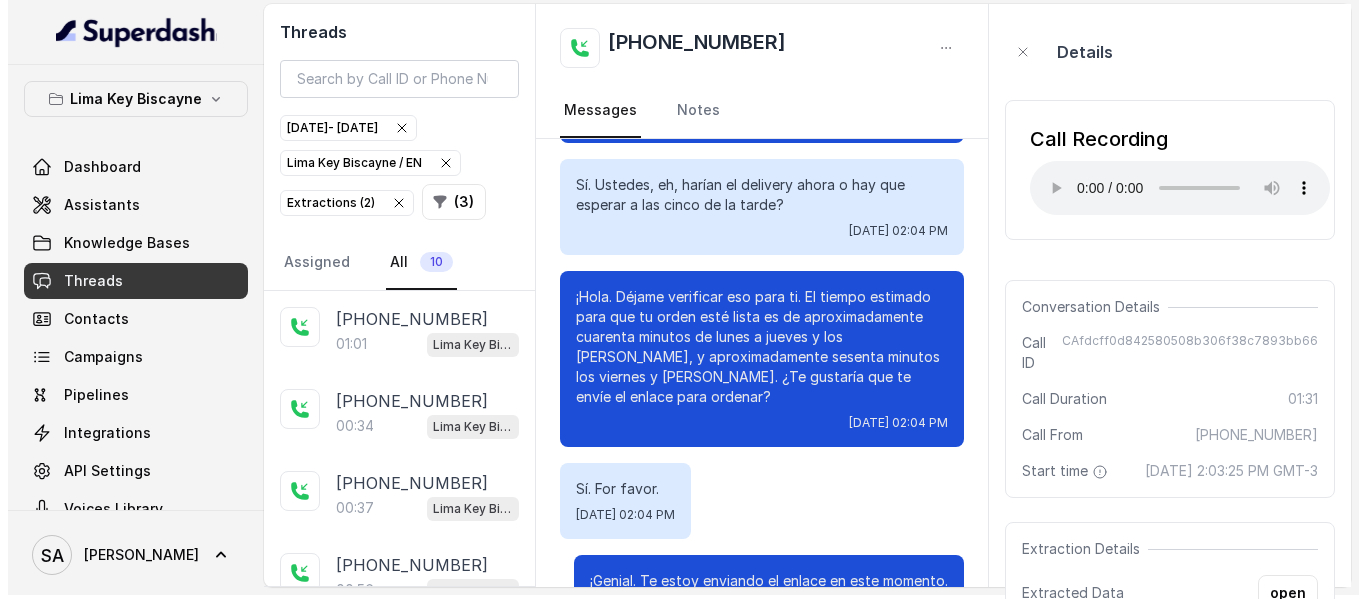 scroll, scrollTop: 0, scrollLeft: 0, axis: both 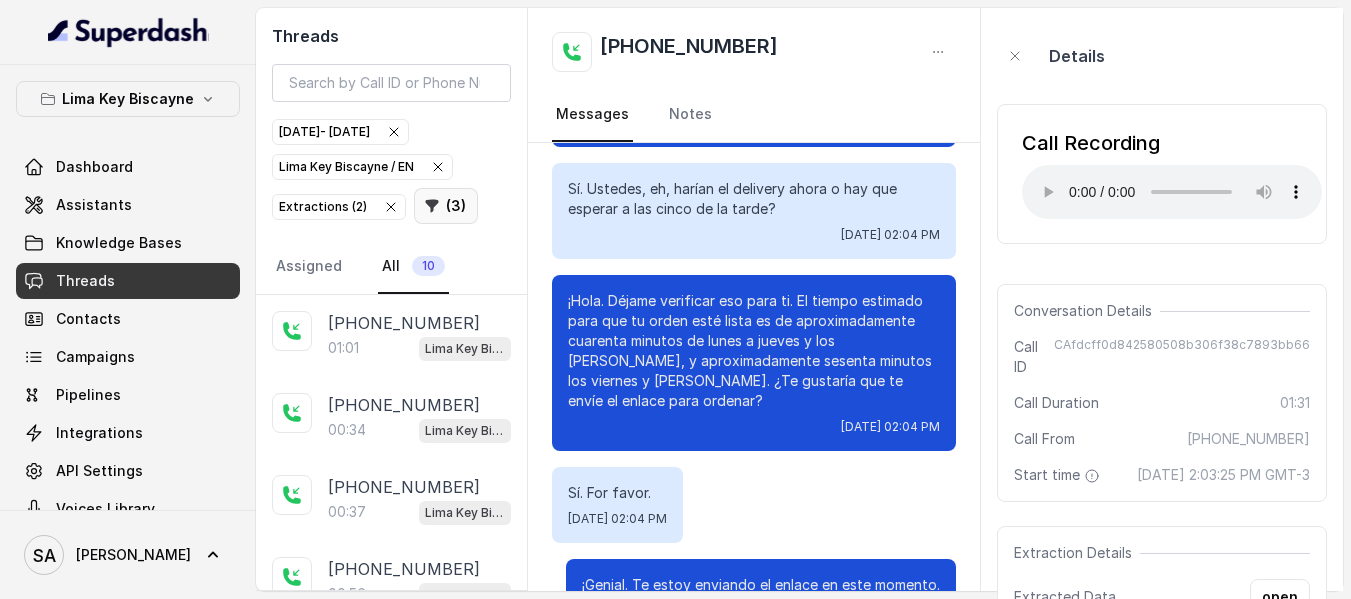 click on "( 3 )" at bounding box center [446, 206] 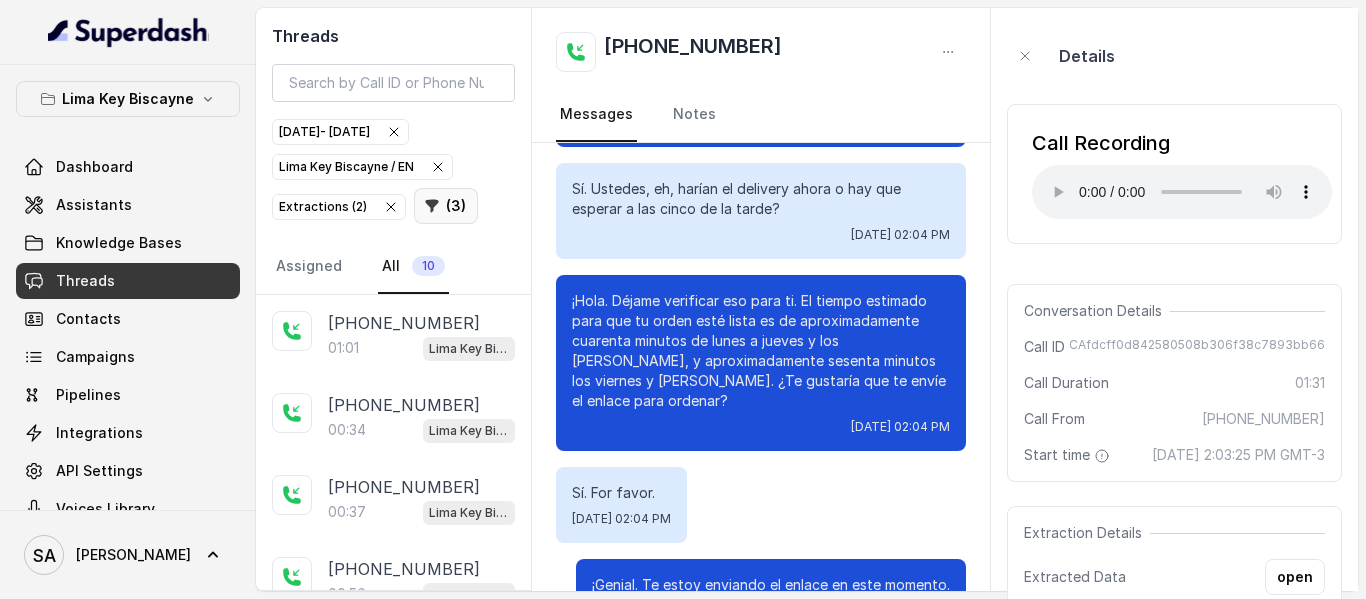 select on "67dc304440d3a9ac146ae99c" 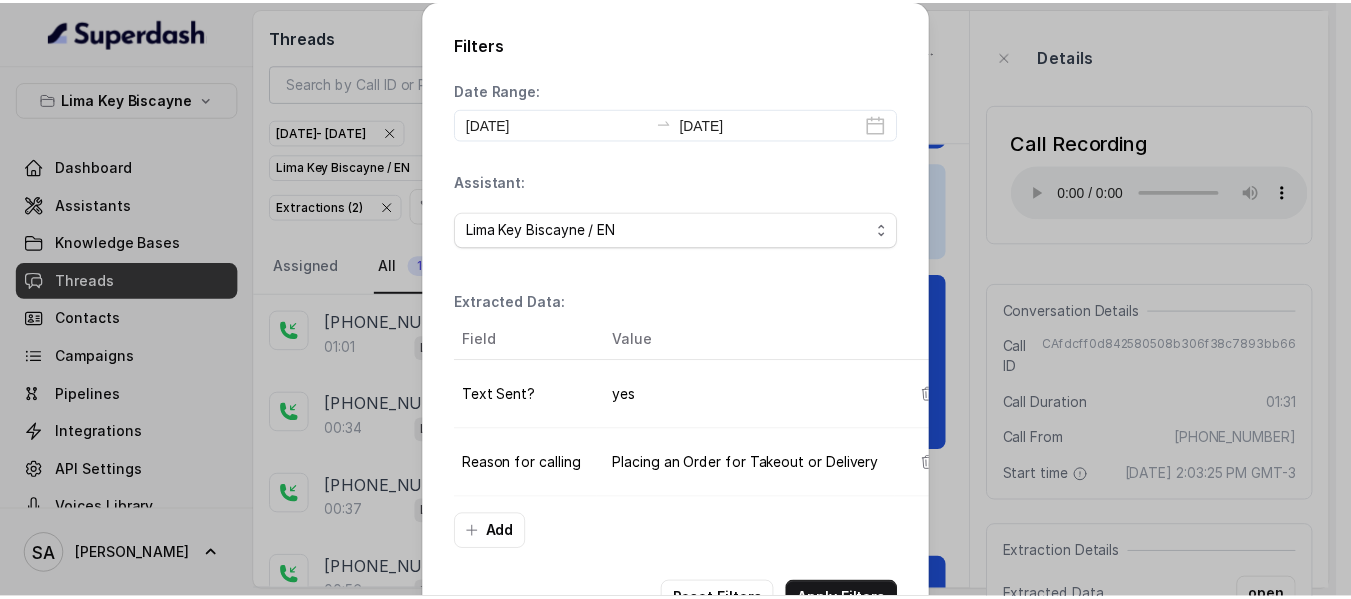 scroll, scrollTop: 0, scrollLeft: 51, axis: horizontal 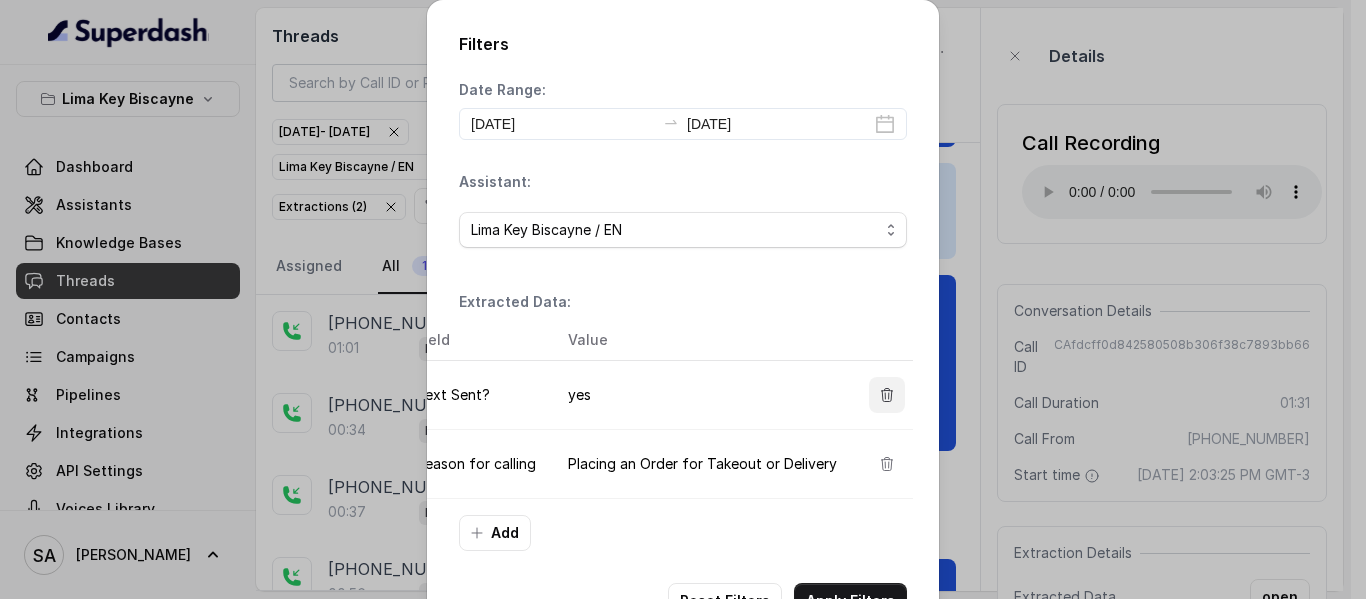 click 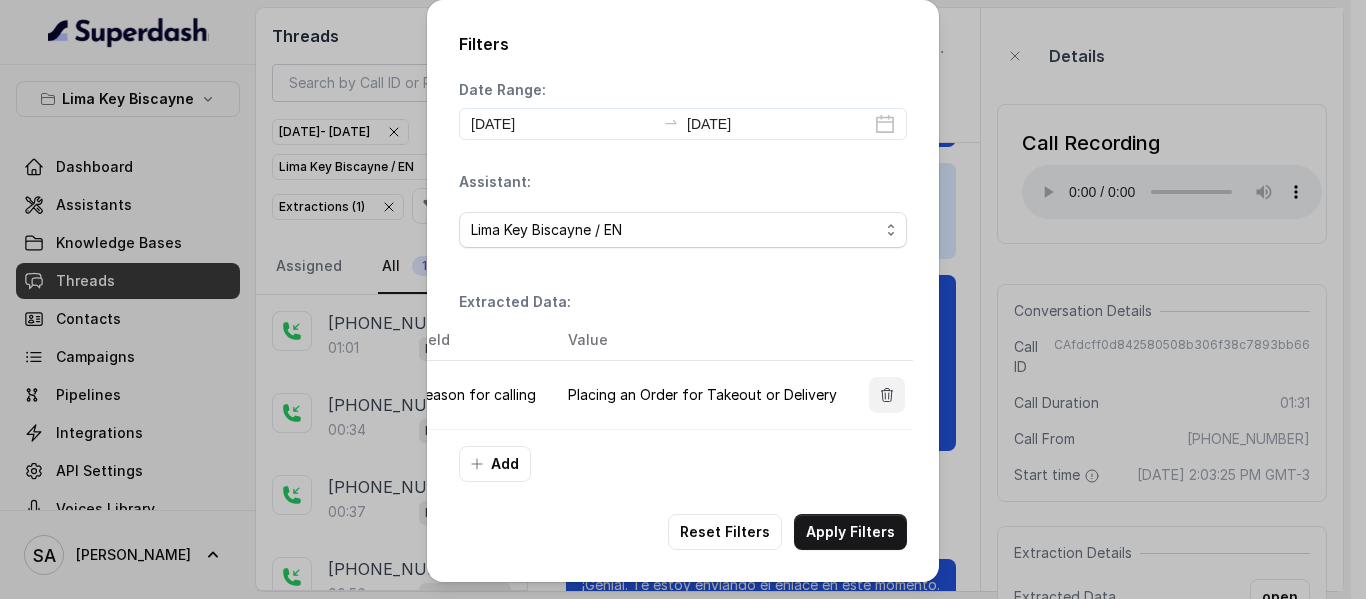 click 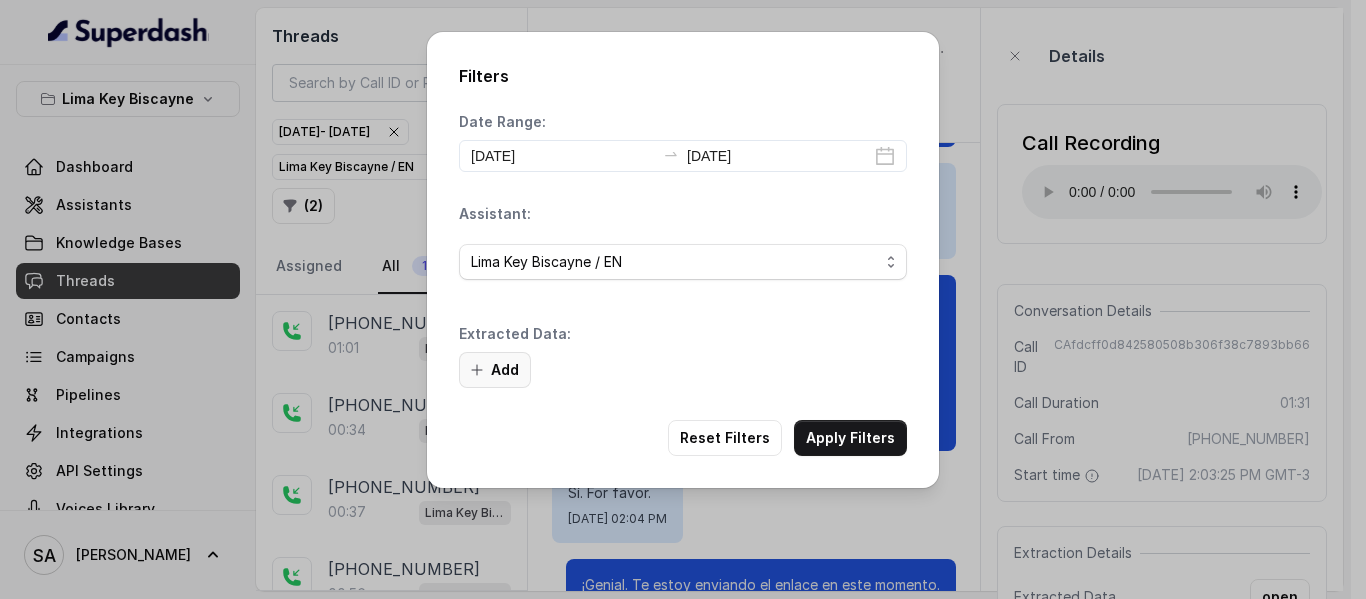 click on "Add" at bounding box center (495, 370) 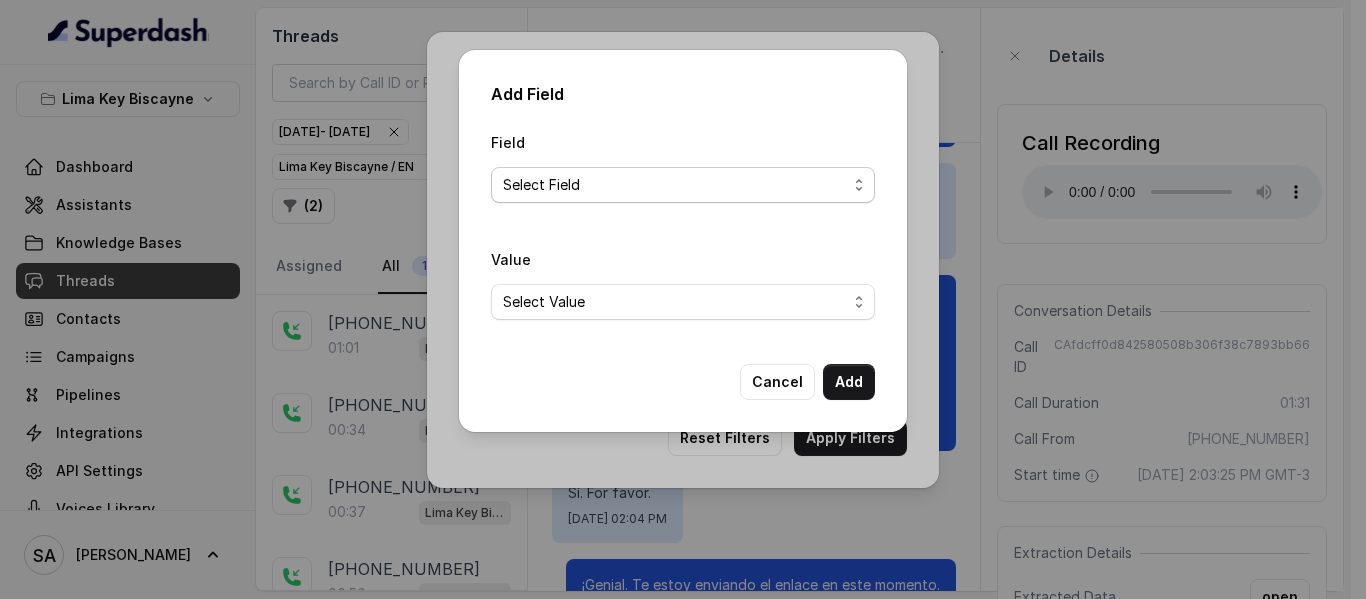 click on "Select Field Text Sent? Reason for sending text Human Transfer Reason for transfering Reason for calling DetectedError Event Mention Reason for Event AITolerance Restaurant Name Speak In Spanish Party Size Menu Mention (Yes/No) Google AI Assistant Calls Highlights" at bounding box center [683, 185] 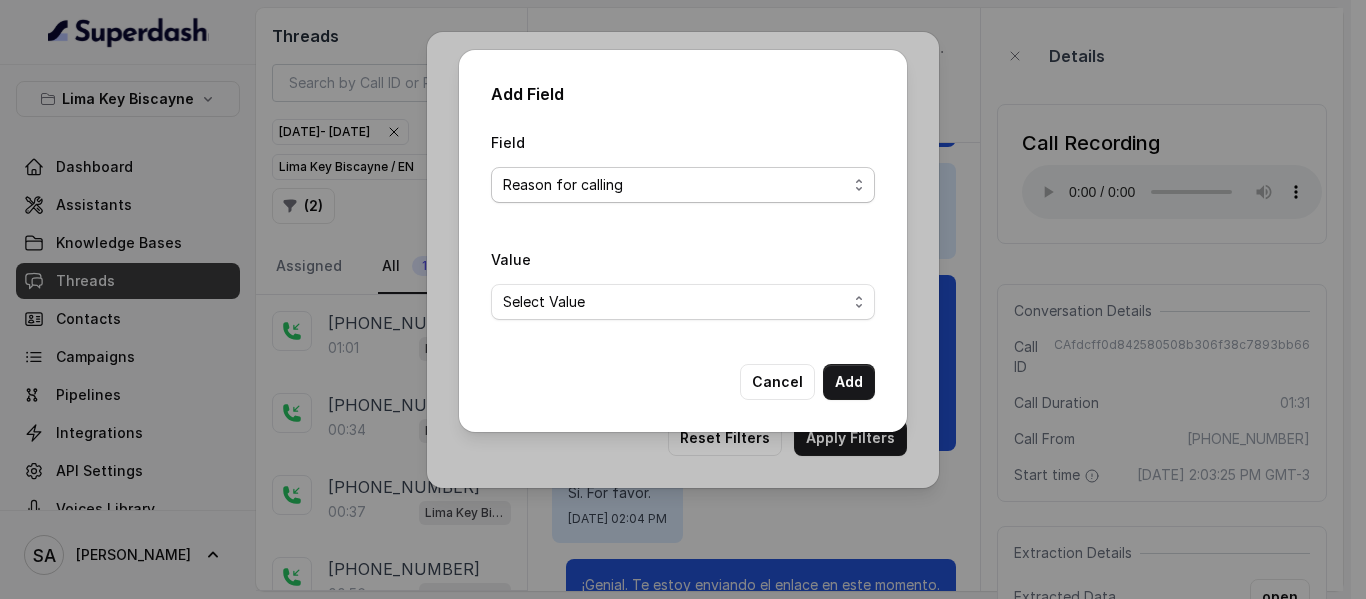 click on "Select Field Text Sent? Reason for sending text Human Transfer Reason for transfering Reason for calling DetectedError Event Mention Reason for Event AITolerance Restaurant Name Speak In Spanish Party Size Menu Mention (Yes/No) Google AI Assistant Calls Highlights" at bounding box center [683, 185] 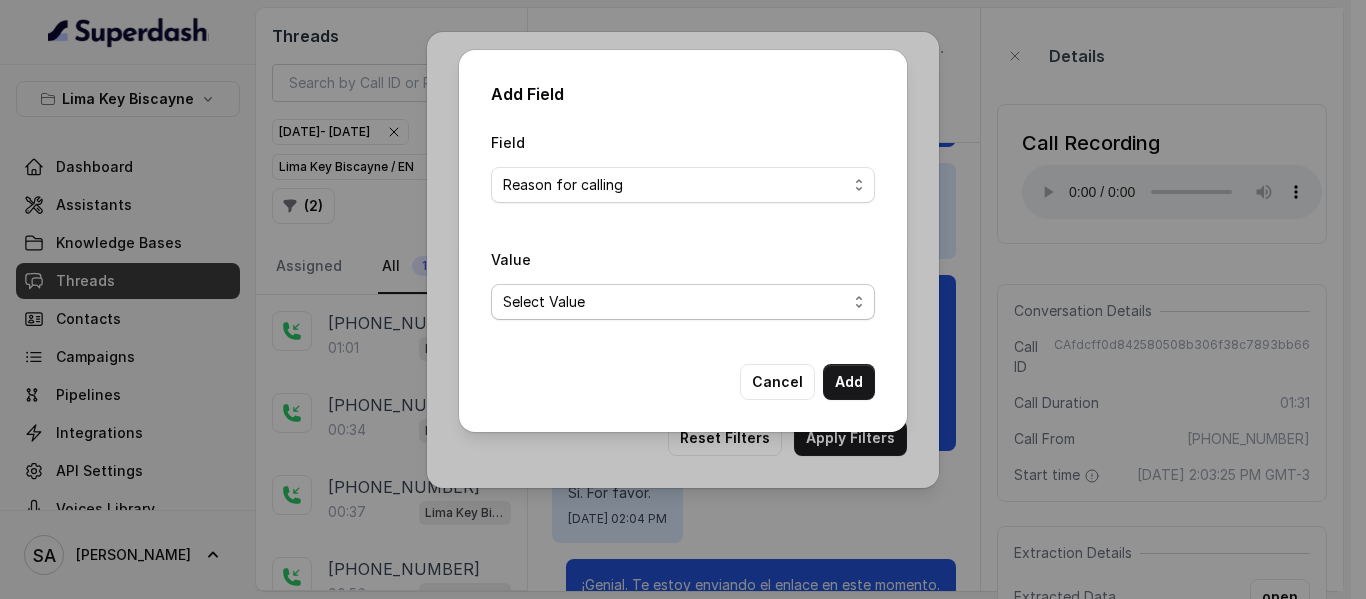 click on "Select Value Unclassified Making a Reservation or Inquiring About Reservations Placing an Order for Takeout or Delivery Menu Inquiries and Special Dietary Needs Request to speak to a human, to a person, to customer service, to the host or the hostess Questions About Restaurant Hours and Wait Times General Information and Amenities Assistance with Online Platforms and Technical Issues Employment Opportunities or Business Inquiries Special Event or Holiday Inquiry Lost Items Inquiries" at bounding box center (683, 302) 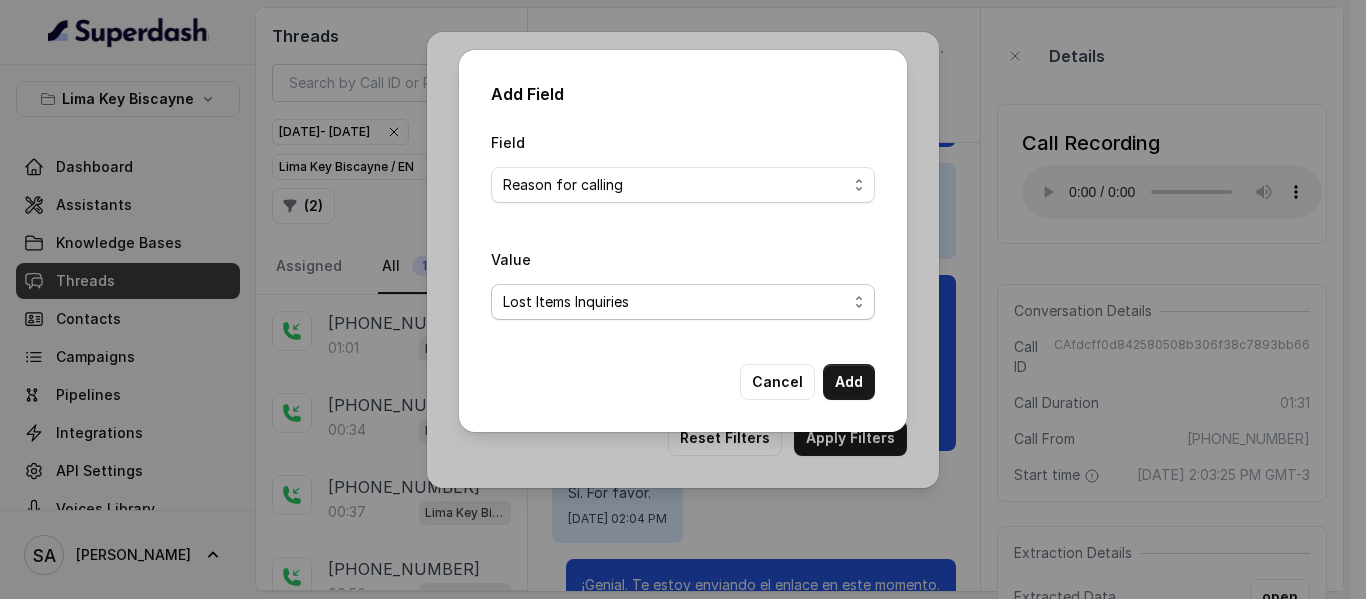click on "Select Value Unclassified Making a Reservation or Inquiring About Reservations Placing an Order for Takeout or Delivery Menu Inquiries and Special Dietary Needs Request to speak to a human, to a person, to customer service, to the host or the hostess Questions About Restaurant Hours and Wait Times General Information and Amenities Assistance with Online Platforms and Technical Issues Employment Opportunities or Business Inquiries Special Event or Holiday Inquiry Lost Items Inquiries" at bounding box center (683, 302) 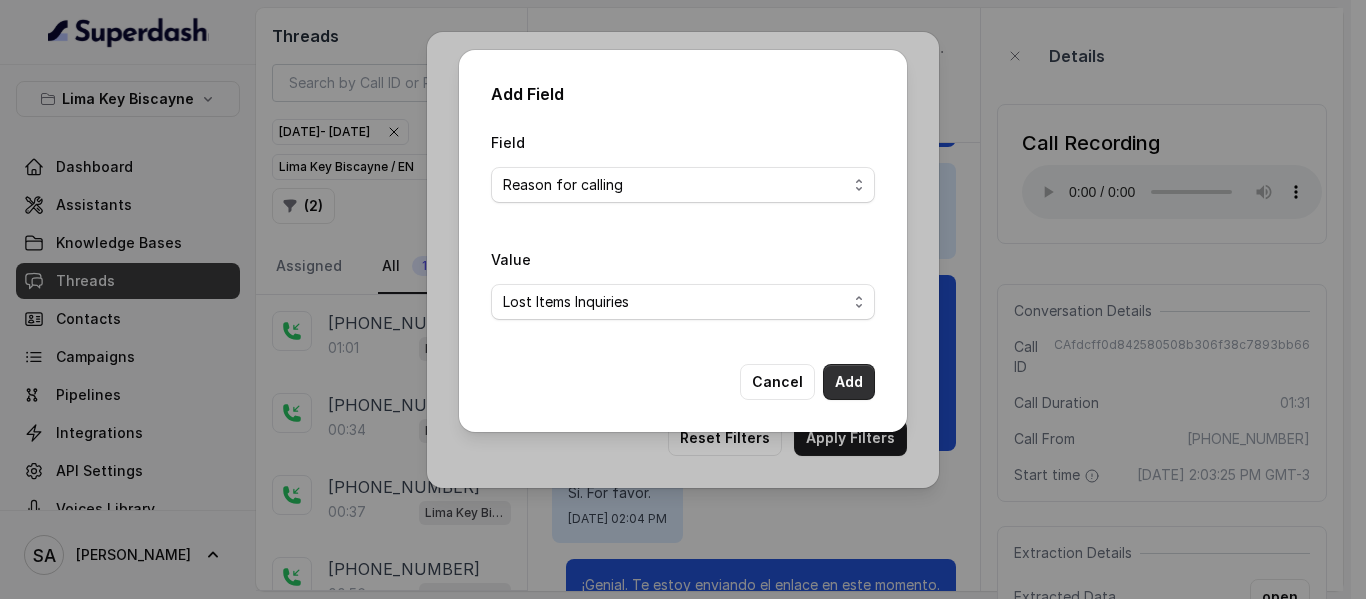 click on "Add" at bounding box center [849, 382] 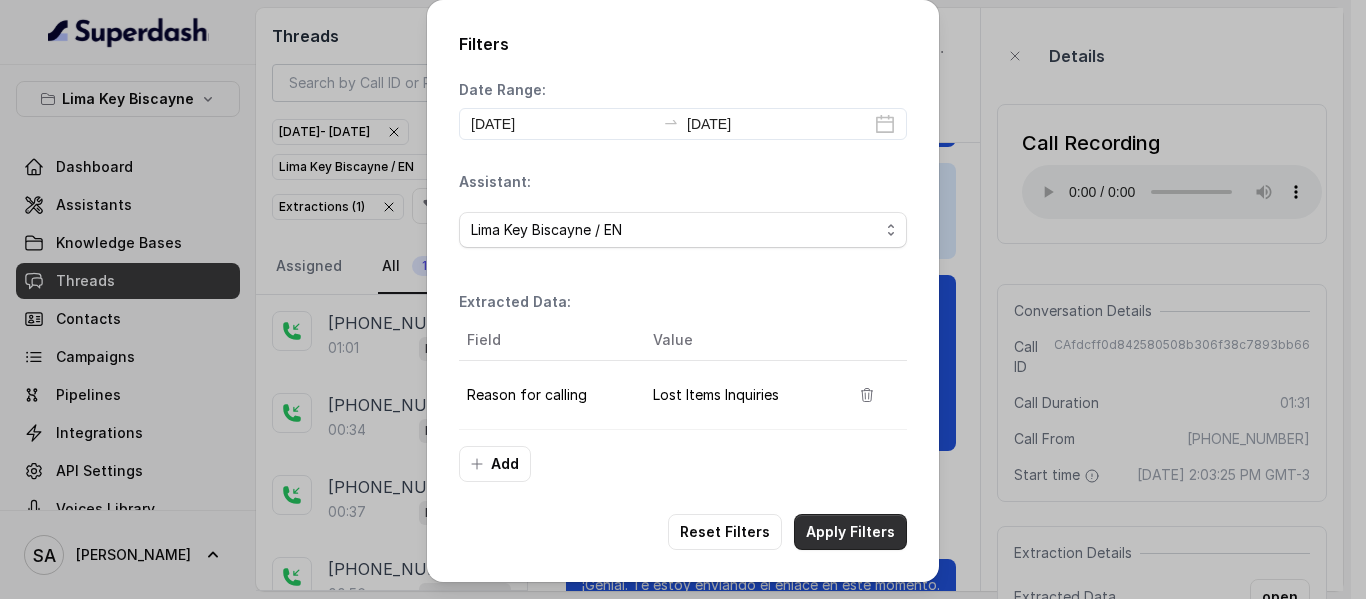 click on "Apply Filters" at bounding box center [850, 532] 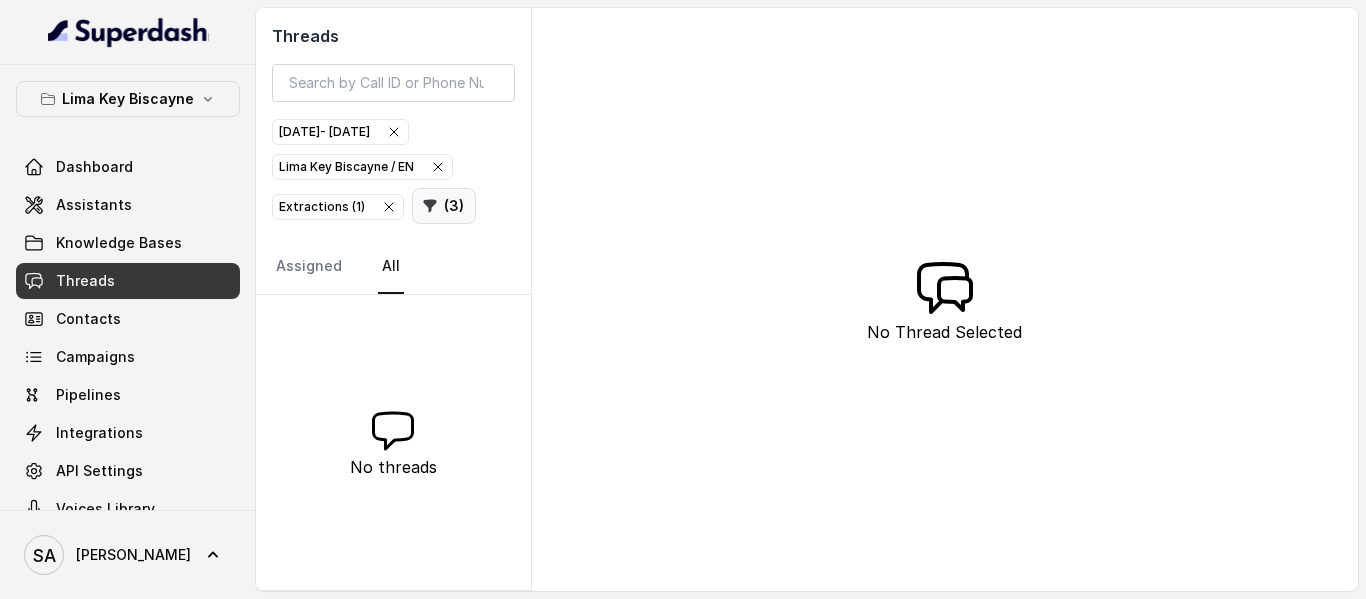 click on "( 3 )" at bounding box center (444, 206) 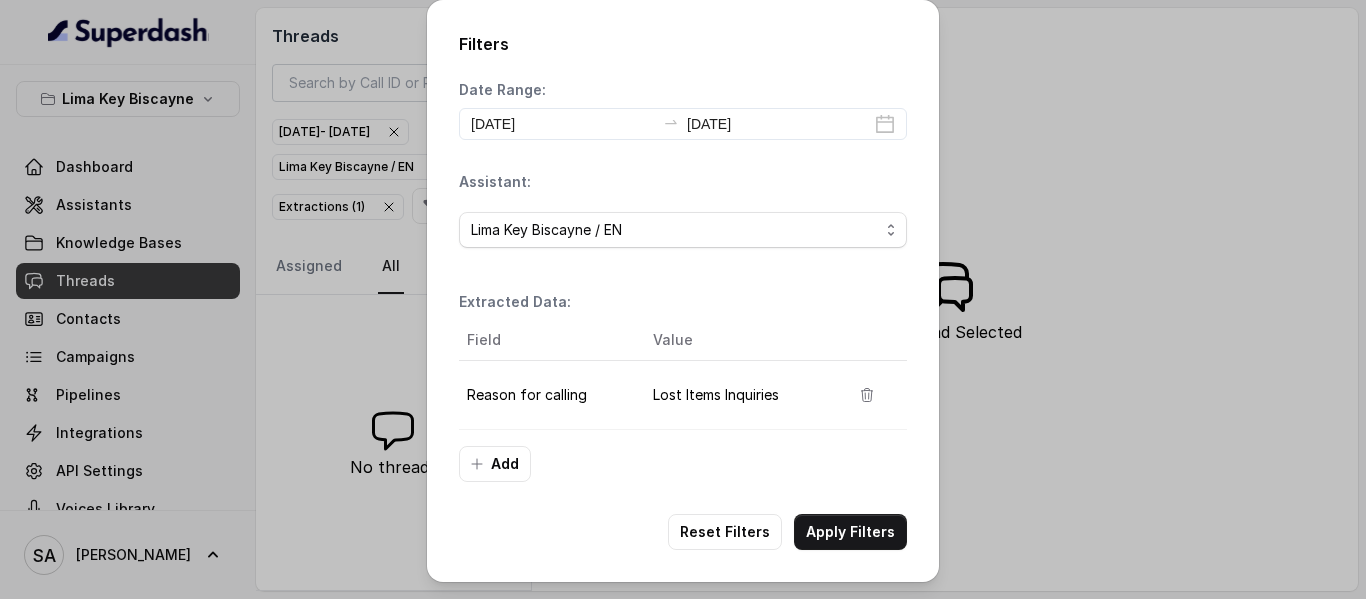 click on "Date Range: [DATE] [DATE] Assistant: (Select Assistant) [GEOGRAPHIC_DATA] KB / Testing Lima Key Biscayne / EN [GEOGRAPHIC_DATA] / ES Extracted Data: Field Value Reason for calling Lost Items Inquiries  Add" at bounding box center (683, 281) 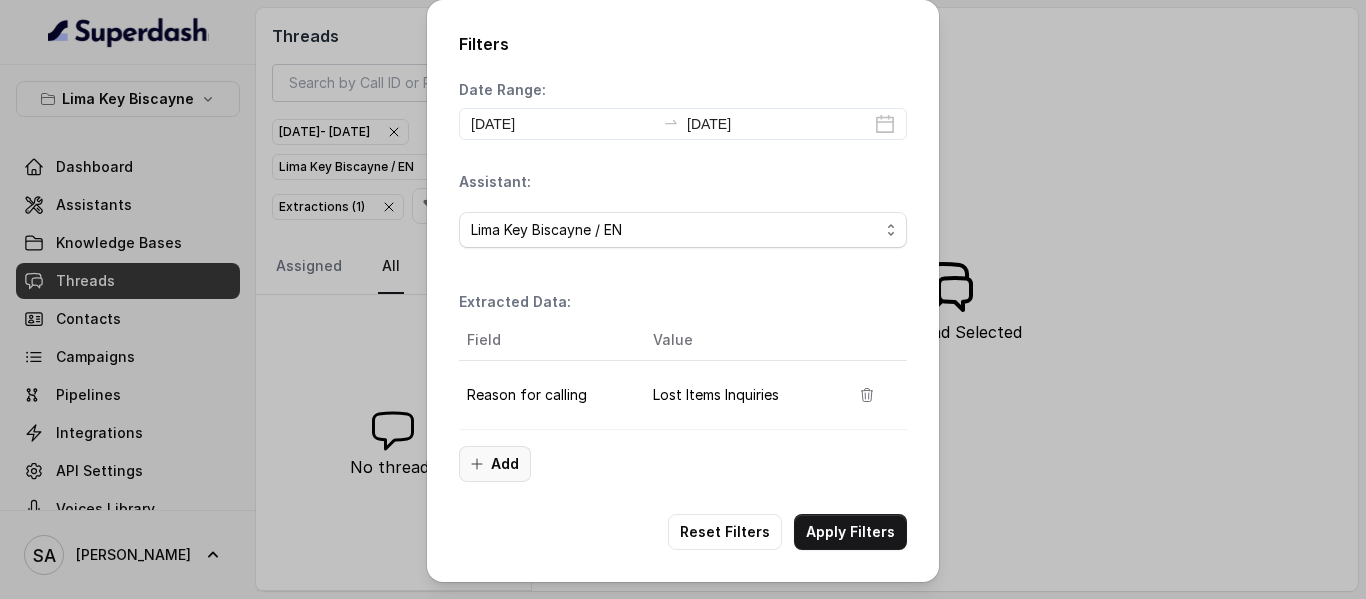 click on "Add" at bounding box center [495, 464] 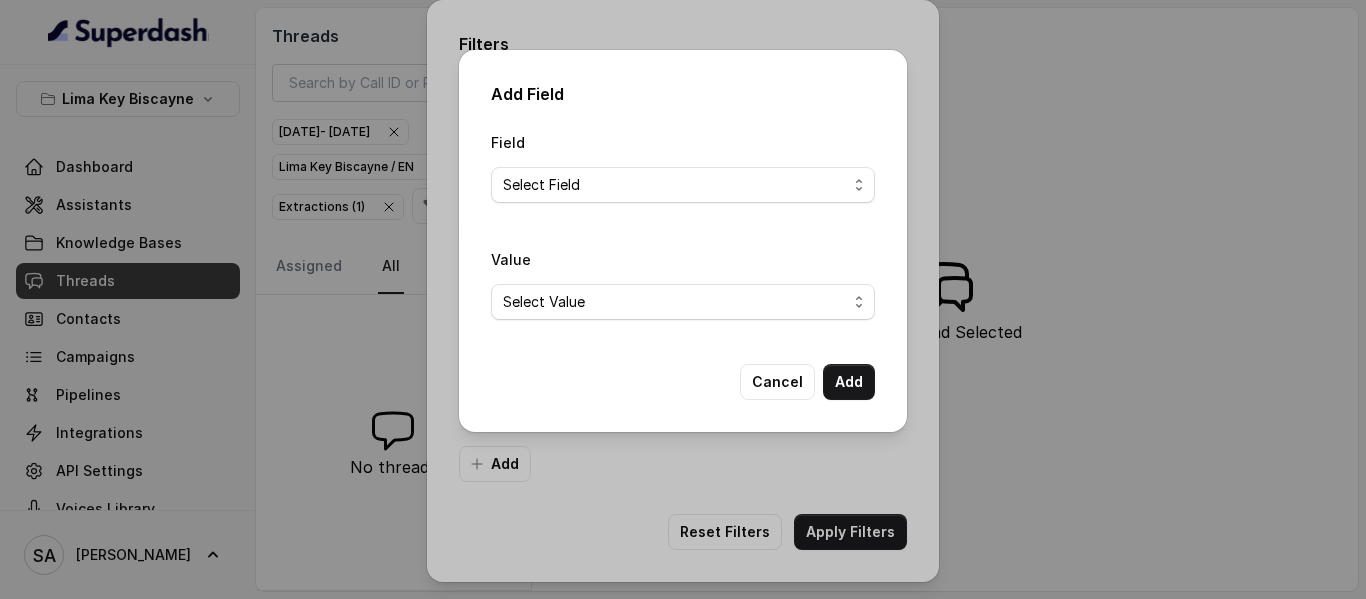 drag, startPoint x: 581, startPoint y: 467, endPoint x: 607, endPoint y: 464, distance: 26.172504 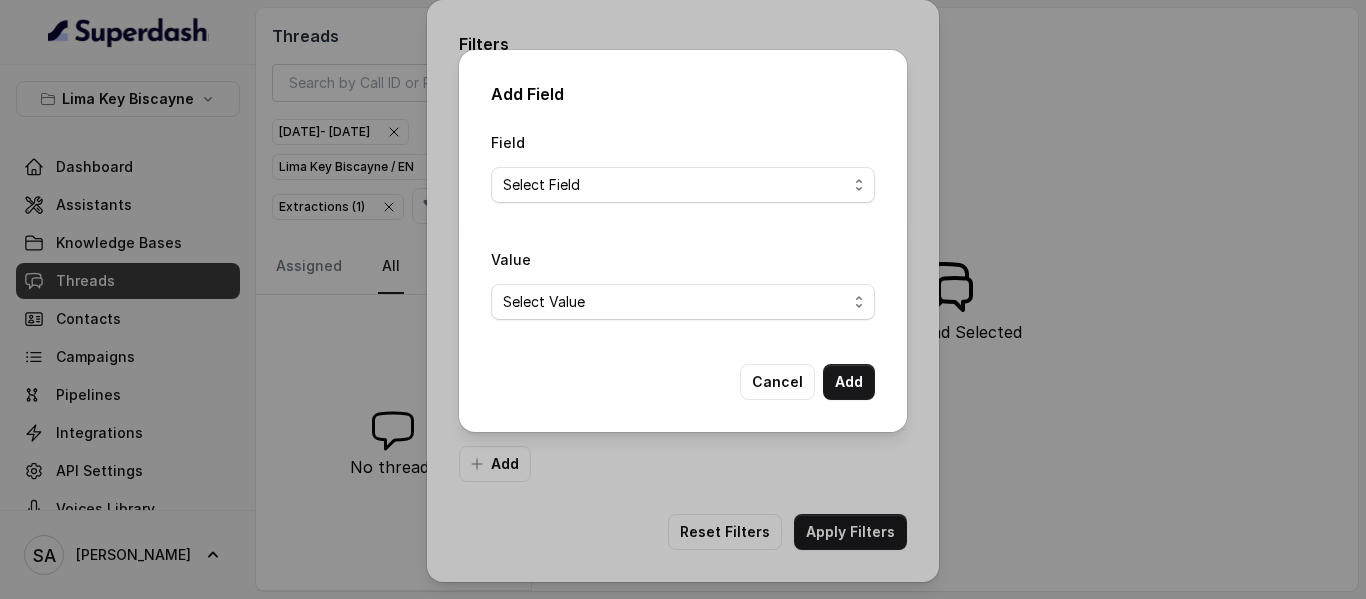 click on "Add Field Field Select Field Text Sent? Reason for sending text Human Transfer Reason for transfering DetectedError Event Mention Reason for Event AITolerance Restaurant Name Speak In Spanish Party Size Menu Mention (Yes/No) Google AI Assistant Calls Highlights Value Select Value Cancel Add" at bounding box center (683, 299) 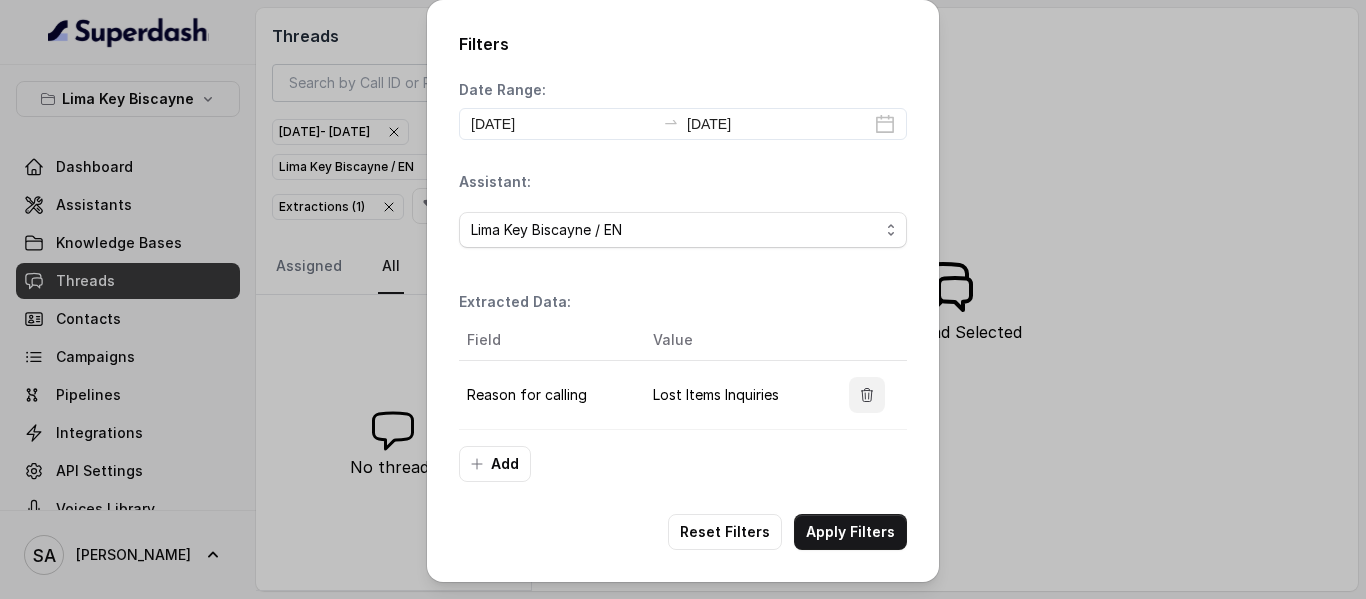 click 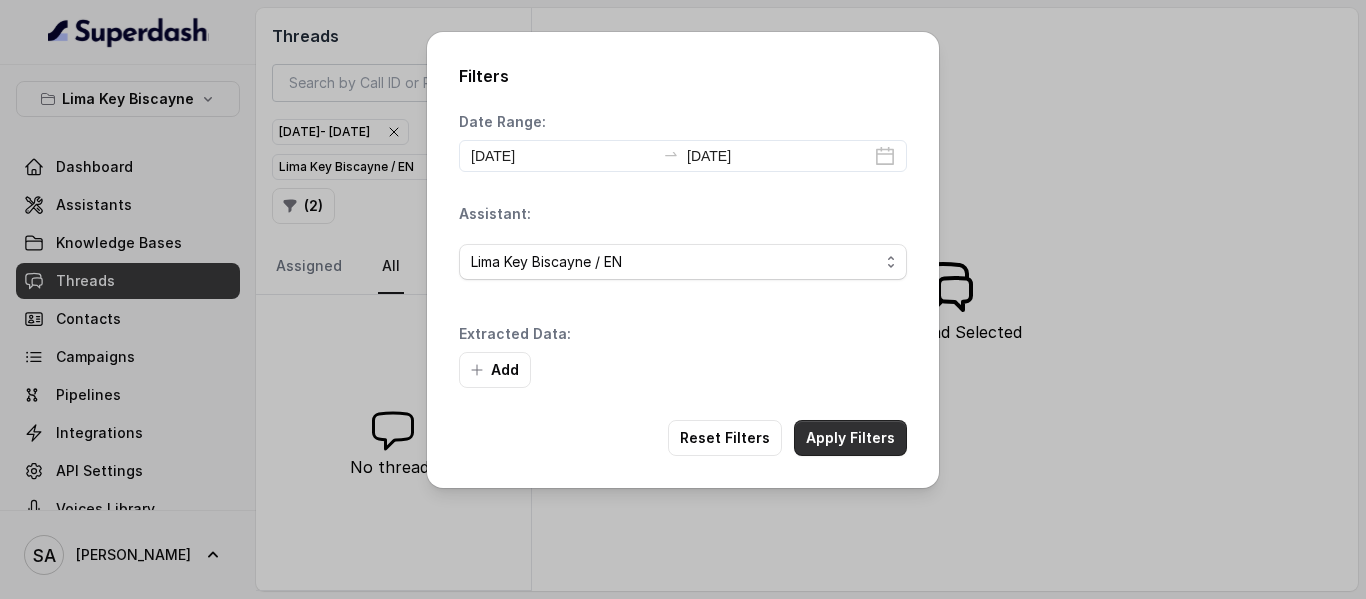 click on "Apply Filters" at bounding box center (850, 438) 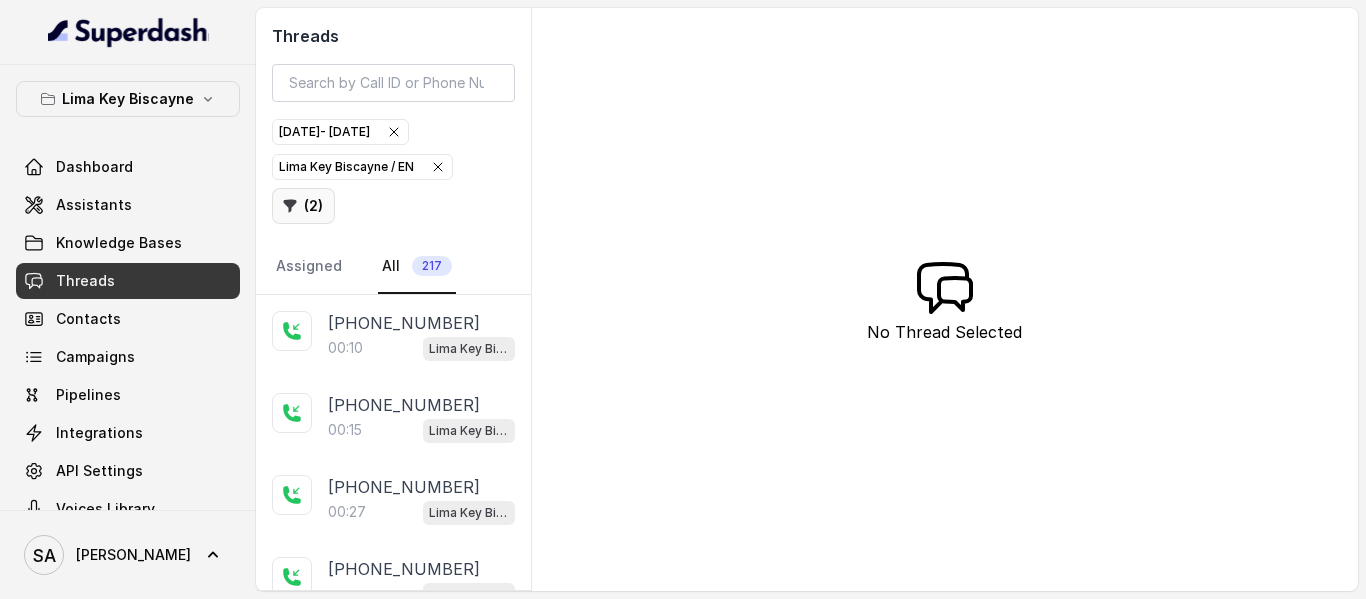 click on "( 2 )" at bounding box center (303, 206) 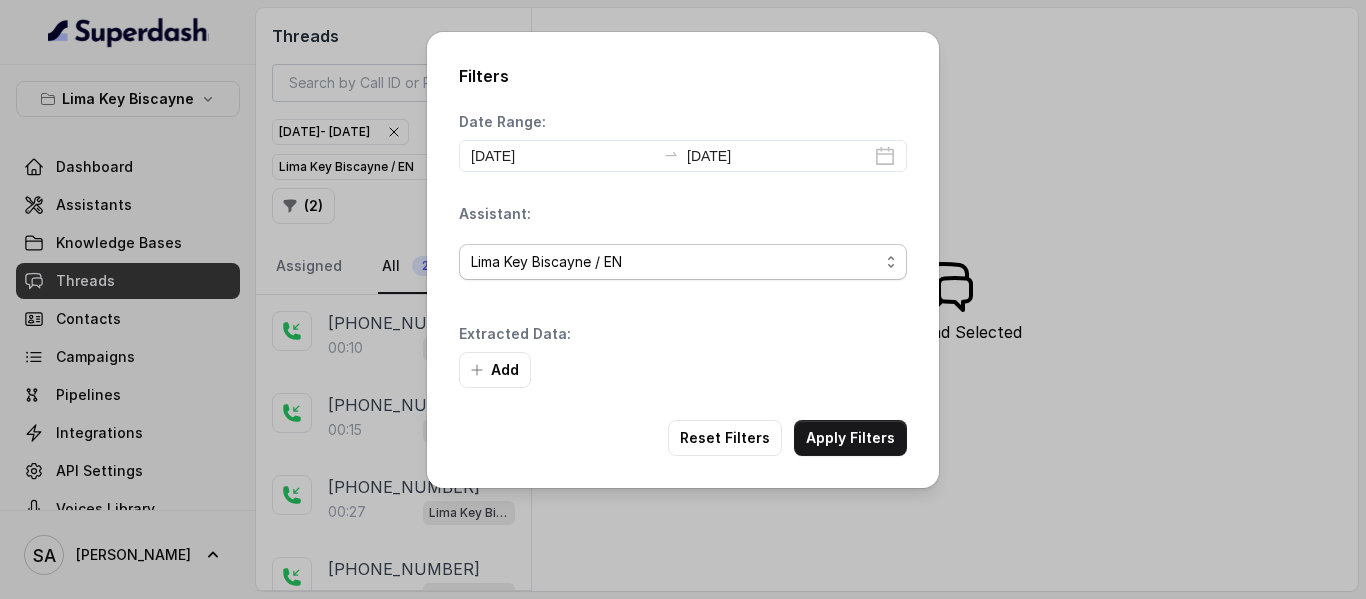 click on "(Select Assistant) [GEOGRAPHIC_DATA] KB / Testing [GEOGRAPHIC_DATA] [GEOGRAPHIC_DATA] / EN [GEOGRAPHIC_DATA] / [GEOGRAPHIC_DATA]" at bounding box center [683, 262] 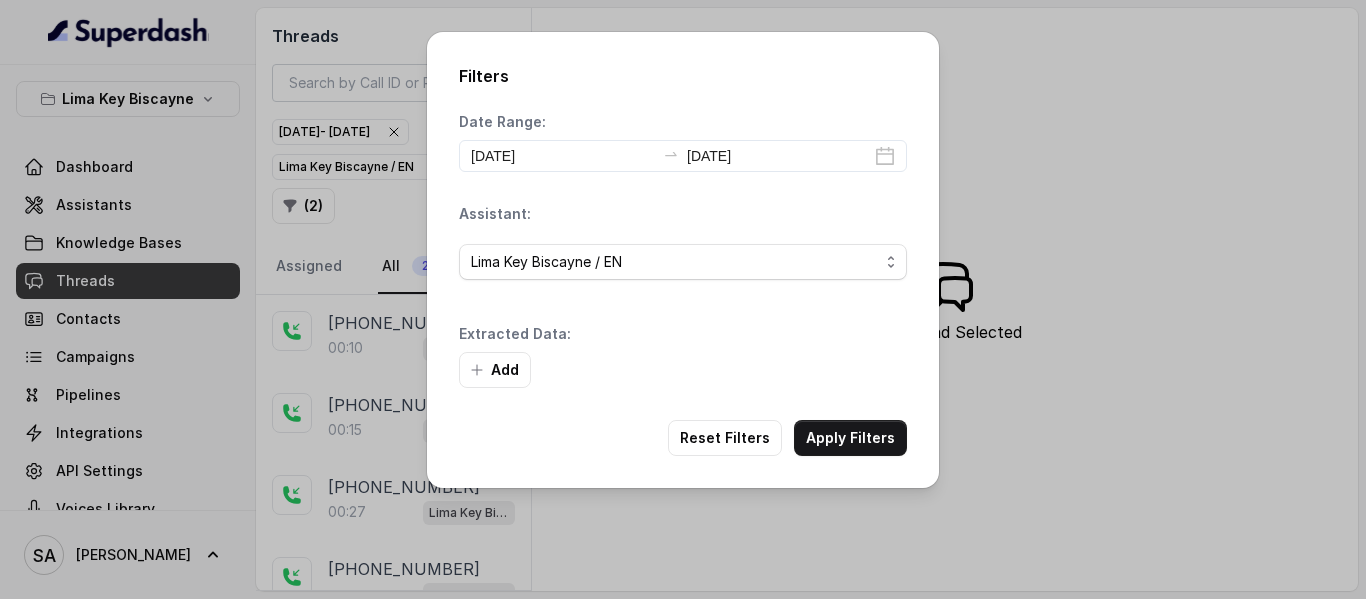 click on "Reset Filters Apply Filters" at bounding box center [683, 438] 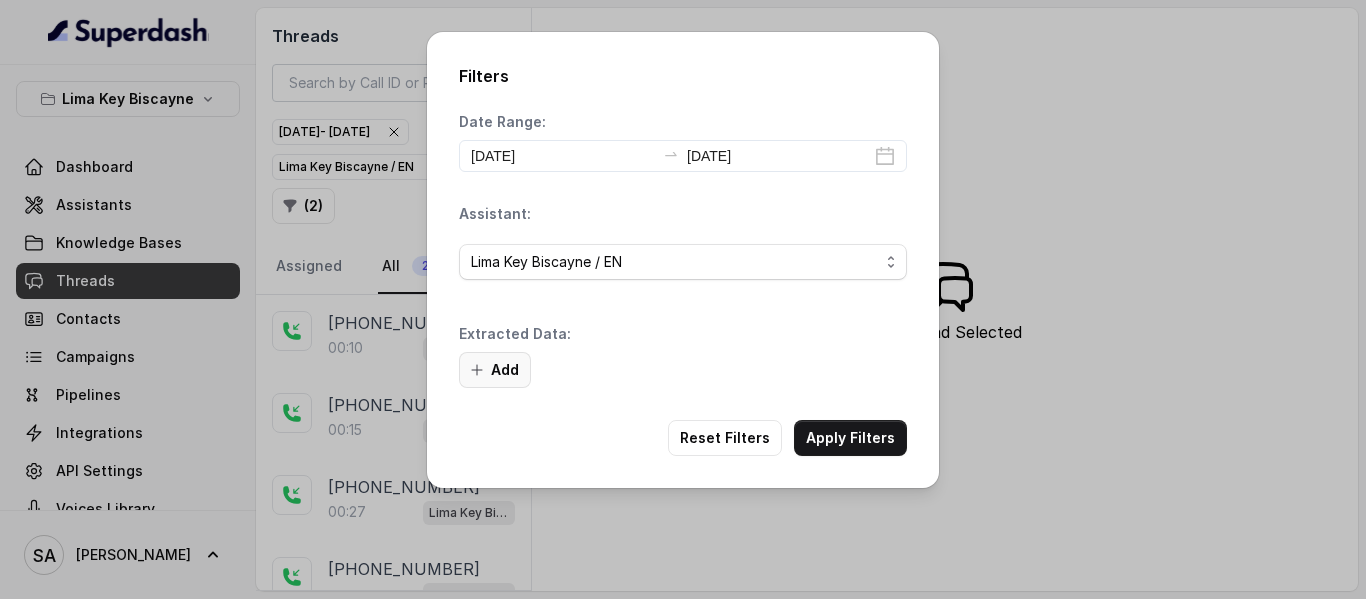 click on "Add" at bounding box center [495, 370] 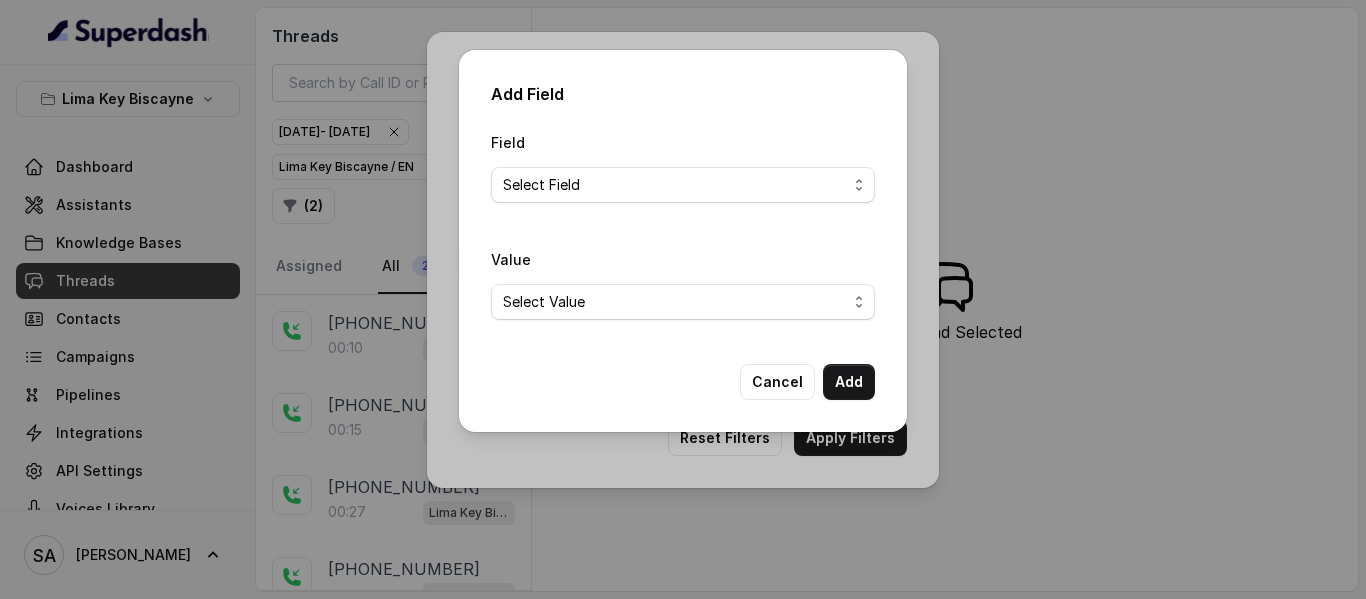 click on "Field Select Field Text Sent? Reason for sending text Human Transfer Reason for transfering Reason for calling DetectedError Event Mention Reason for Event AITolerance Restaurant Name Speak In Spanish Party Size Menu Mention (Yes/No) Google AI Assistant Calls Highlights" at bounding box center [683, 166] 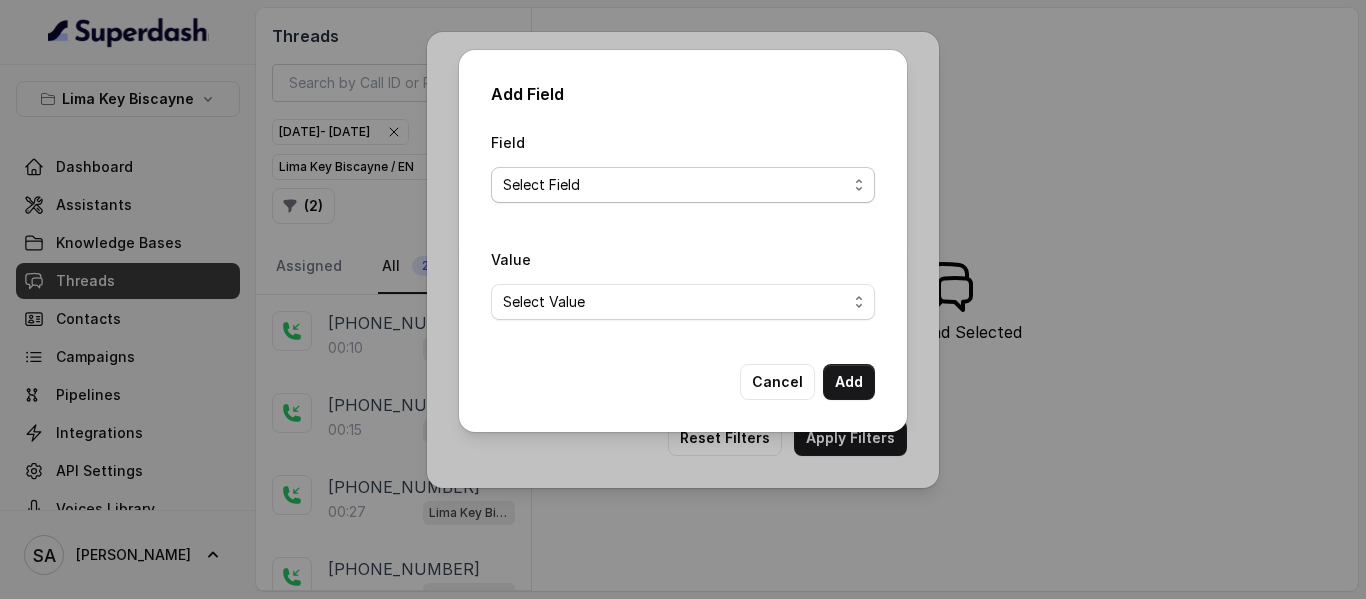 click on "Select Field Text Sent? Reason for sending text Human Transfer Reason for transfering Reason for calling DetectedError Event Mention Reason for Event AITolerance Restaurant Name Speak In Spanish Party Size Menu Mention (Yes/No) Google AI Assistant Calls Highlights" at bounding box center (683, 185) 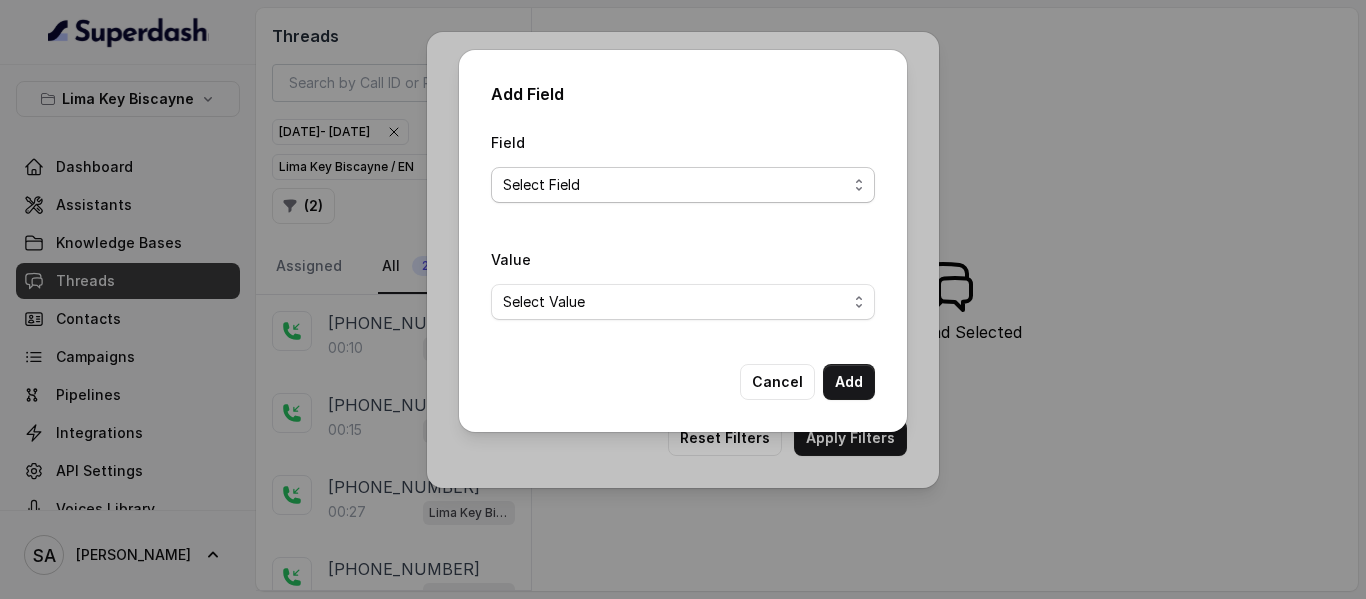 select on "Reason for calling" 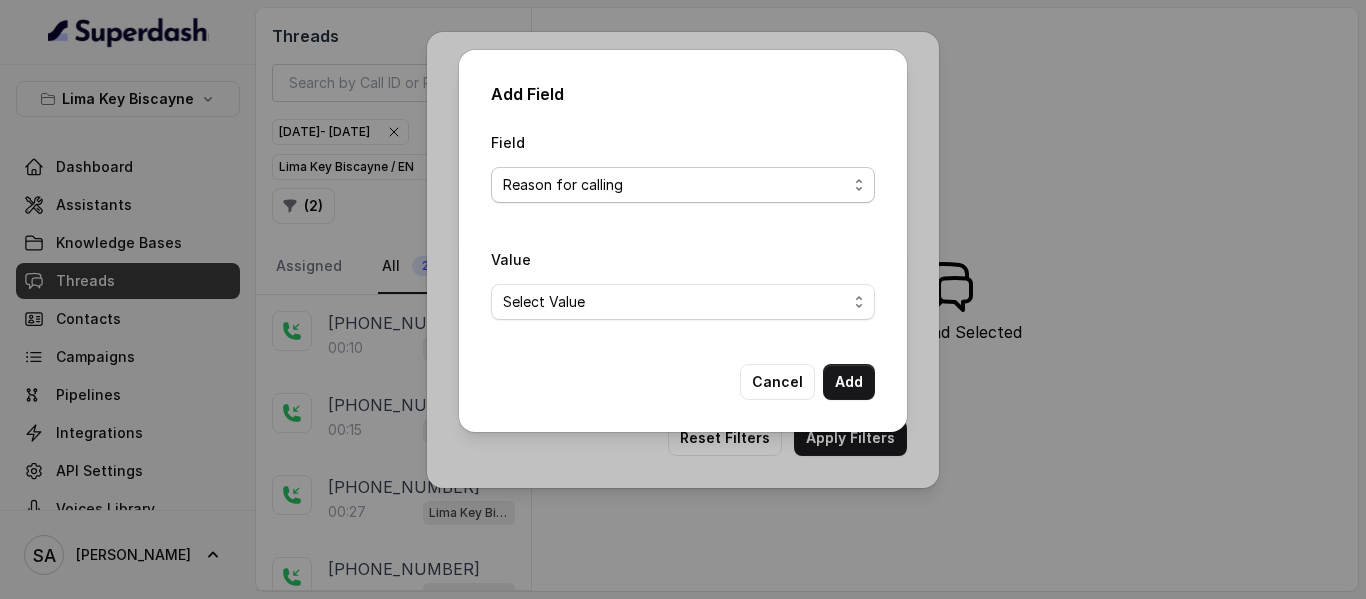 click on "Select Field Text Sent? Reason for sending text Human Transfer Reason for transfering Reason for calling DetectedError Event Mention Reason for Event AITolerance Restaurant Name Speak In Spanish Party Size Menu Mention (Yes/No) Google AI Assistant Calls Highlights" at bounding box center (683, 185) 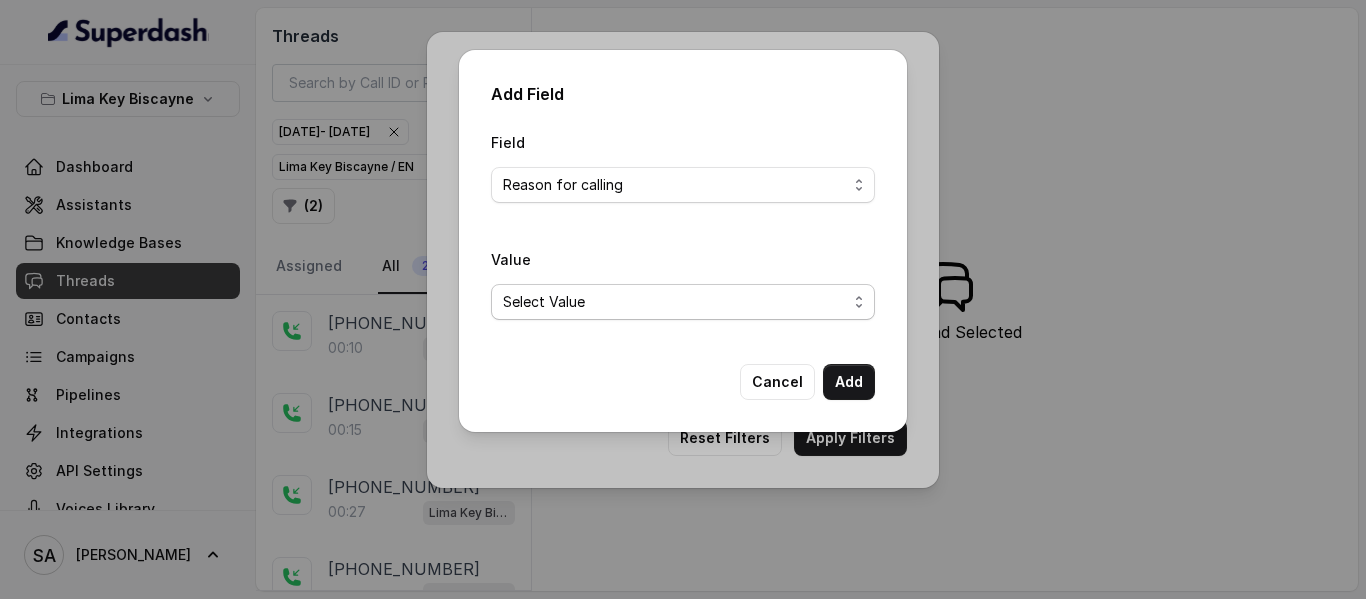 click on "Select Value Unclassified Making a Reservation or Inquiring About Reservations Placing an Order for Takeout or Delivery Menu Inquiries and Special Dietary Needs Request to speak to a human, to a person, to customer service, to the host or the hostess Questions About Restaurant Hours and Wait Times General Information and Amenities Assistance with Online Platforms and Technical Issues Employment Opportunities or Business Inquiries Special Event or Holiday Inquiry Lost Items Inquiries" at bounding box center (683, 302) 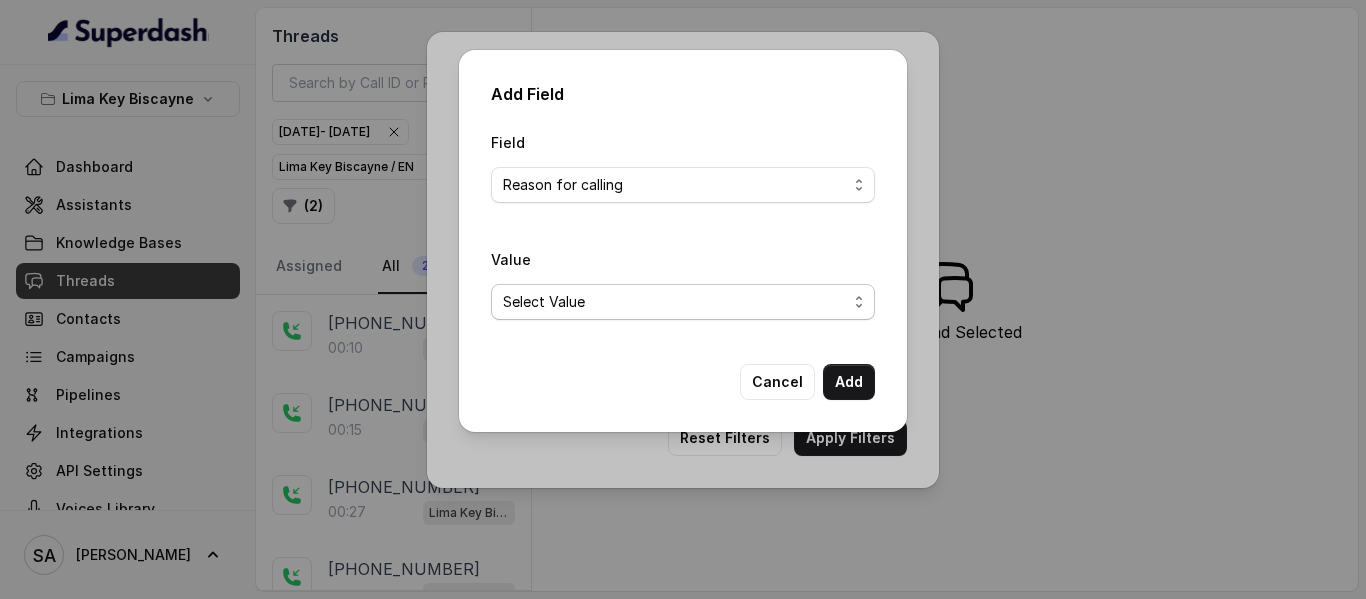 select on "Questions About Restaurant Hours and Wait Times" 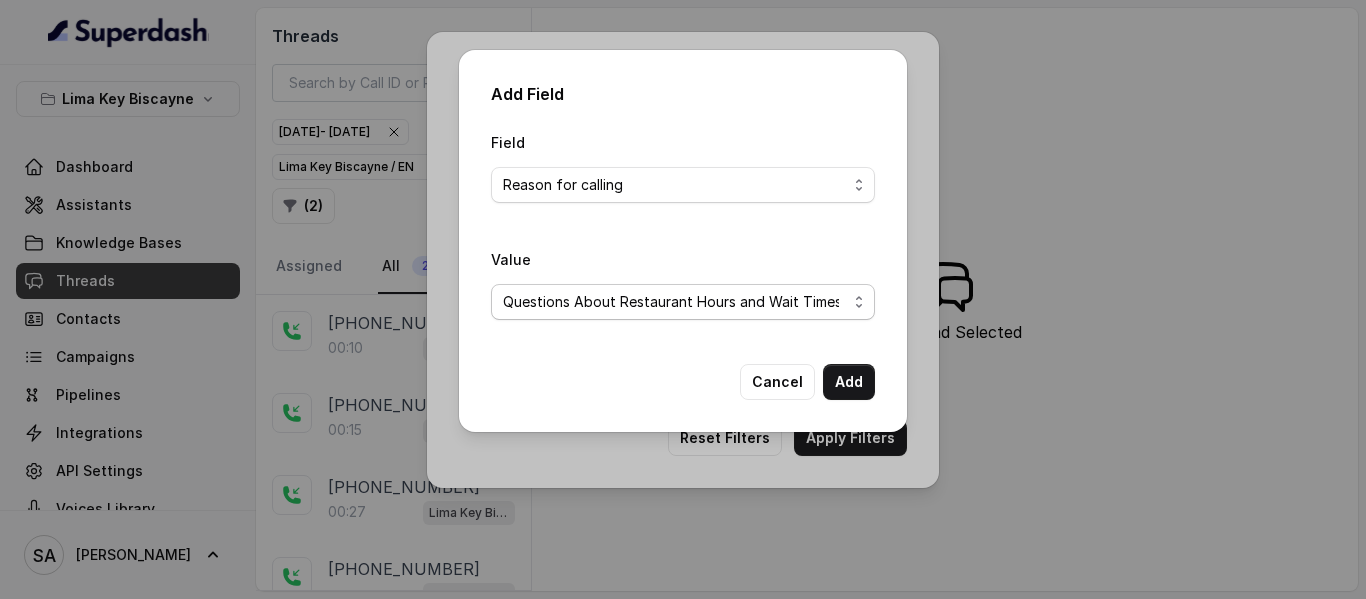 click on "Select Value Unclassified Making a Reservation or Inquiring About Reservations Placing an Order for Takeout or Delivery Menu Inquiries and Special Dietary Needs Request to speak to a human, to a person, to customer service, to the host or the hostess Questions About Restaurant Hours and Wait Times General Information and Amenities Assistance with Online Platforms and Technical Issues Employment Opportunities or Business Inquiries Special Event or Holiday Inquiry Lost Items Inquiries" at bounding box center [683, 302] 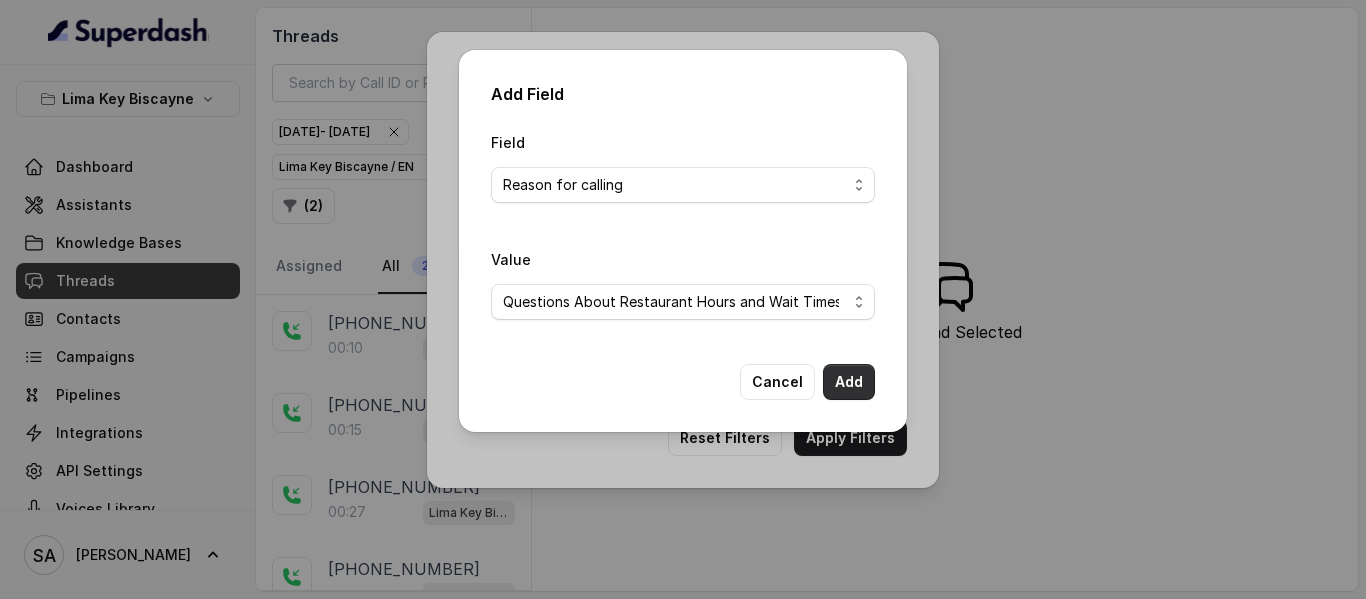 click on "Add" at bounding box center [849, 382] 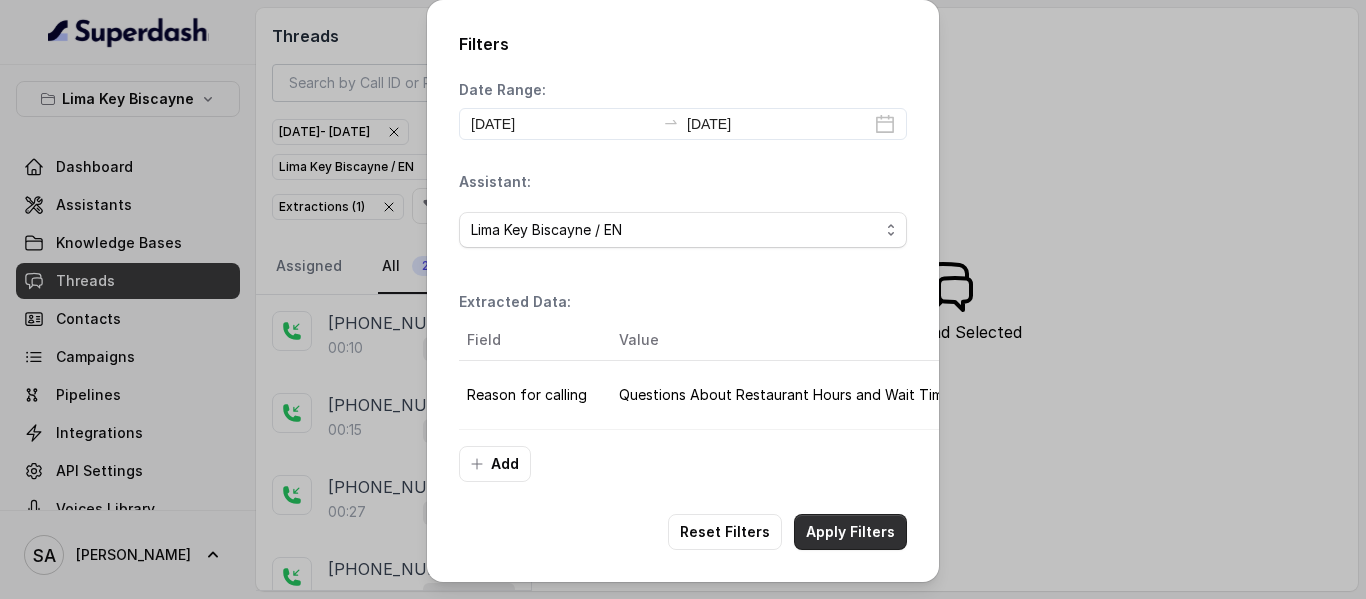 click on "Apply Filters" at bounding box center [850, 532] 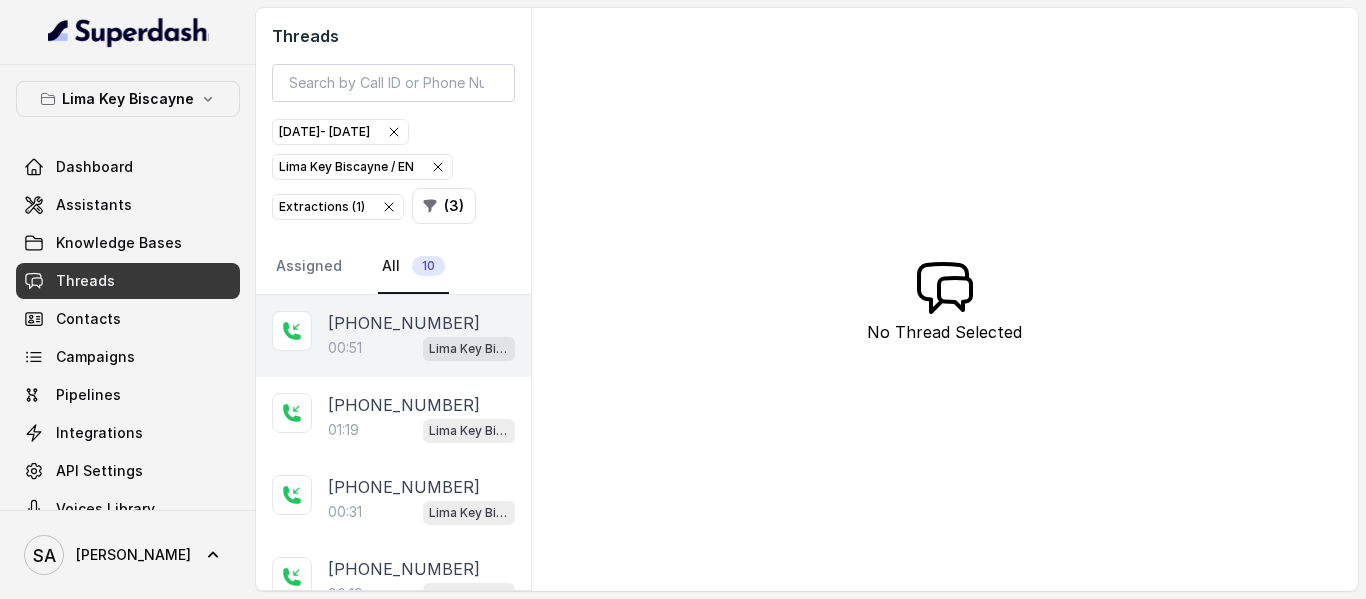 click on "[PHONE_NUMBER]" at bounding box center (404, 323) 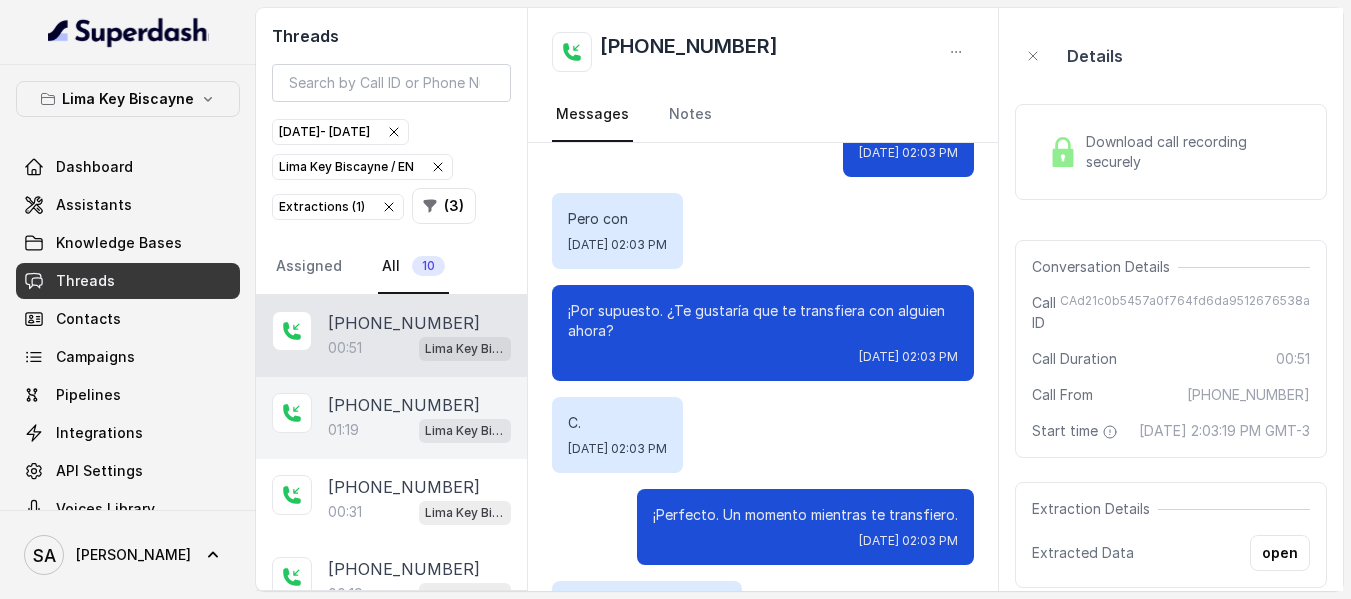 scroll, scrollTop: 564, scrollLeft: 0, axis: vertical 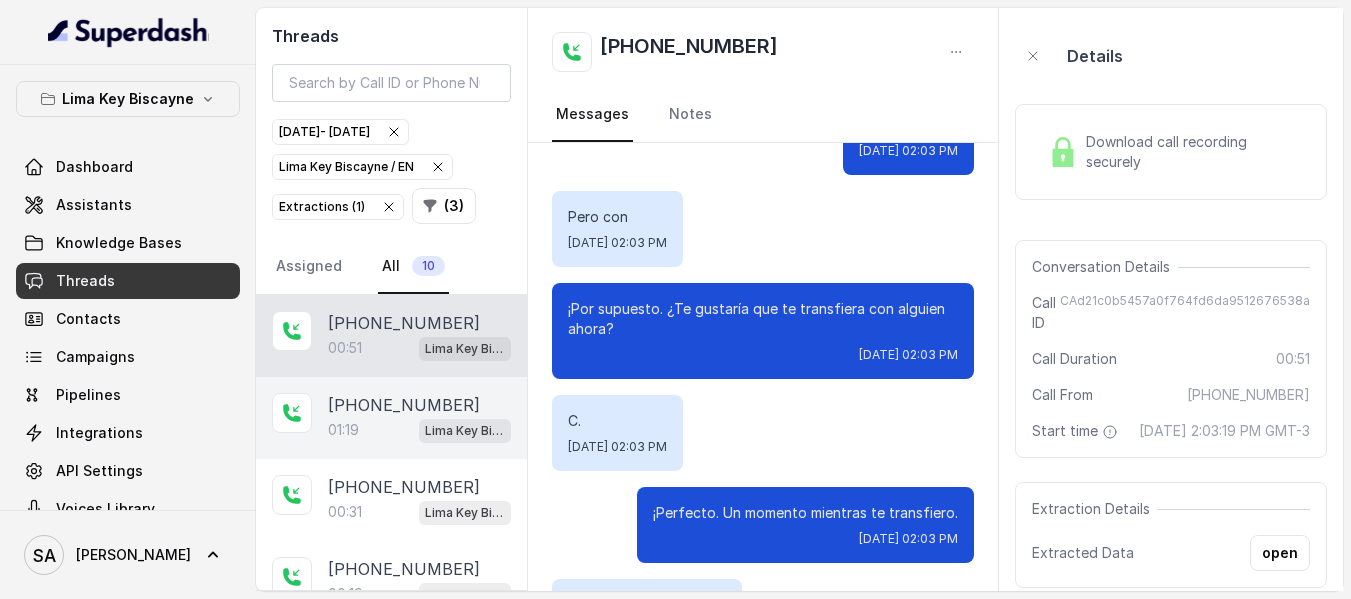 click on "01:19 Lima Key Biscayne / EN" at bounding box center [419, 430] 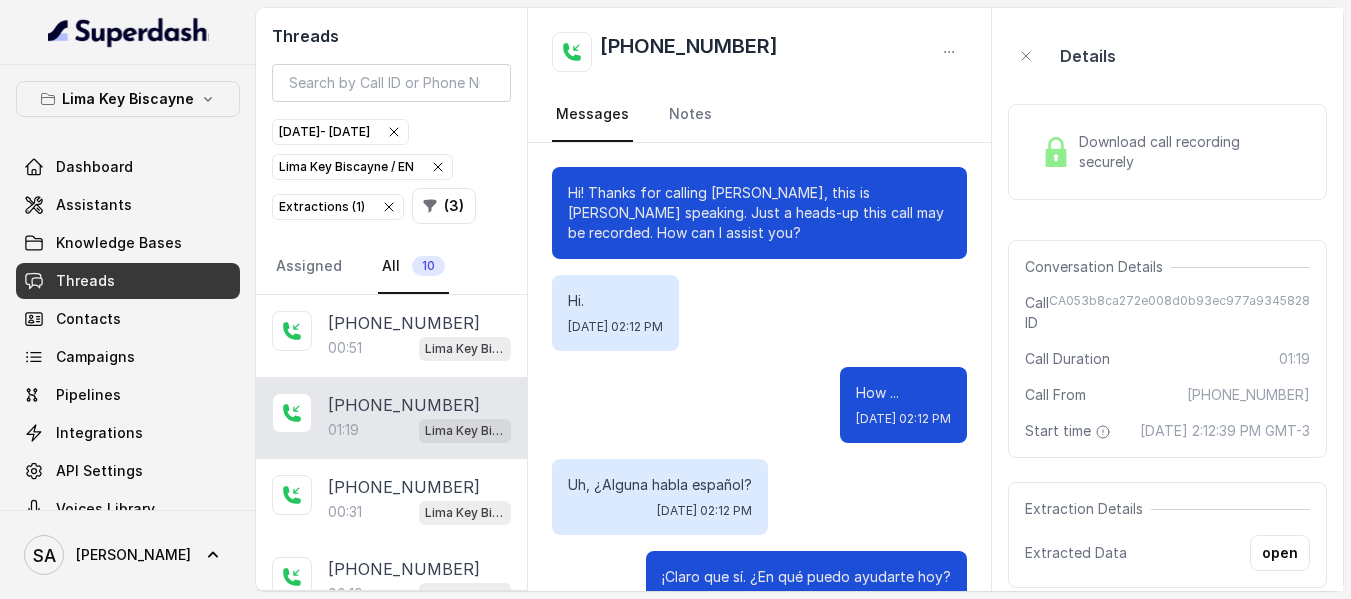 scroll, scrollTop: 1324, scrollLeft: 0, axis: vertical 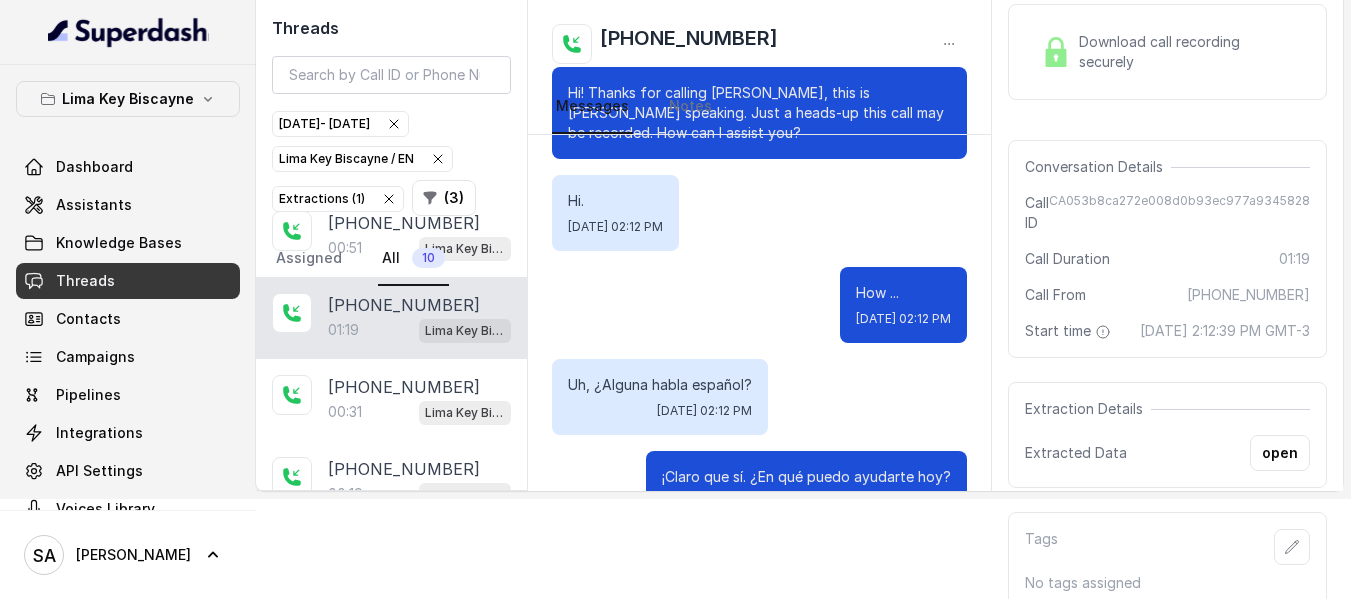 click on "Download call recording securely" at bounding box center [1167, 52] 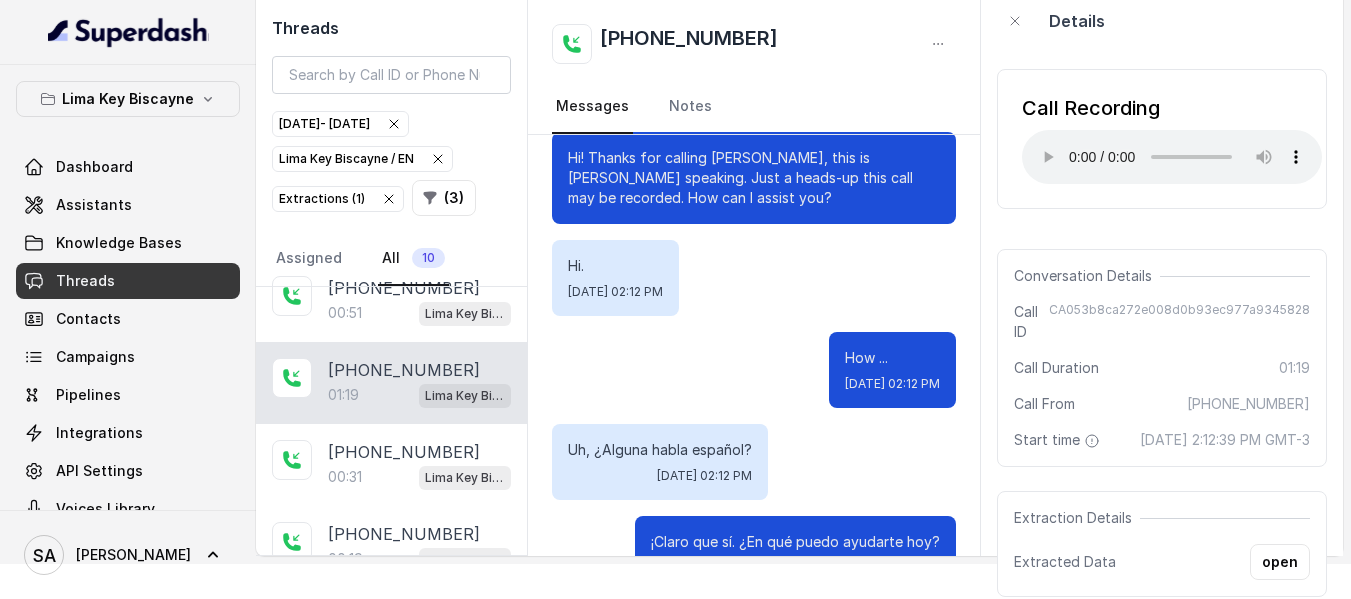 scroll, scrollTop: 0, scrollLeft: 0, axis: both 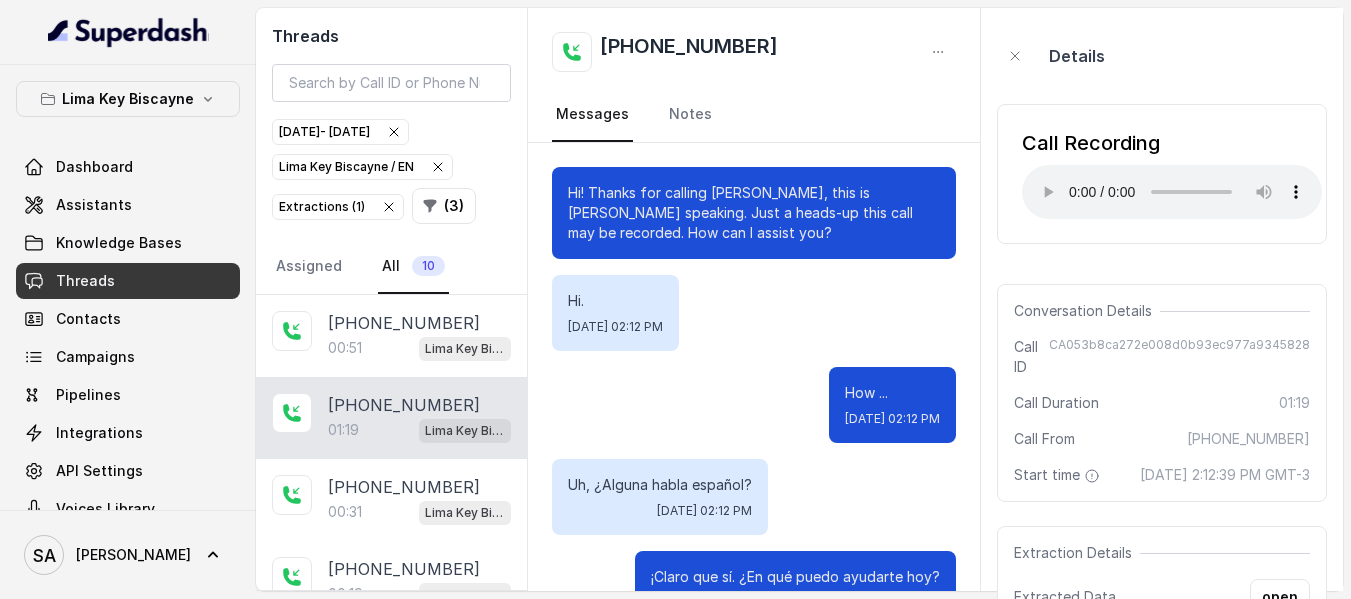 type 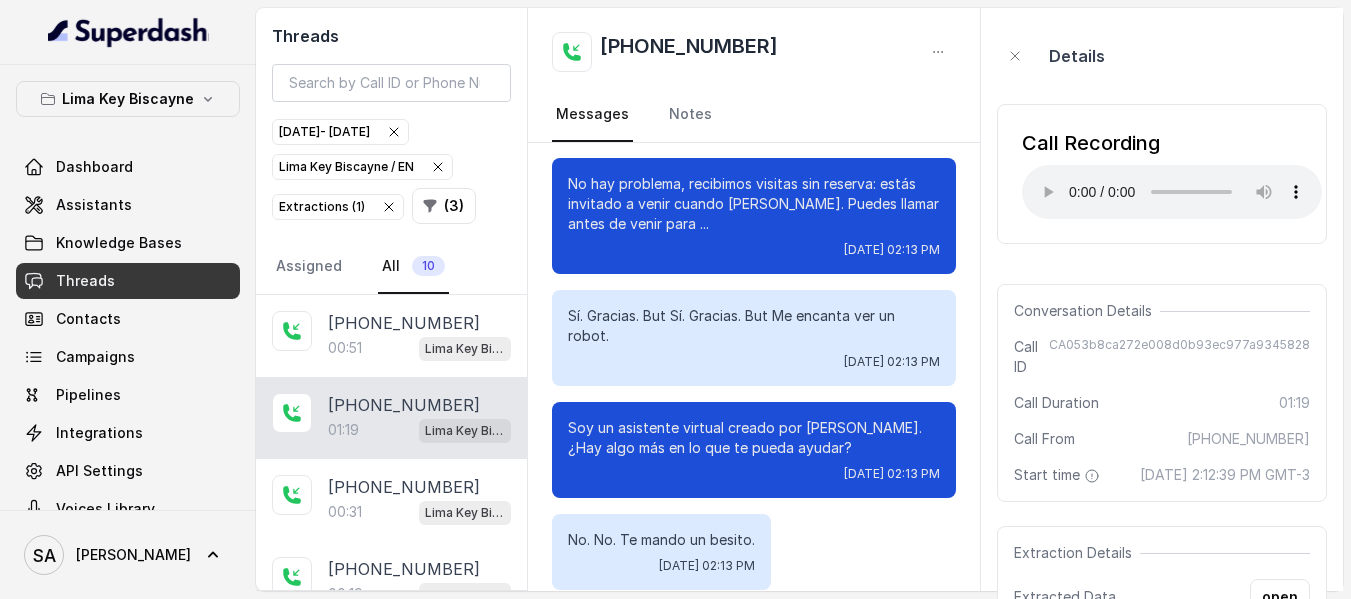 scroll, scrollTop: 1279, scrollLeft: 0, axis: vertical 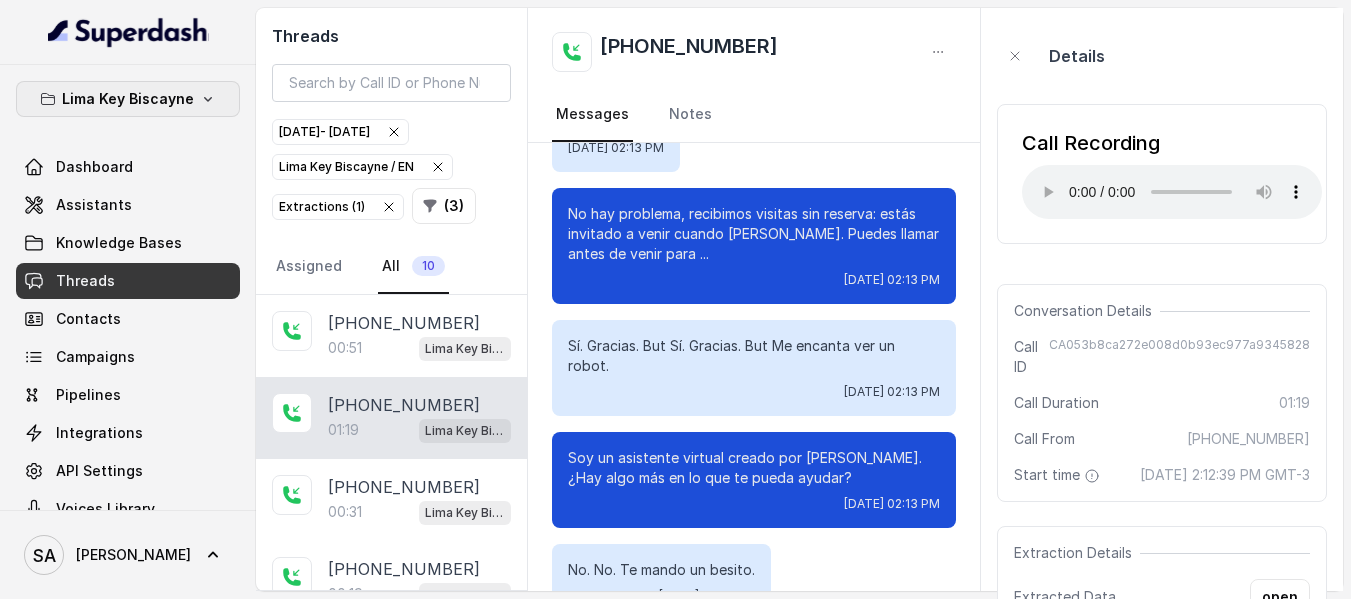 click on "Lima Key Biscayne" at bounding box center (128, 99) 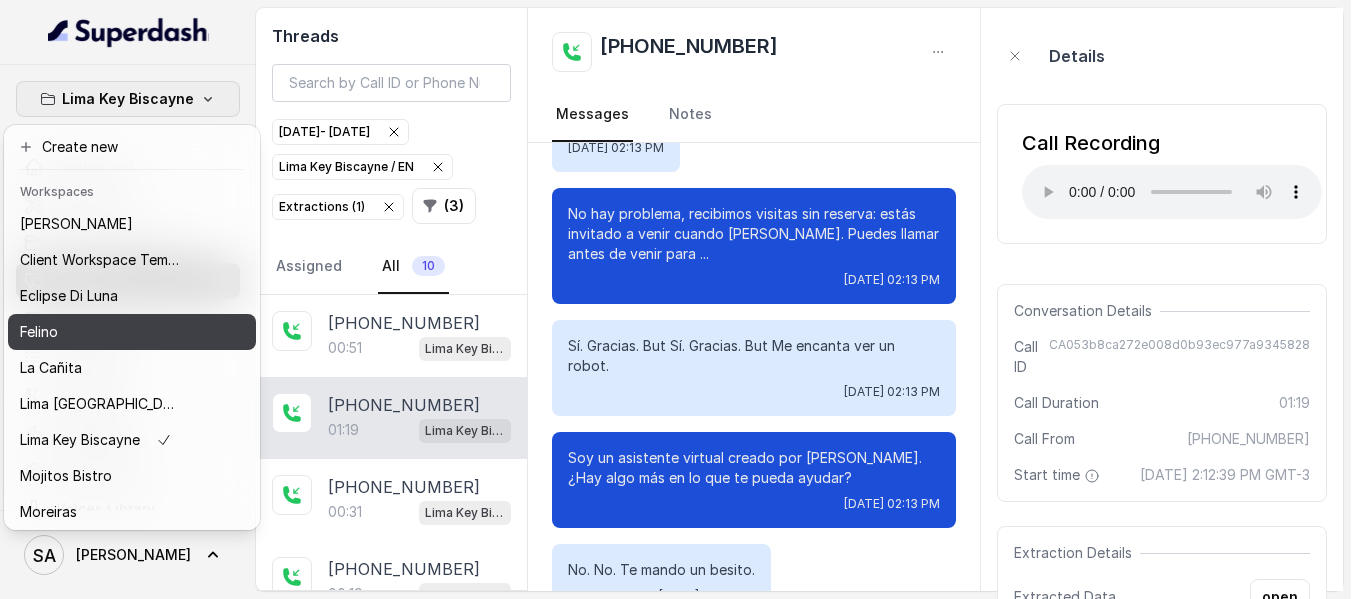 scroll, scrollTop: 100, scrollLeft: 0, axis: vertical 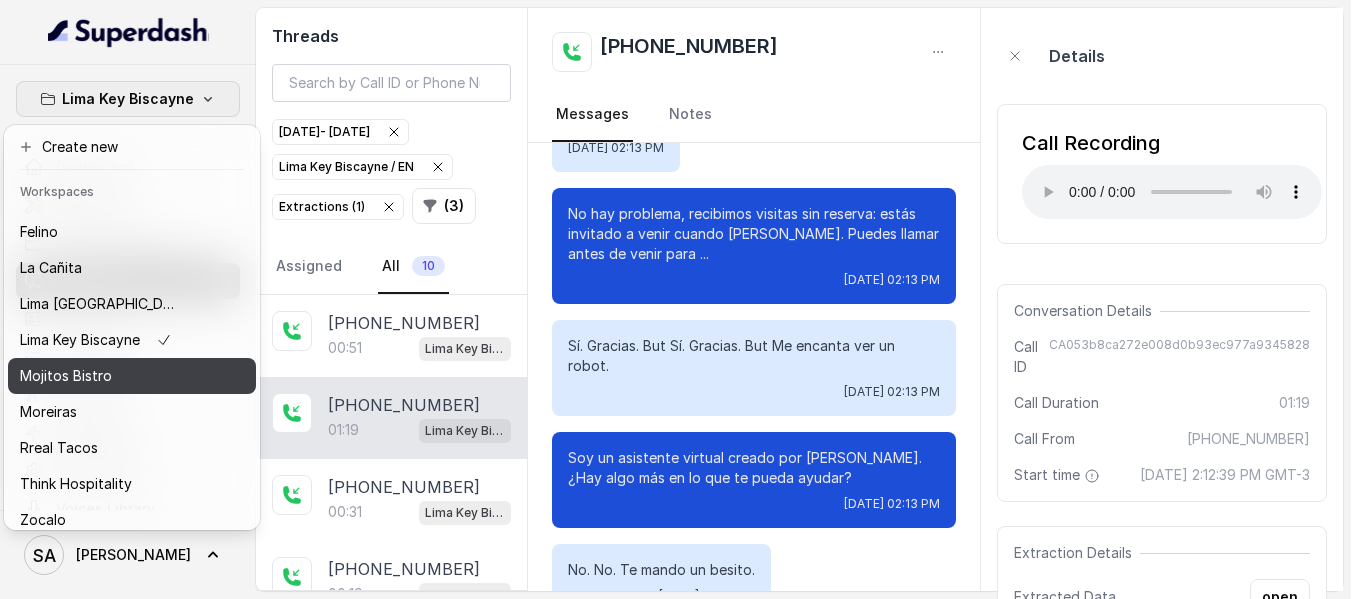 click on "Mojitos Bistro" at bounding box center [66, 376] 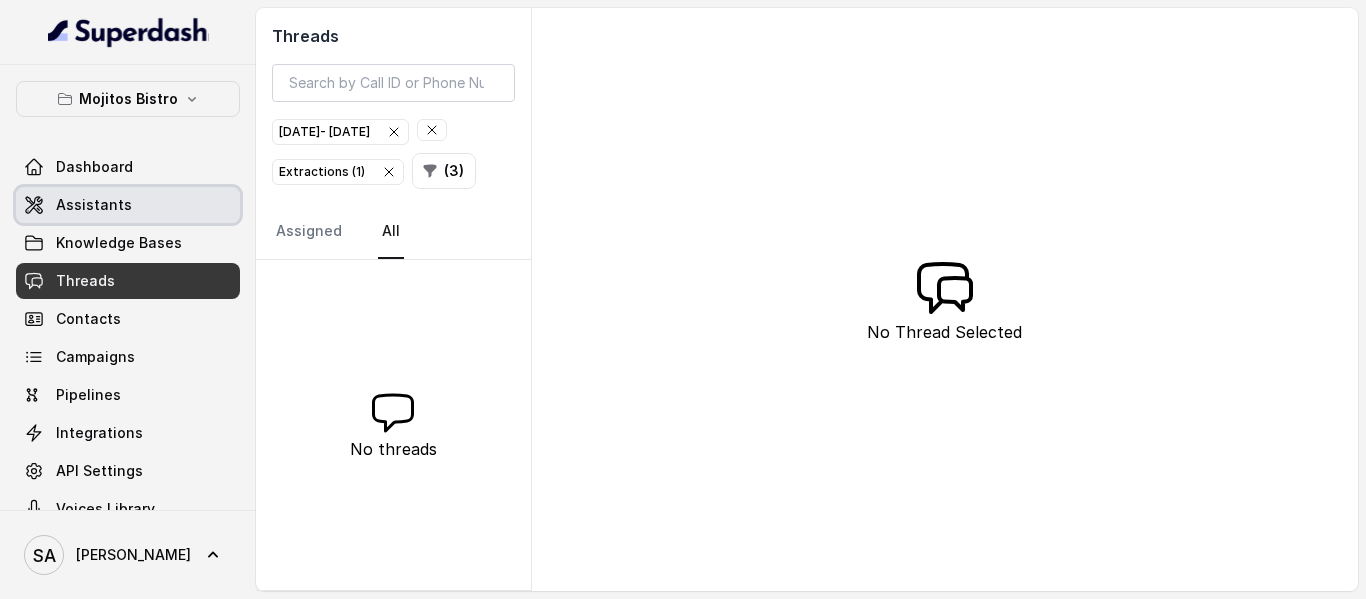 click on "Assistants" at bounding box center (128, 205) 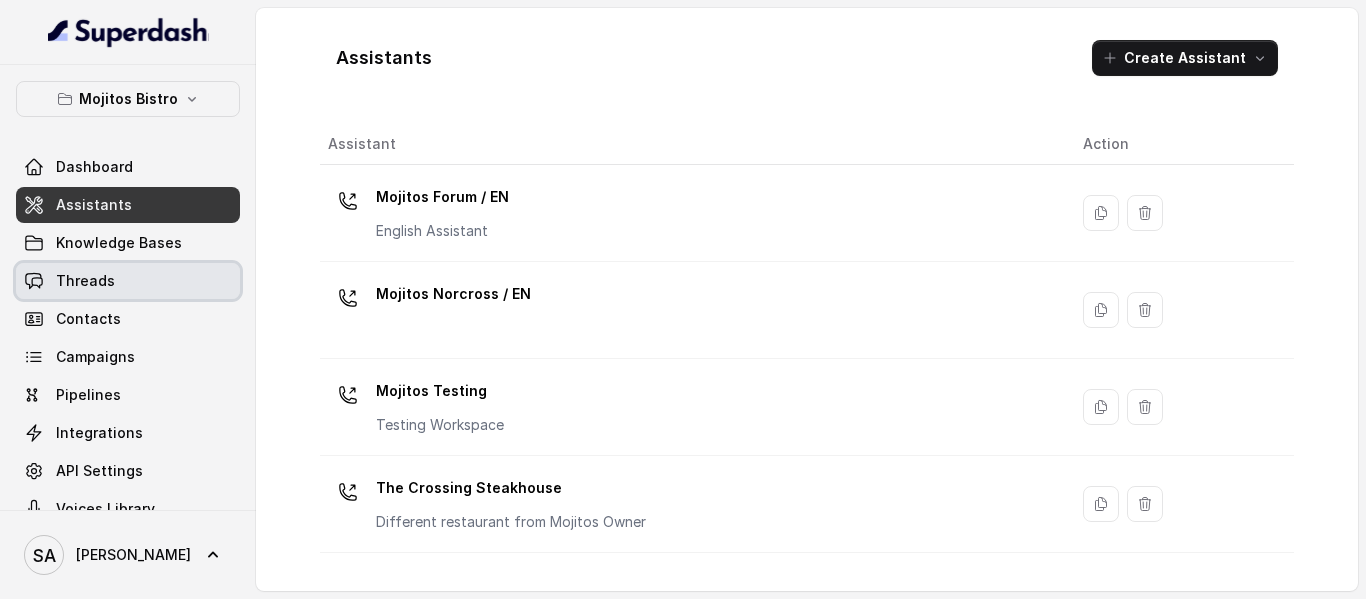 click on "Threads" at bounding box center (128, 281) 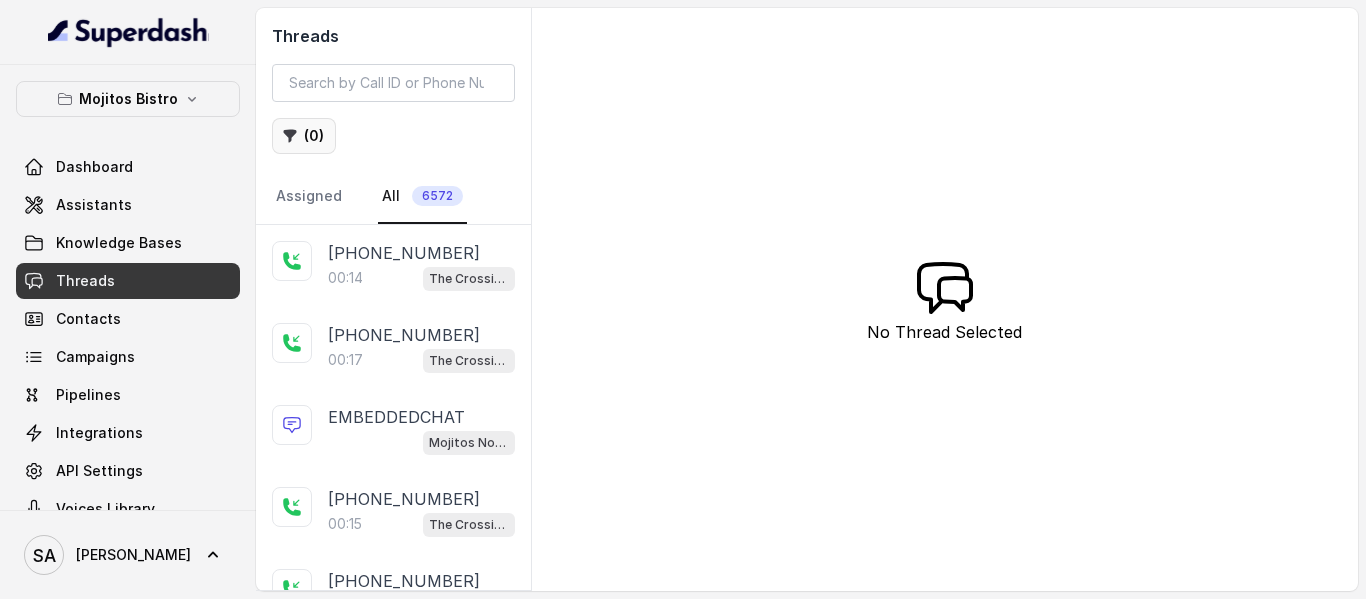 click on "( 0 )" at bounding box center (304, 136) 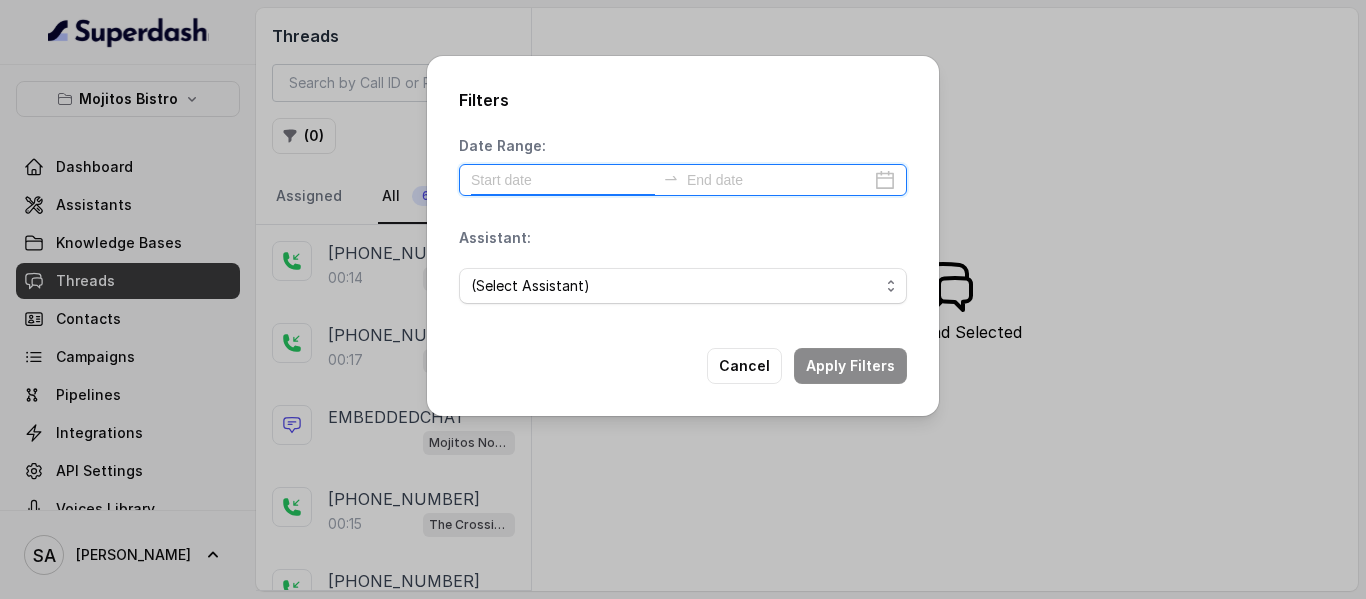 click at bounding box center [563, 180] 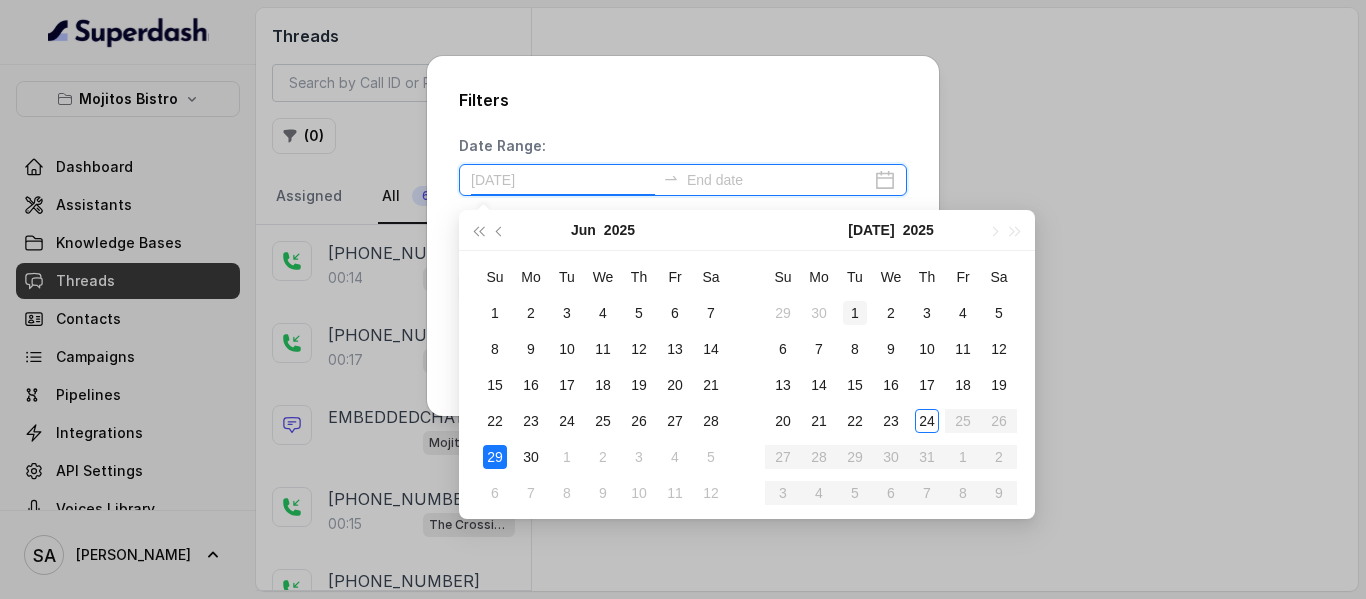 type on "[DATE]" 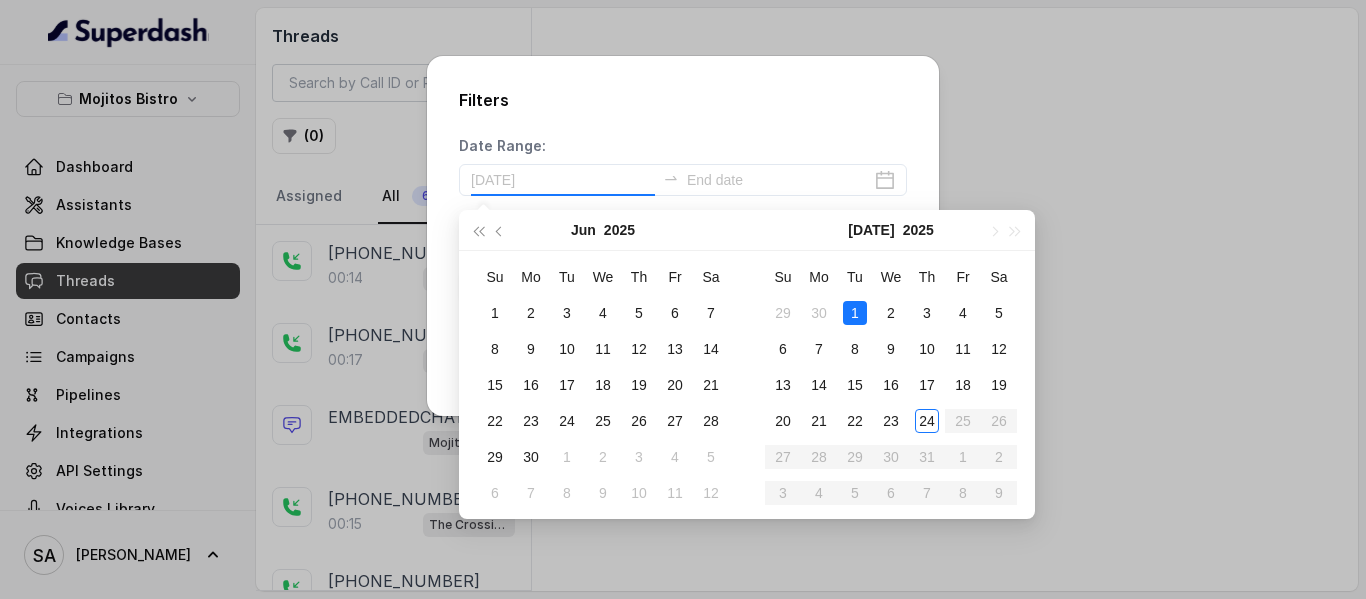 click on "1" at bounding box center [855, 313] 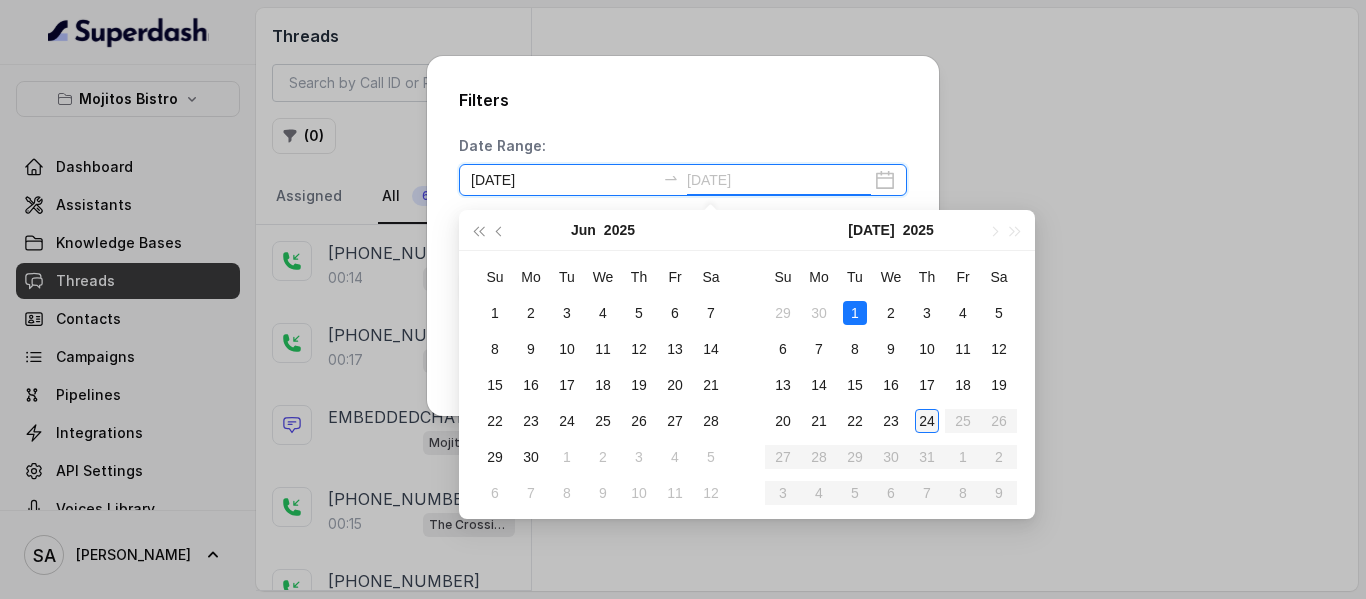 type on "[DATE]" 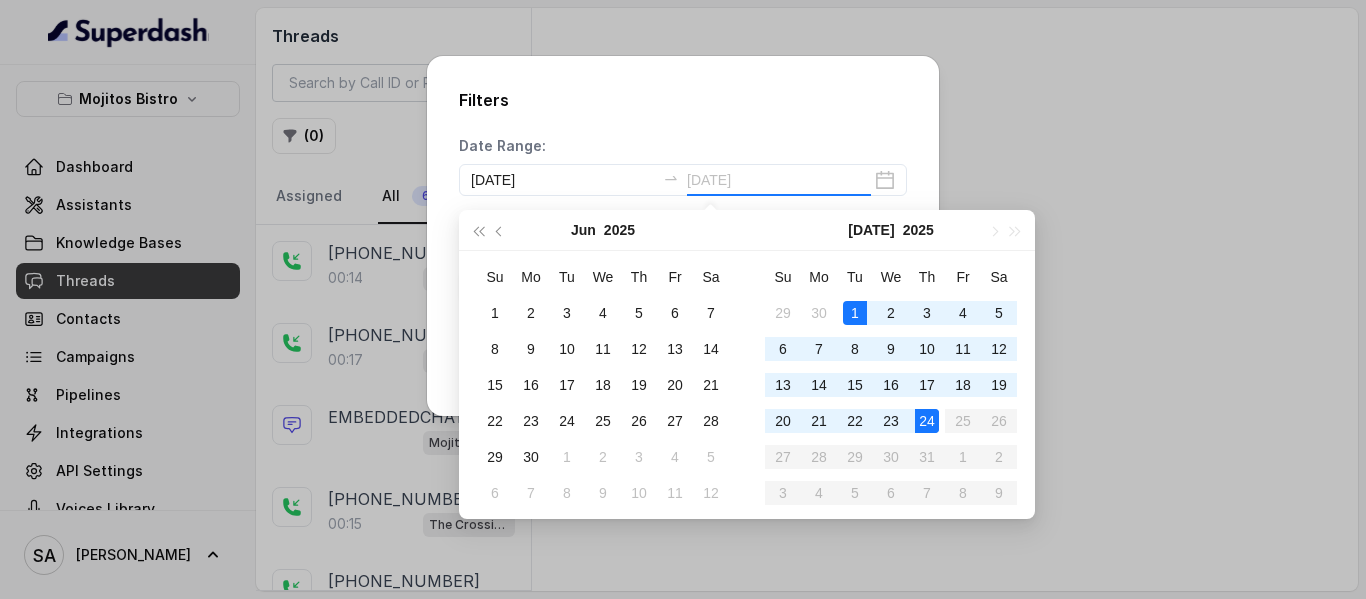 click on "24" at bounding box center [927, 421] 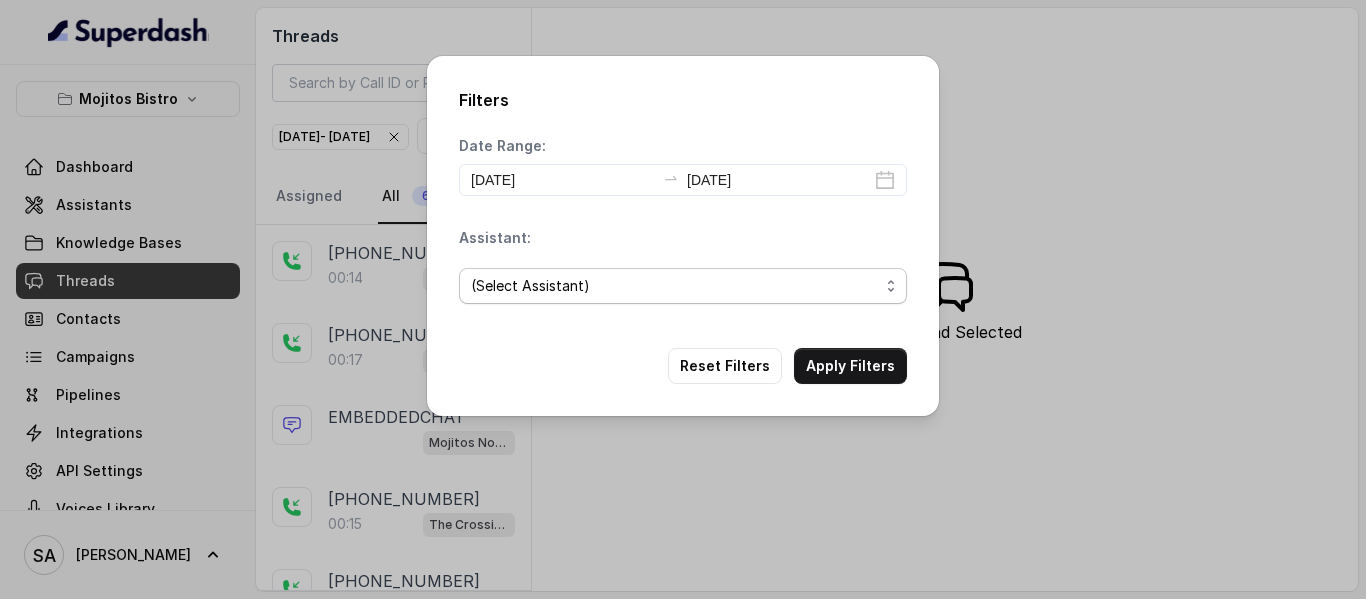 click on "(Select Assistant) Mojitos Forum / EN Mojitos Norcross / EN Mojitos Testing The Crossing Steakhouse" at bounding box center (683, 286) 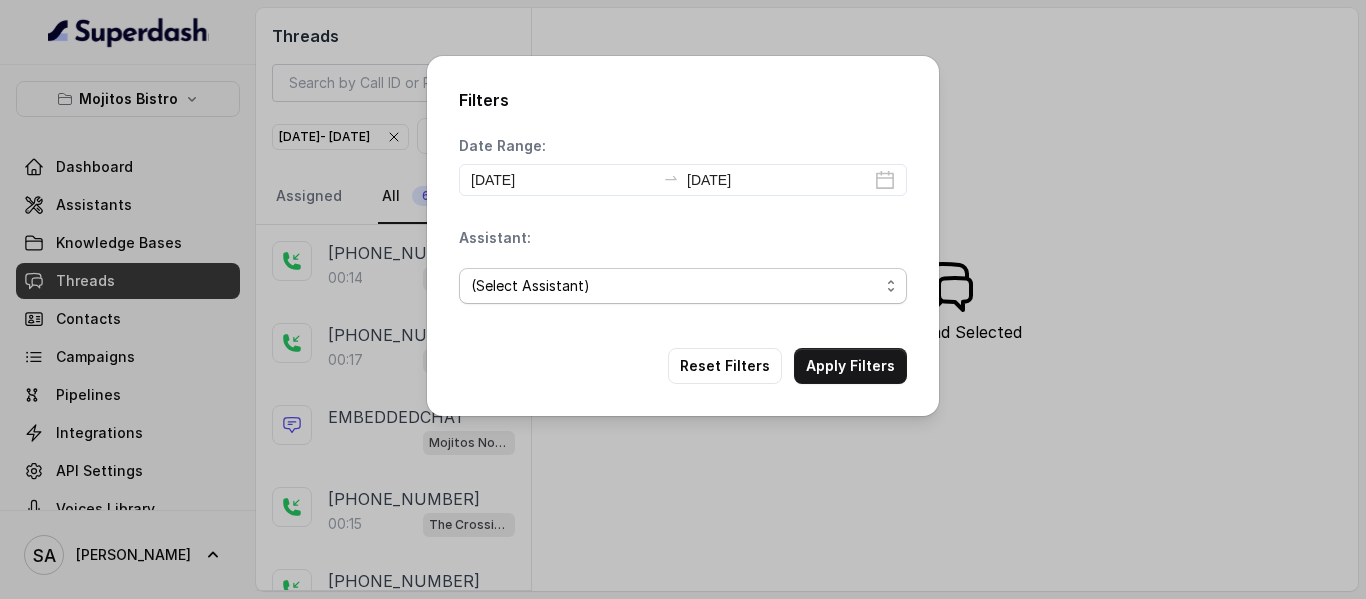 select on "67f7de597ac00f1d2399c666" 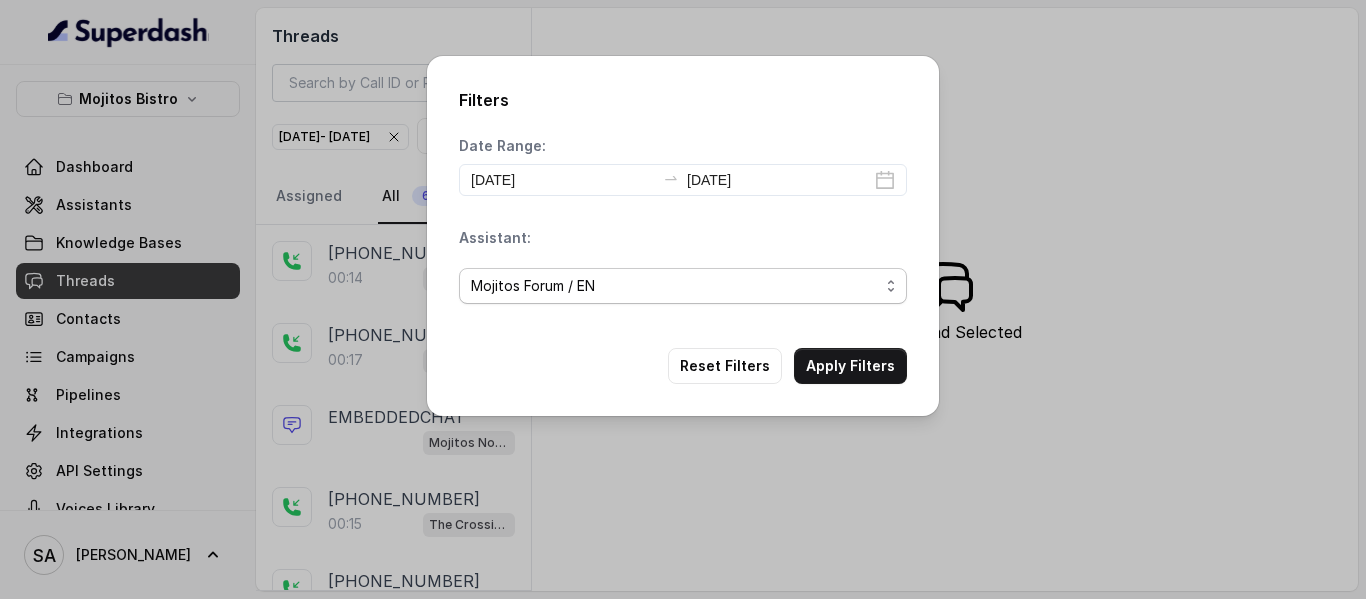 click on "(Select Assistant) Mojitos Forum / EN Mojitos Norcross / EN Mojitos Testing The Crossing Steakhouse" at bounding box center (683, 286) 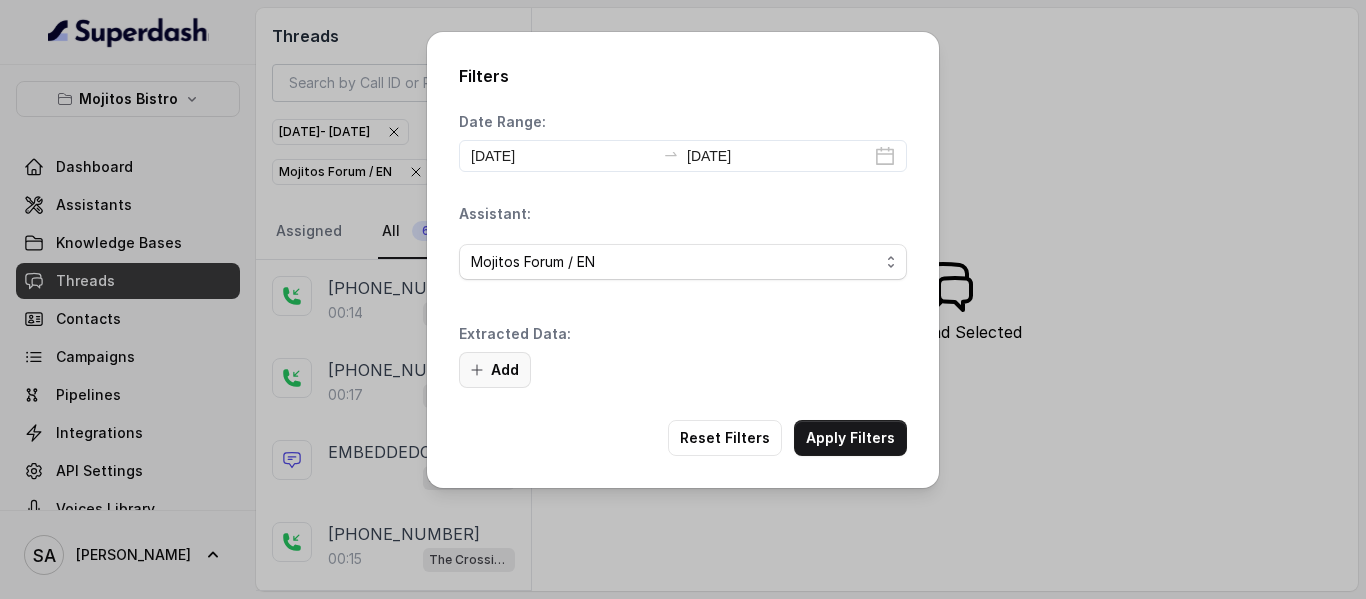 click on "Add" at bounding box center (495, 370) 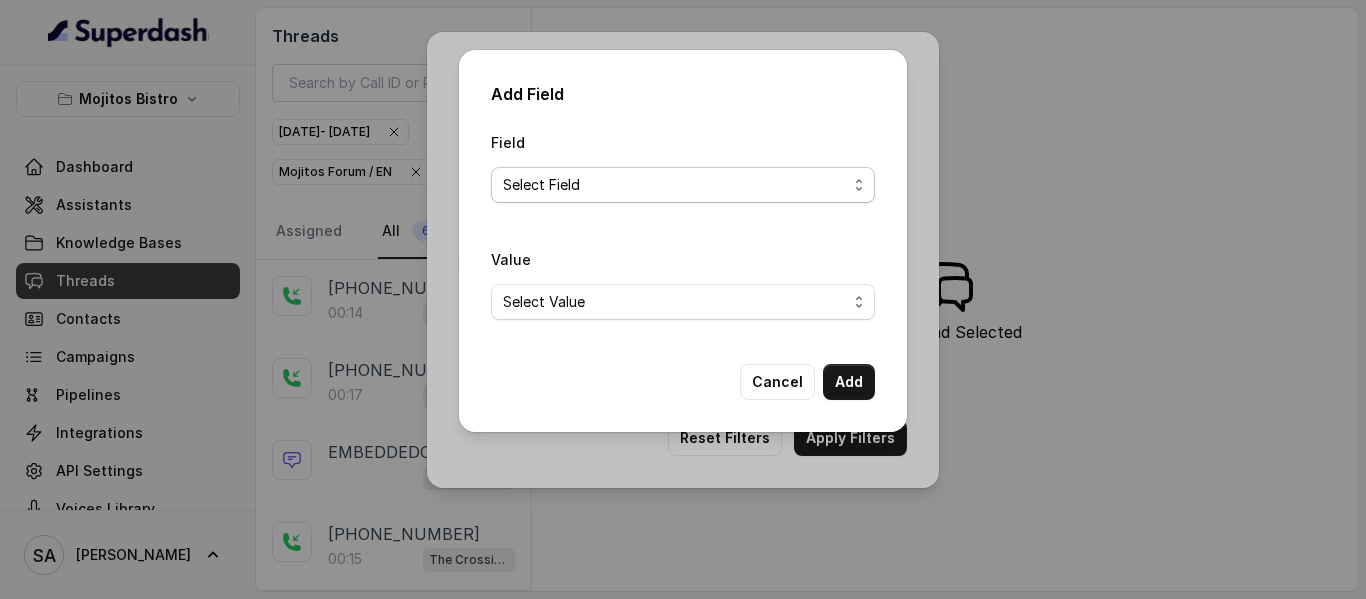 click on "Select Field Text Sent? Reason for sending text Human Transfer Reason for transfering Reason for calling DetectedError Event Mention Reason for Event AITolerance Restaurant Name Speak In Spanish Party Size Menu Mention (Yes/No) Google AI Assistant Calls Highlights" at bounding box center [683, 185] 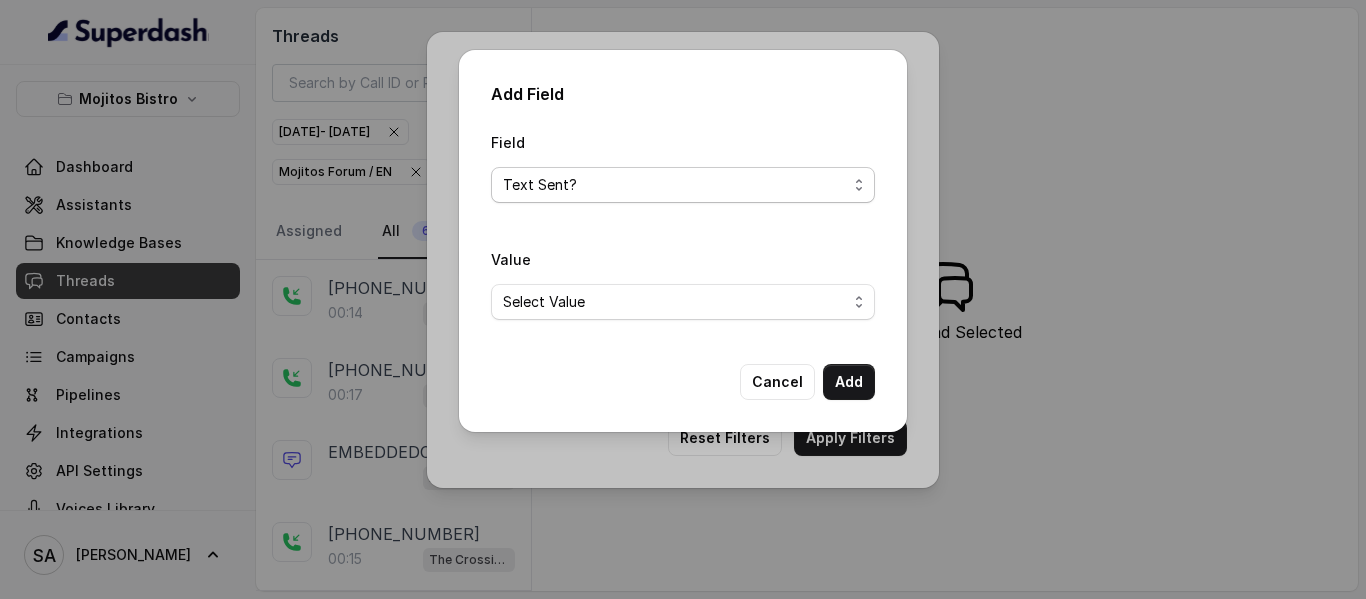click on "Select Field Text Sent? Reason for sending text Human Transfer Reason for transfering Reason for calling DetectedError Event Mention Reason for Event AITolerance Restaurant Name Speak In Spanish Party Size Menu Mention (Yes/No) Google AI Assistant Calls Highlights" at bounding box center (683, 185) 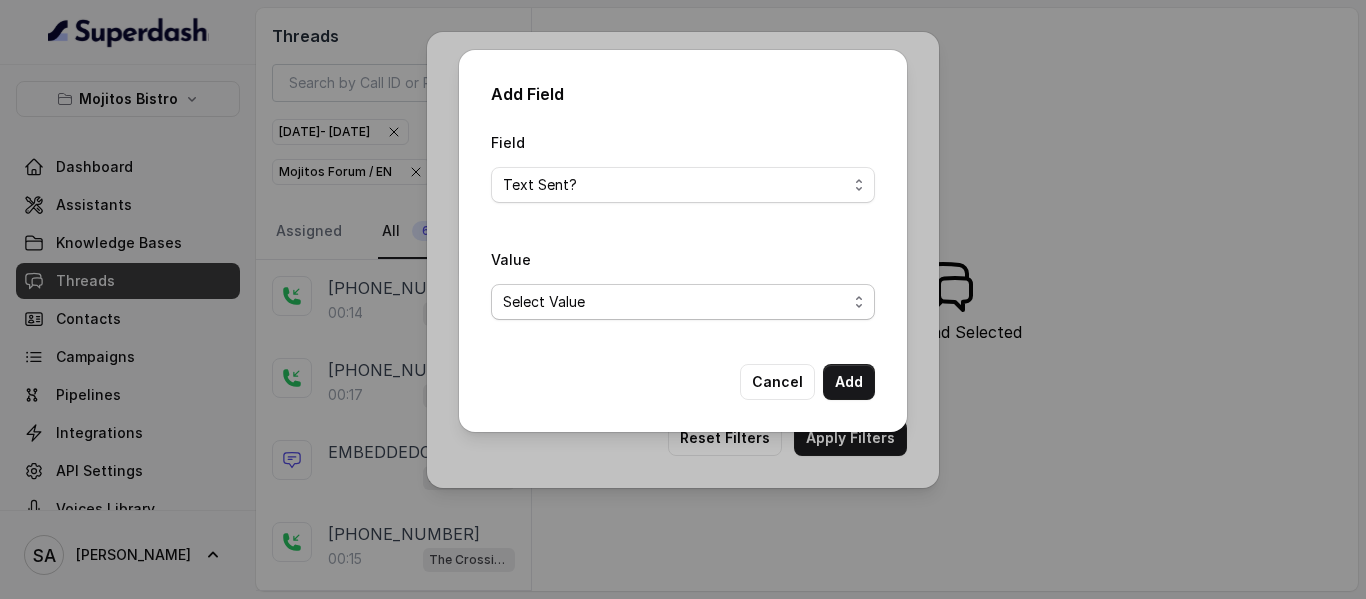 click on "Select Value Yes No" at bounding box center [683, 302] 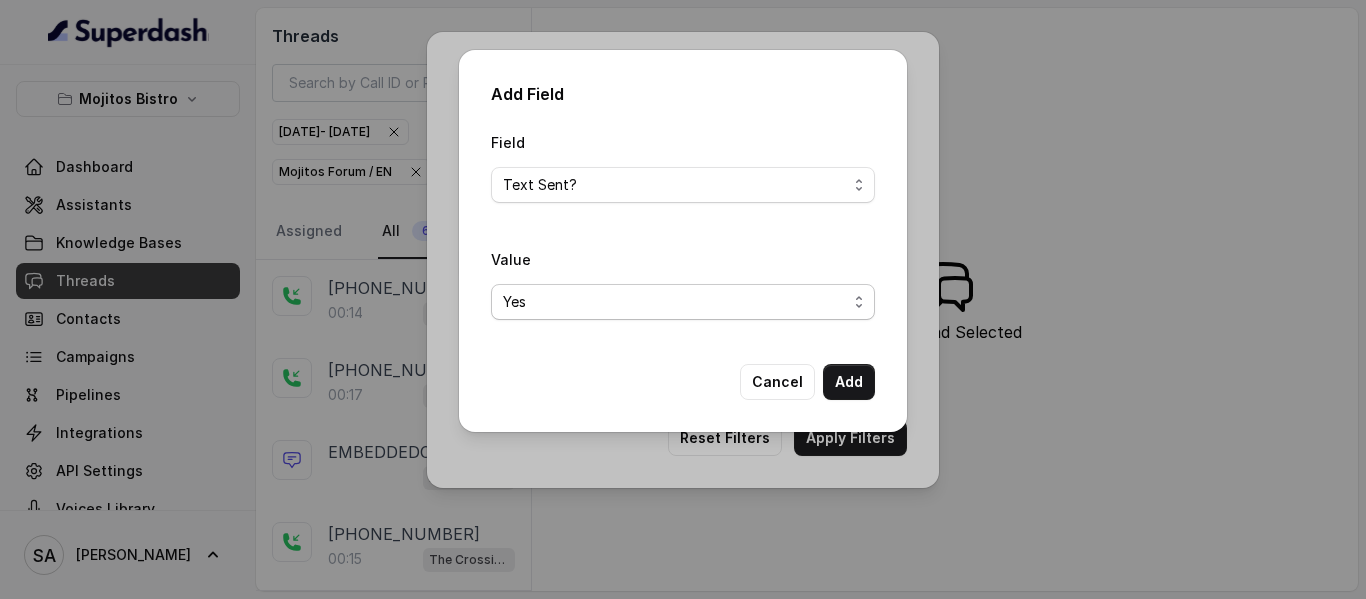 click on "Select Value Yes No" at bounding box center (683, 302) 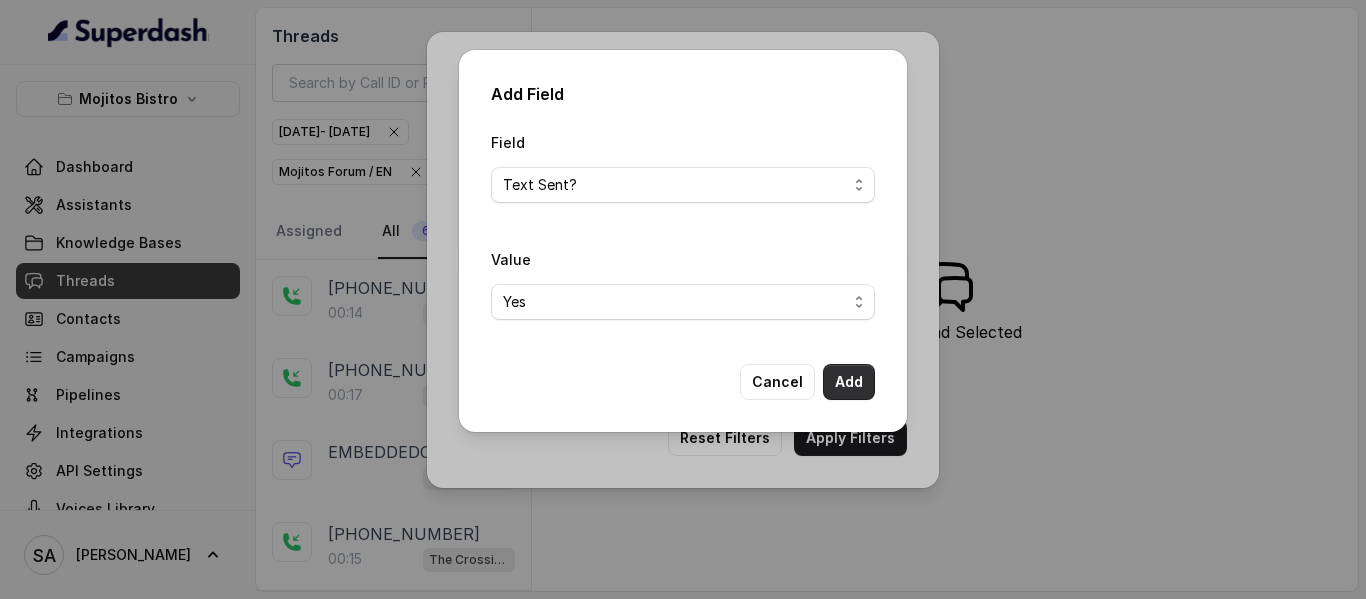 click on "Add" at bounding box center [849, 382] 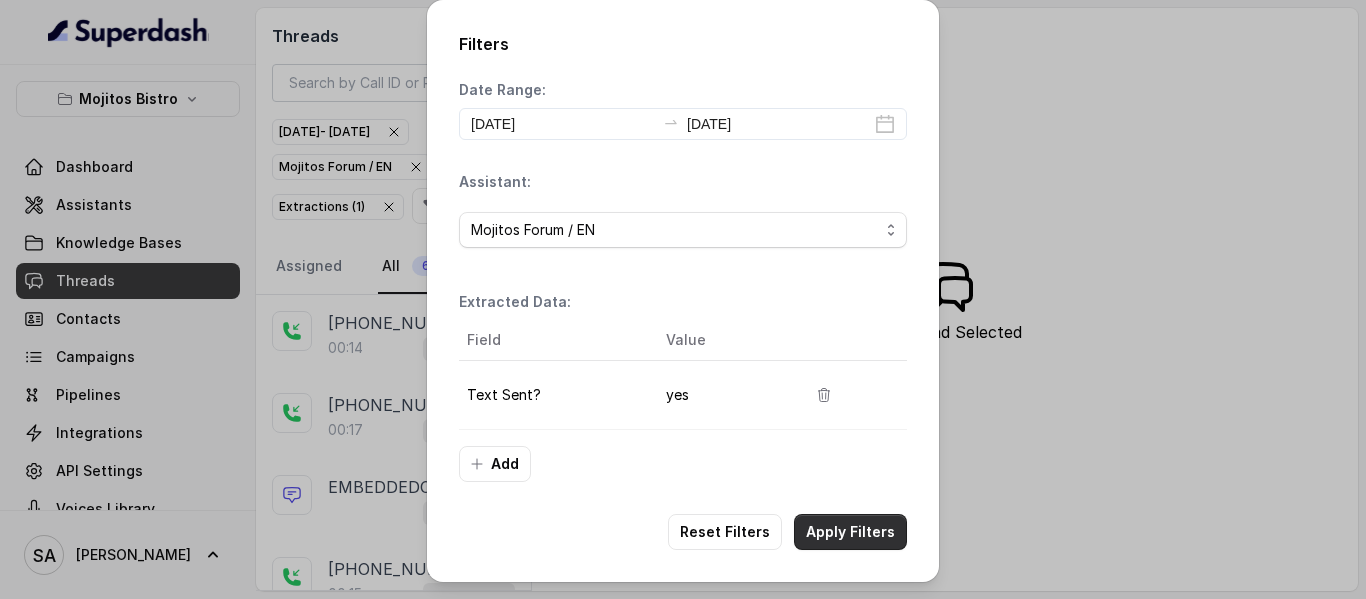 click on "Apply Filters" at bounding box center (850, 532) 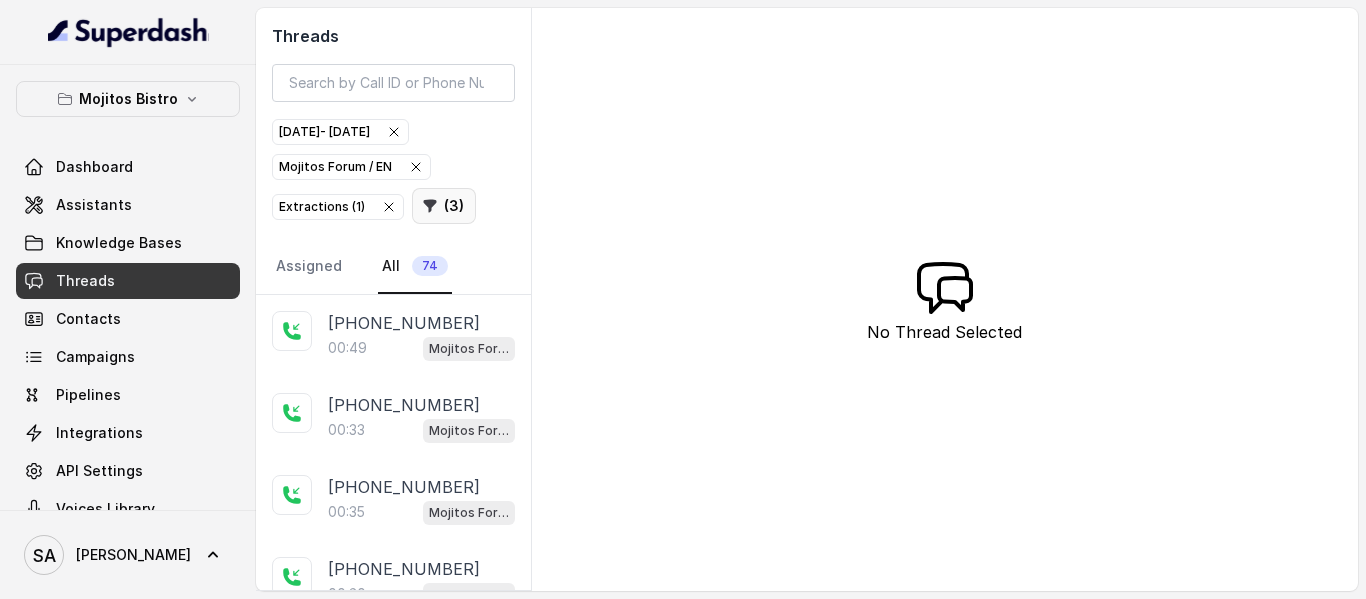 click on "( 3 )" at bounding box center [444, 206] 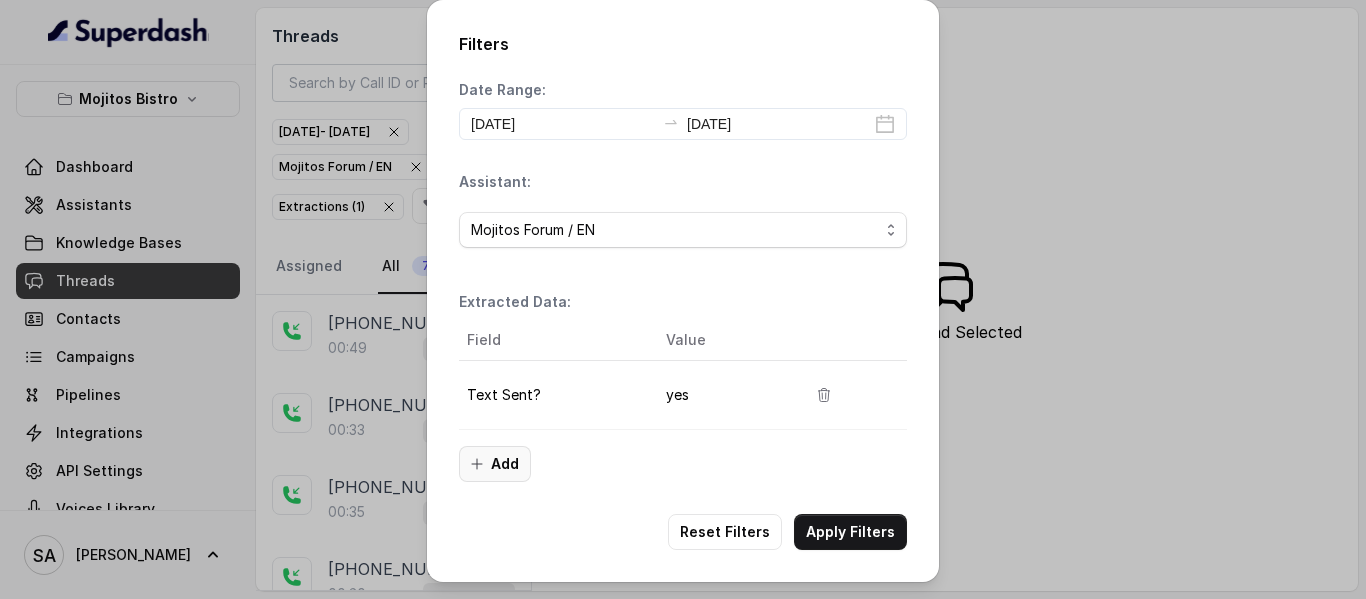 click on "Add" at bounding box center [495, 464] 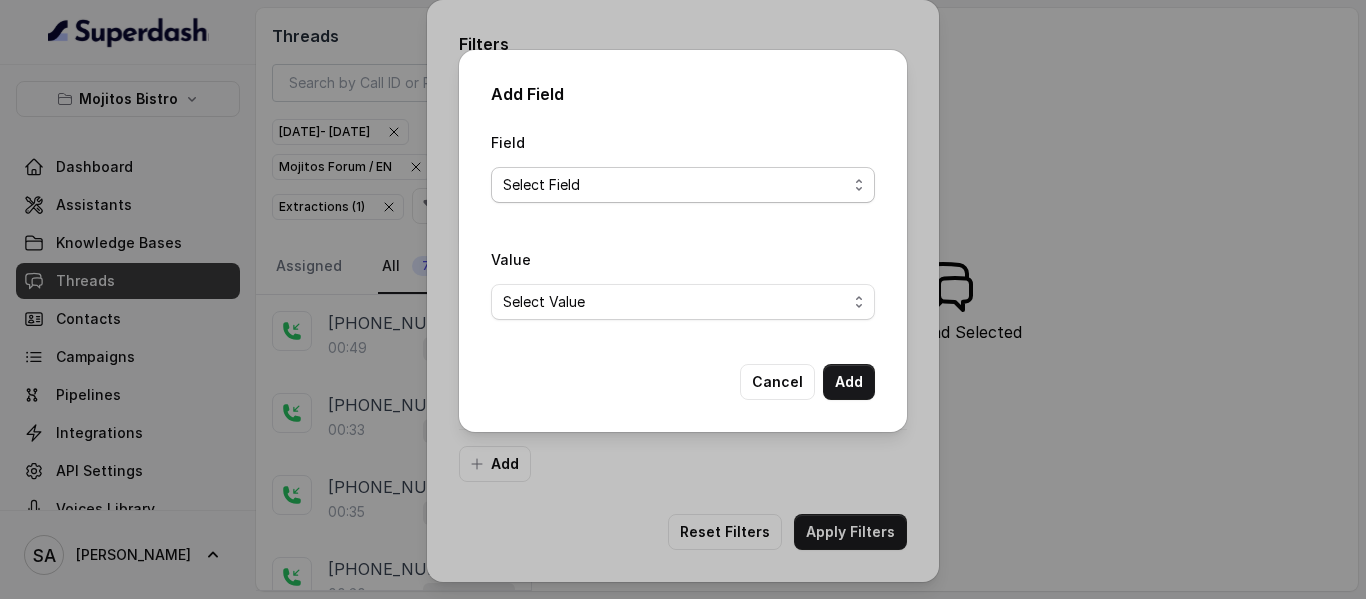 click on "Select Field Reason for sending text Human Transfer Reason for transfering Reason for calling DetectedError Event Mention Reason for Event AITolerance Restaurant Name Speak In Spanish Party Size Menu Mention (Yes/No) Google AI Assistant Calls Highlights" at bounding box center [683, 185] 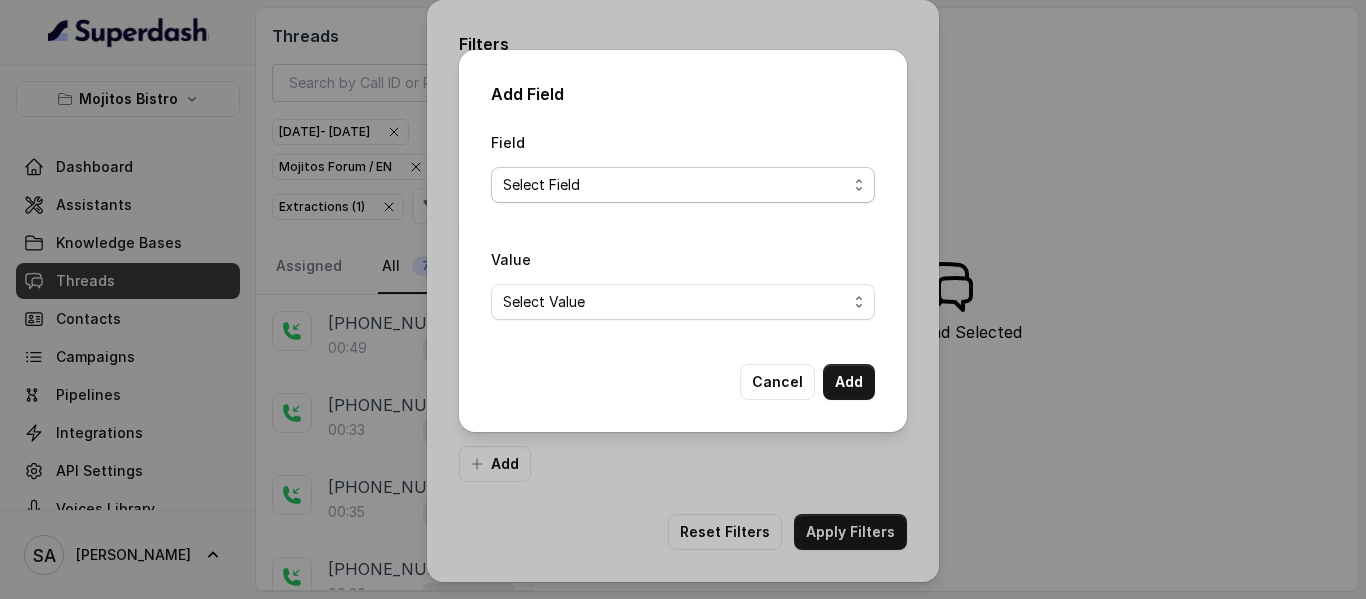 select on "Reason for calling" 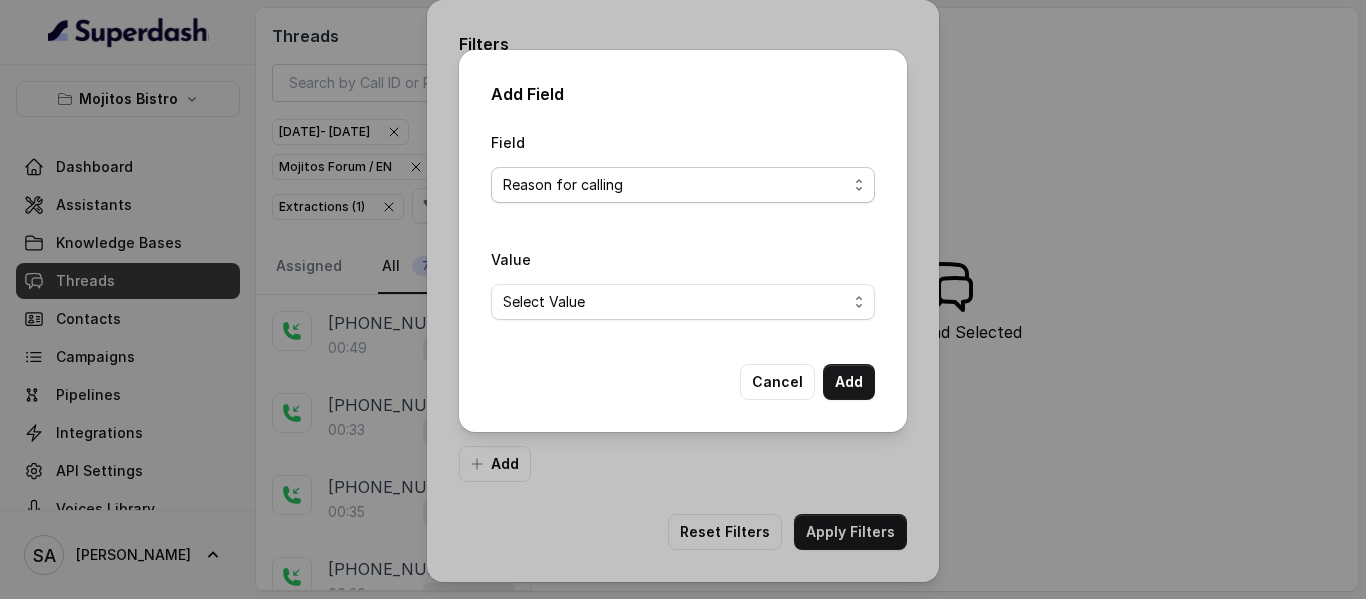 click on "Select Field Reason for sending text Human Transfer Reason for transfering Reason for calling DetectedError Event Mention Reason for Event AITolerance Restaurant Name Speak In Spanish Party Size Menu Mention (Yes/No) Google AI Assistant Calls Highlights" at bounding box center (683, 185) 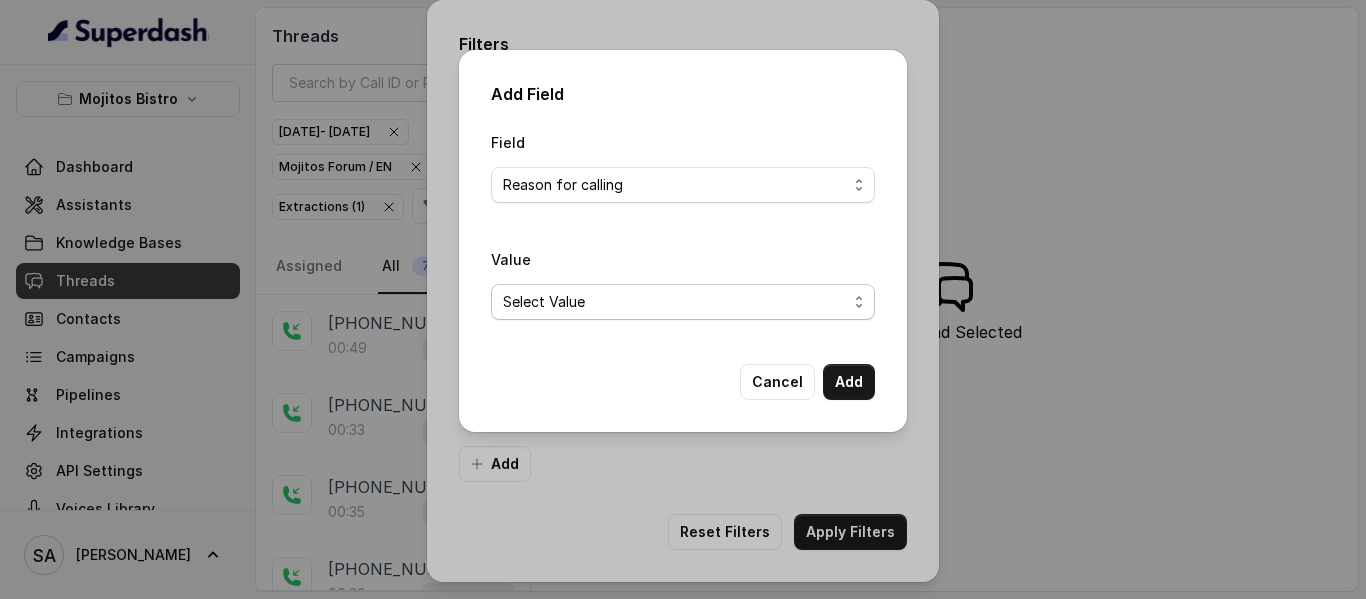 click on "Select Value Unclassified Making a Reservation or Inquiring About Reservations Placing an Order for Takeout or Delivery Menu Inquiries and Special Dietary Needs Request to speak to a human, to a person, to customer service, to the host or the hostess Questions About Restaurant Hours and Wait Times General Information and Amenities Assistance with Online Platforms and Technical Issues Employment Opportunities or Business Inquiries Special Event or Holiday Inquiry Lost Items Inquiries" at bounding box center [683, 302] 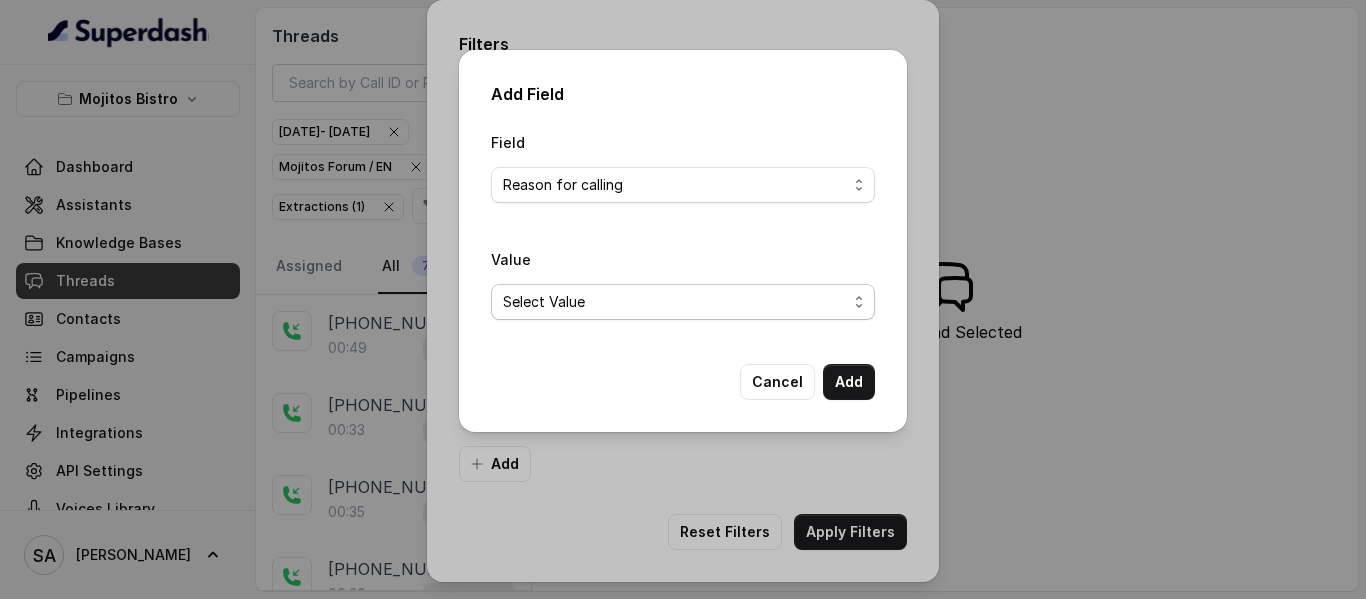 select on "General Information and Amenities" 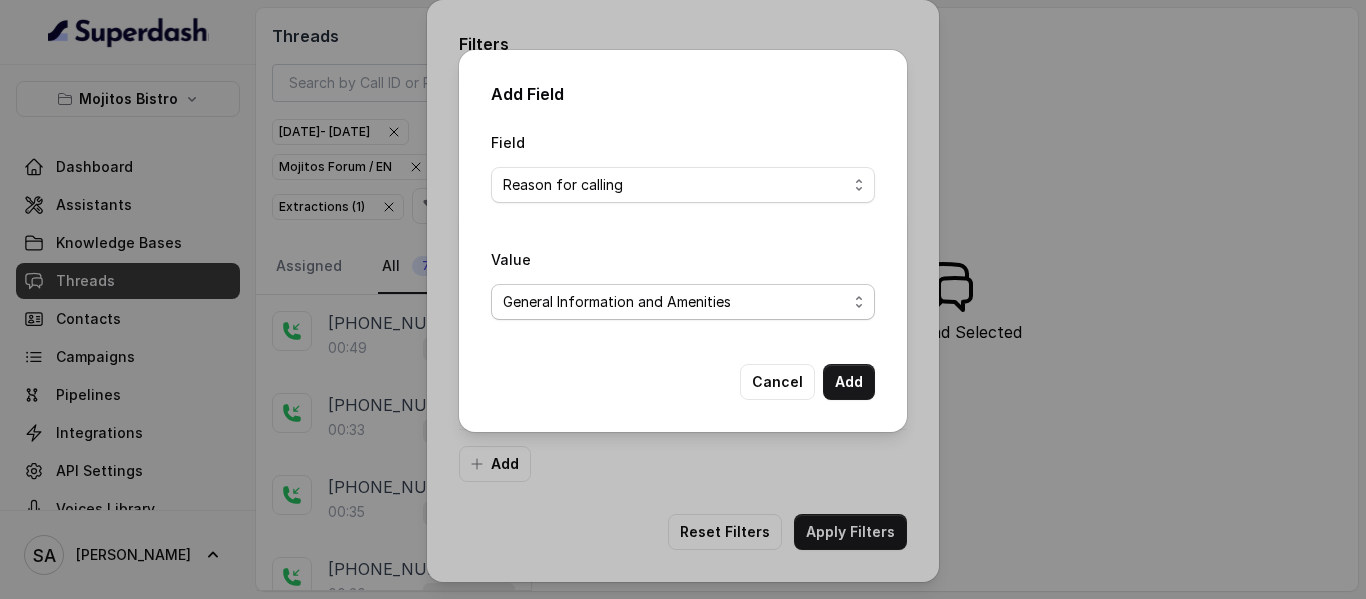 click on "Select Value Unclassified Making a Reservation or Inquiring About Reservations Placing an Order for Takeout or Delivery Menu Inquiries and Special Dietary Needs Request to speak to a human, to a person, to customer service, to the host or the hostess Questions About Restaurant Hours and Wait Times General Information and Amenities Assistance with Online Platforms and Technical Issues Employment Opportunities or Business Inquiries Special Event or Holiday Inquiry Lost Items Inquiries" at bounding box center [683, 302] 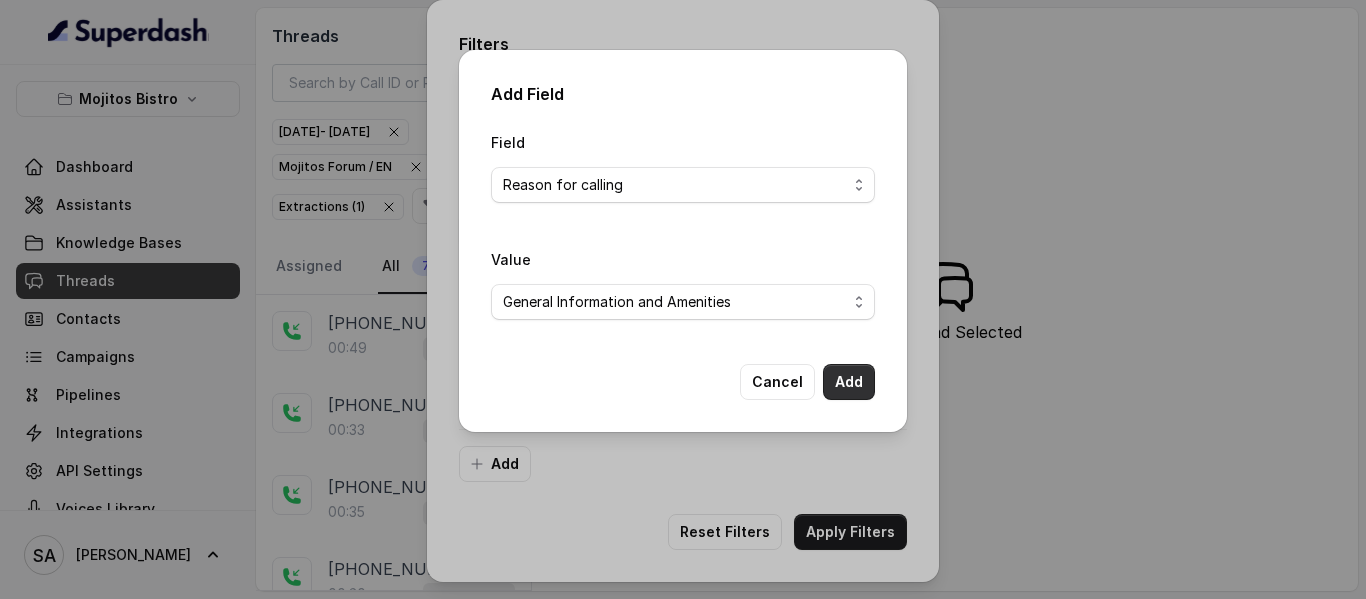 click on "Add" at bounding box center (849, 382) 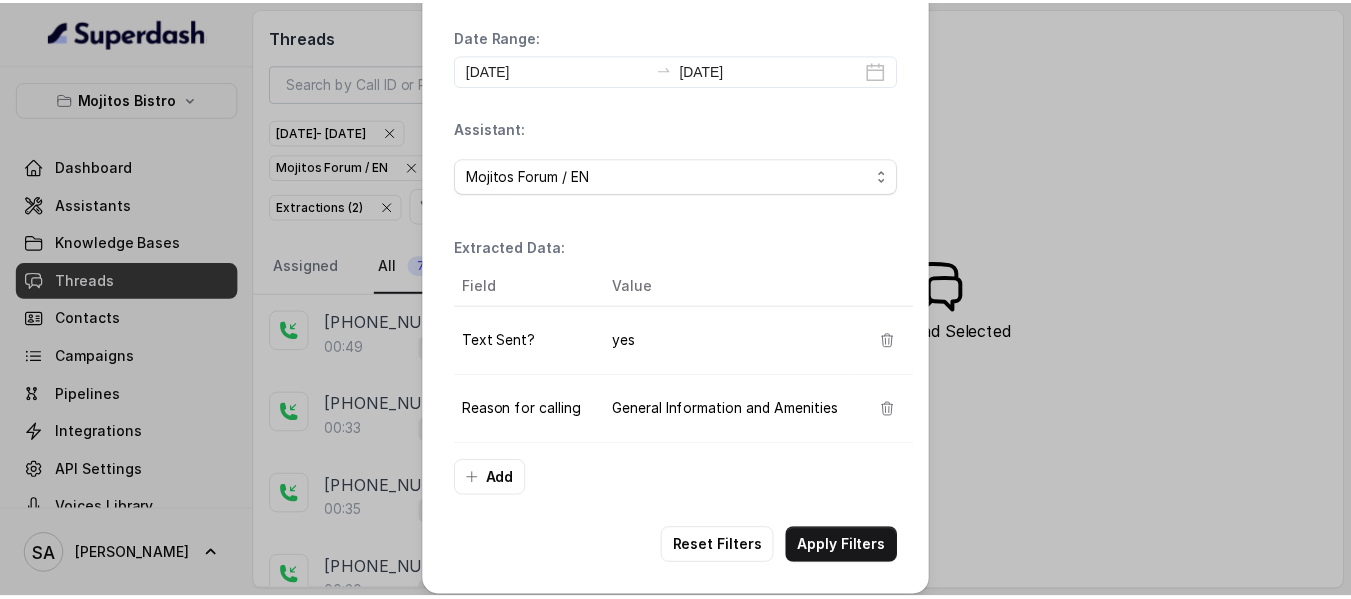 scroll, scrollTop: 83, scrollLeft: 0, axis: vertical 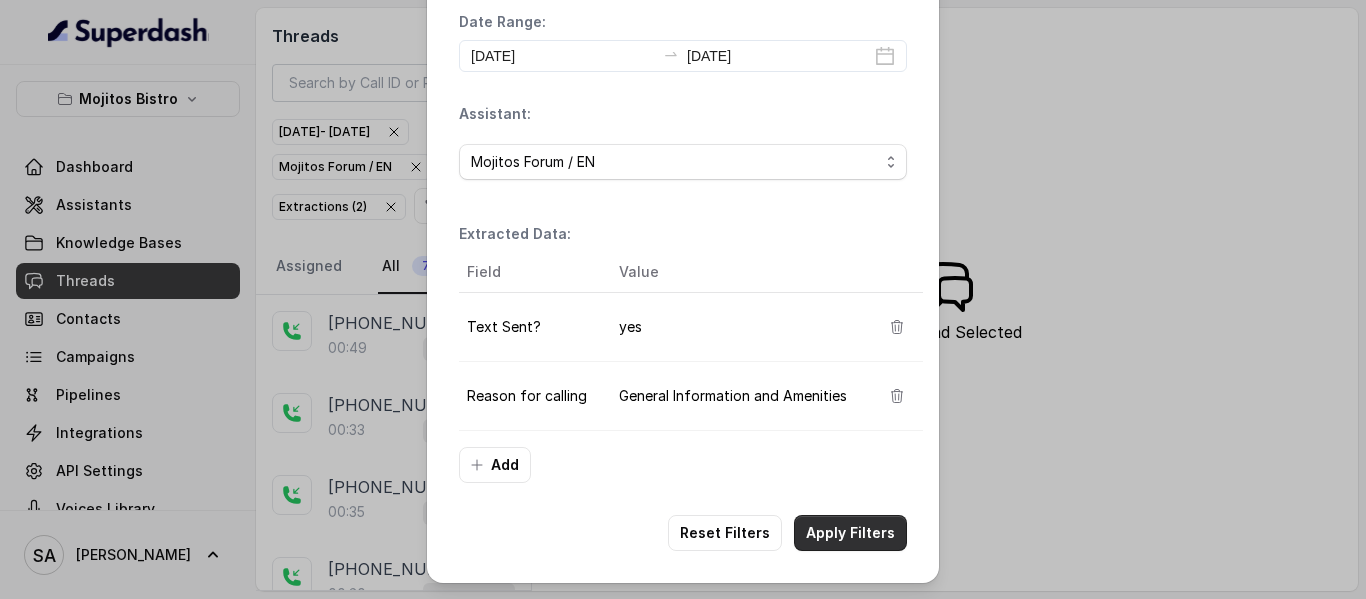 click on "Apply Filters" at bounding box center (850, 533) 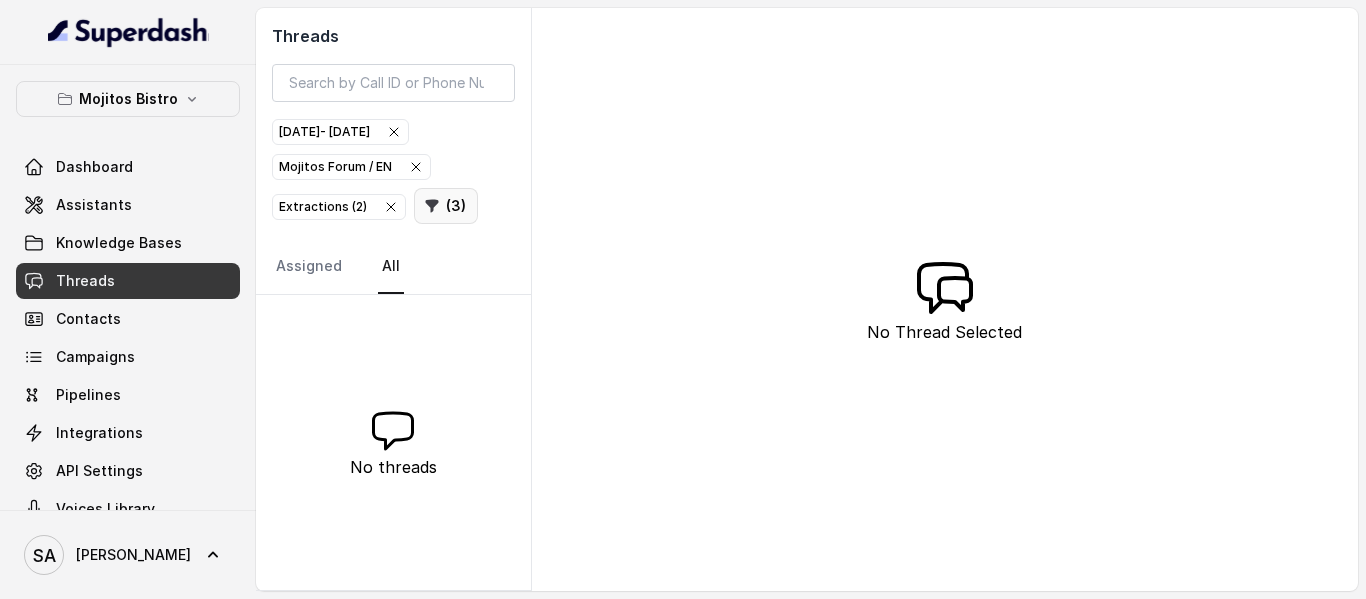 click 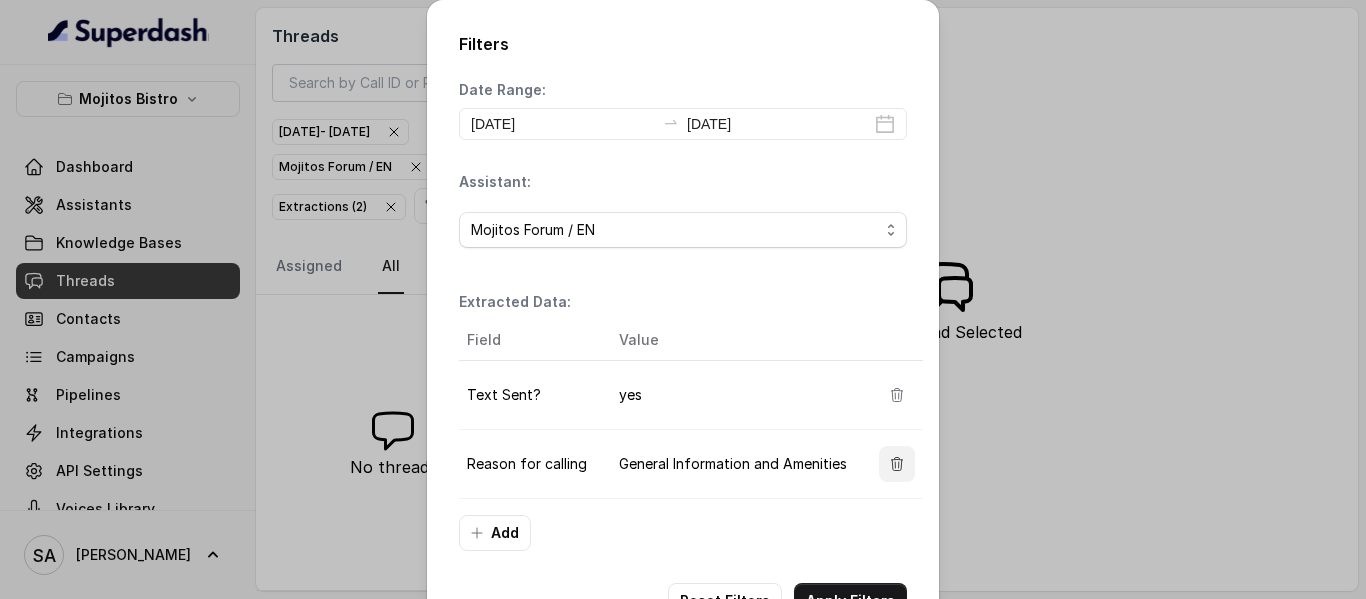 click 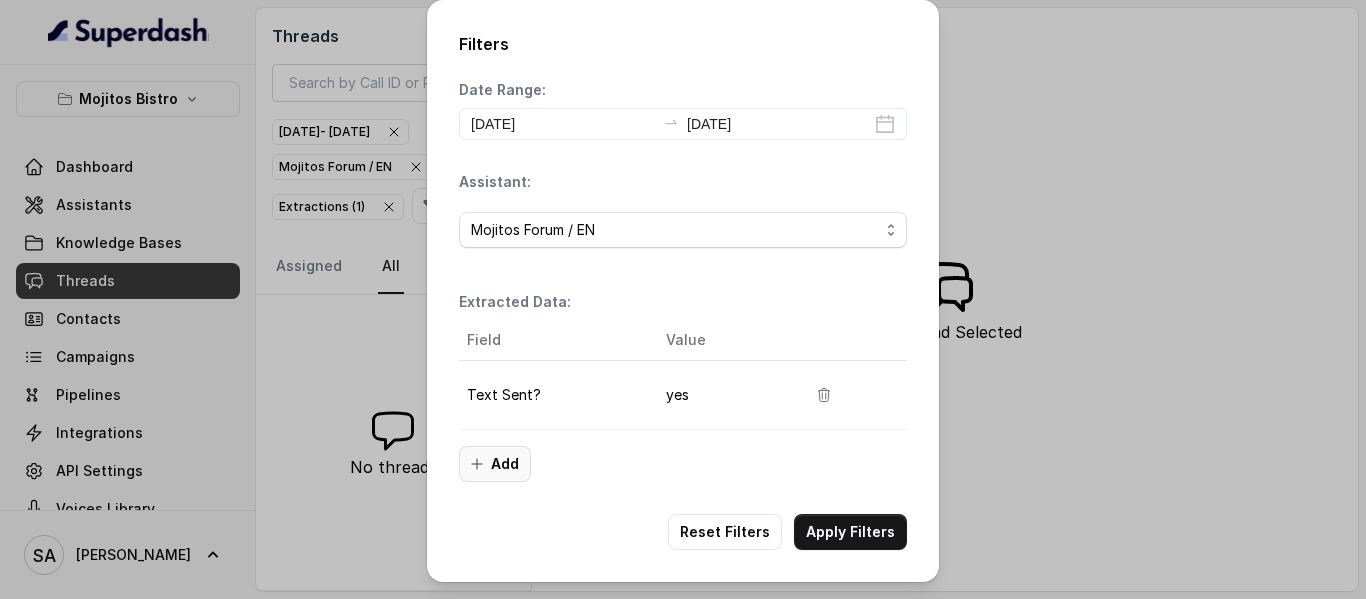 click on "Add" at bounding box center [495, 464] 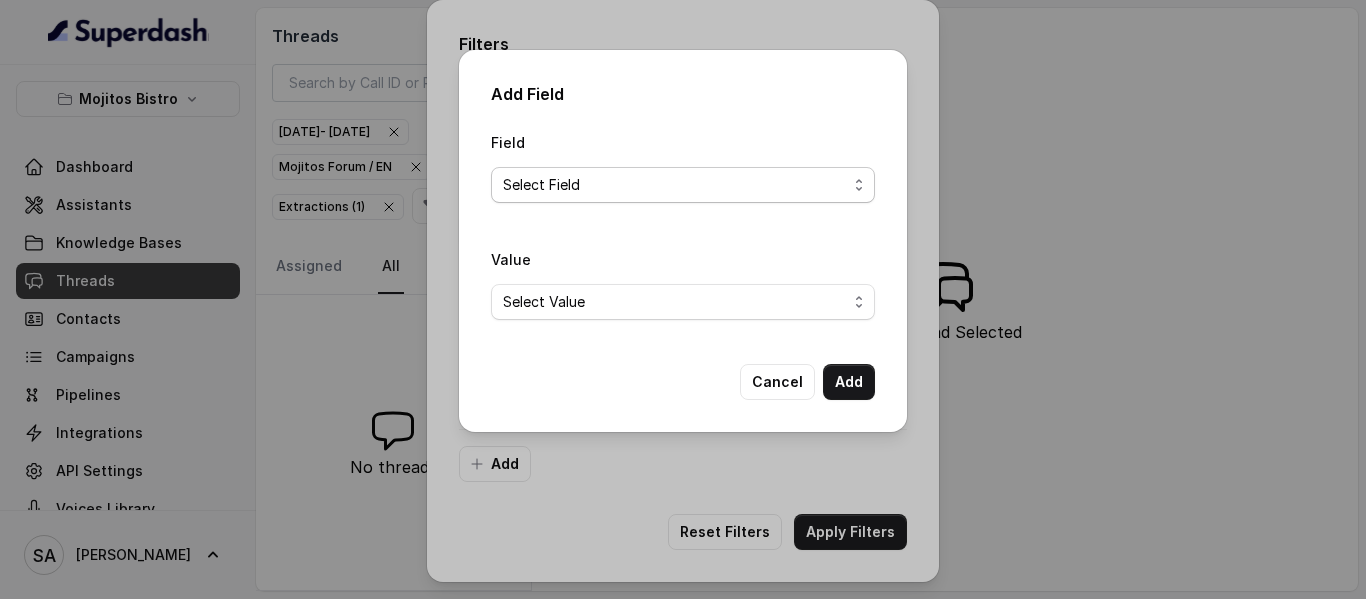 click on "Select Field Reason for sending text Human Transfer Reason for transfering Reason for calling DetectedError Event Mention Reason for Event AITolerance Restaurant Name Speak In Spanish Party Size Menu Mention (Yes/No) Google AI Assistant Calls Highlights" at bounding box center (683, 185) 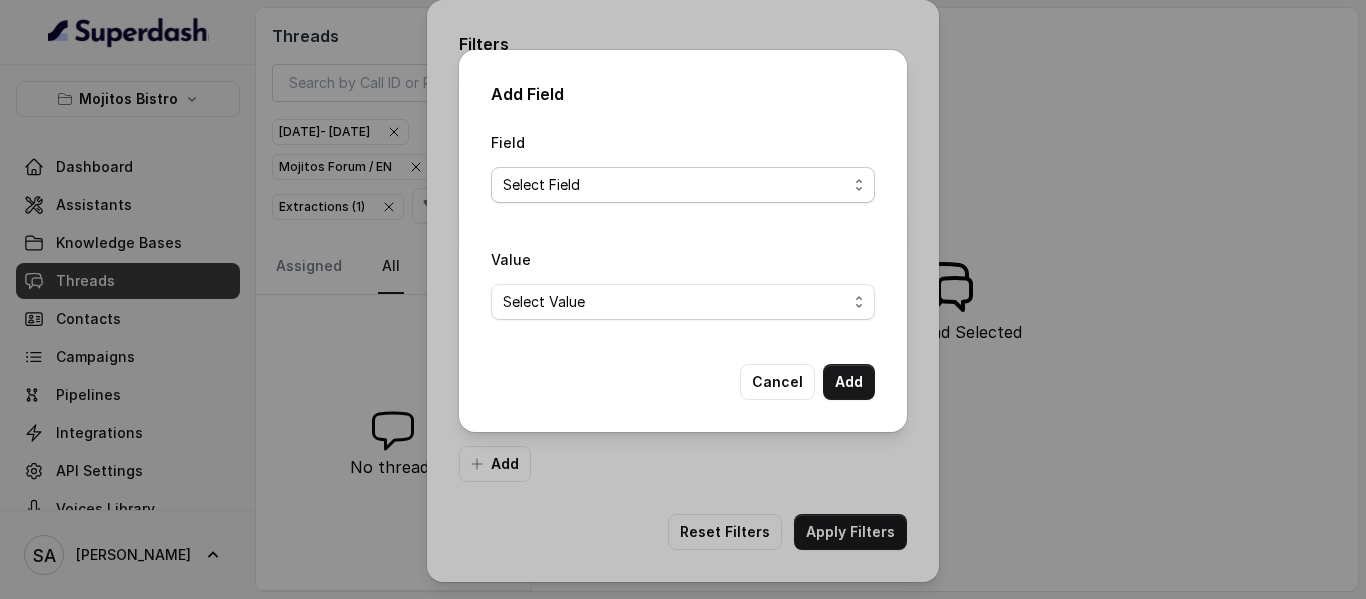 select on "Reason for sending text" 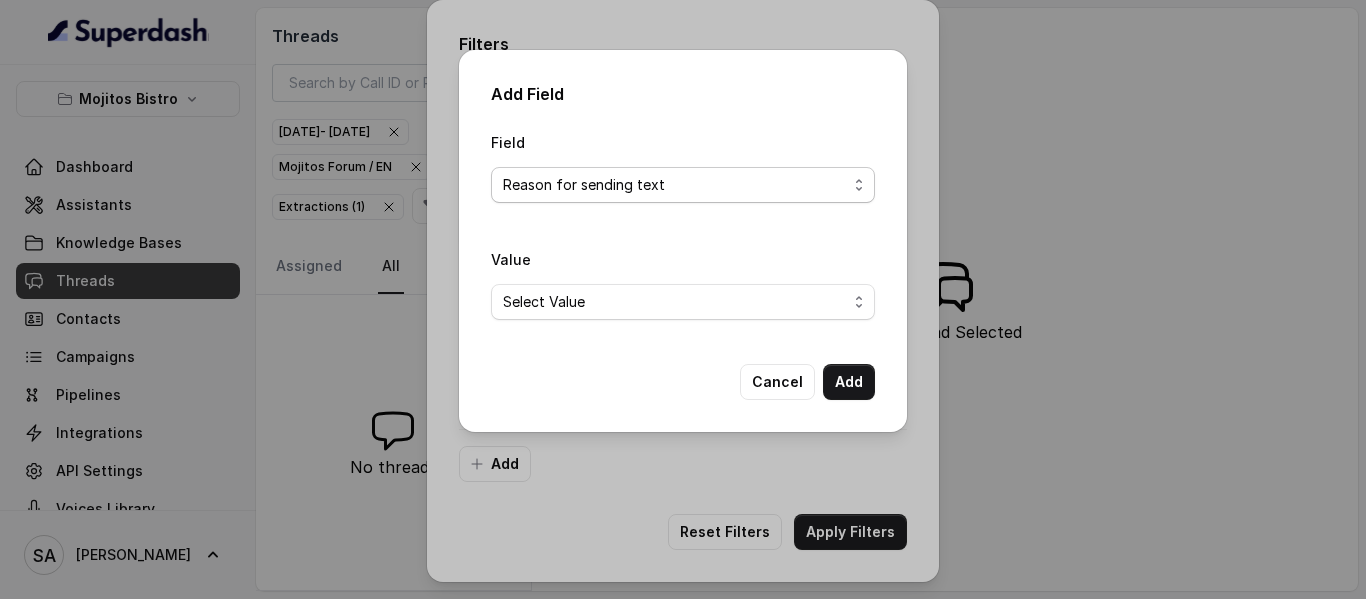 click on "Select Field Reason for sending text Human Transfer Reason for transfering Reason for calling DetectedError Event Mention Reason for Event AITolerance Restaurant Name Speak In Spanish Party Size Menu Mention (Yes/No) Google AI Assistant Calls Highlights" at bounding box center [683, 185] 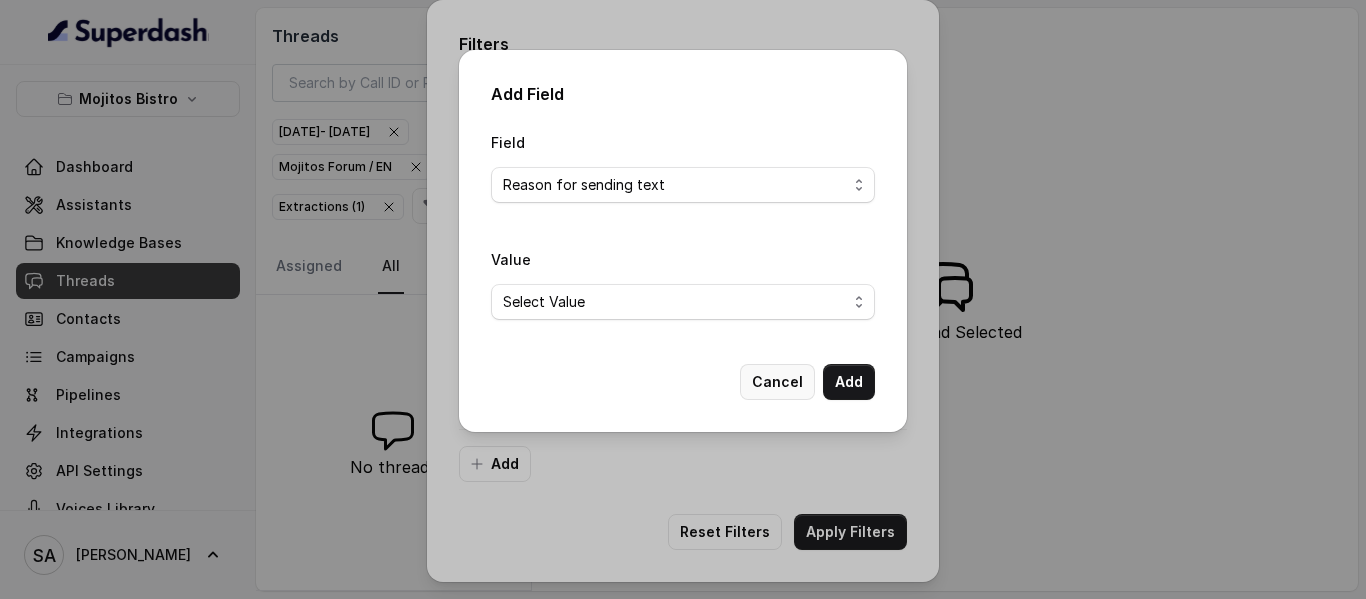 click on "Cancel" at bounding box center (777, 382) 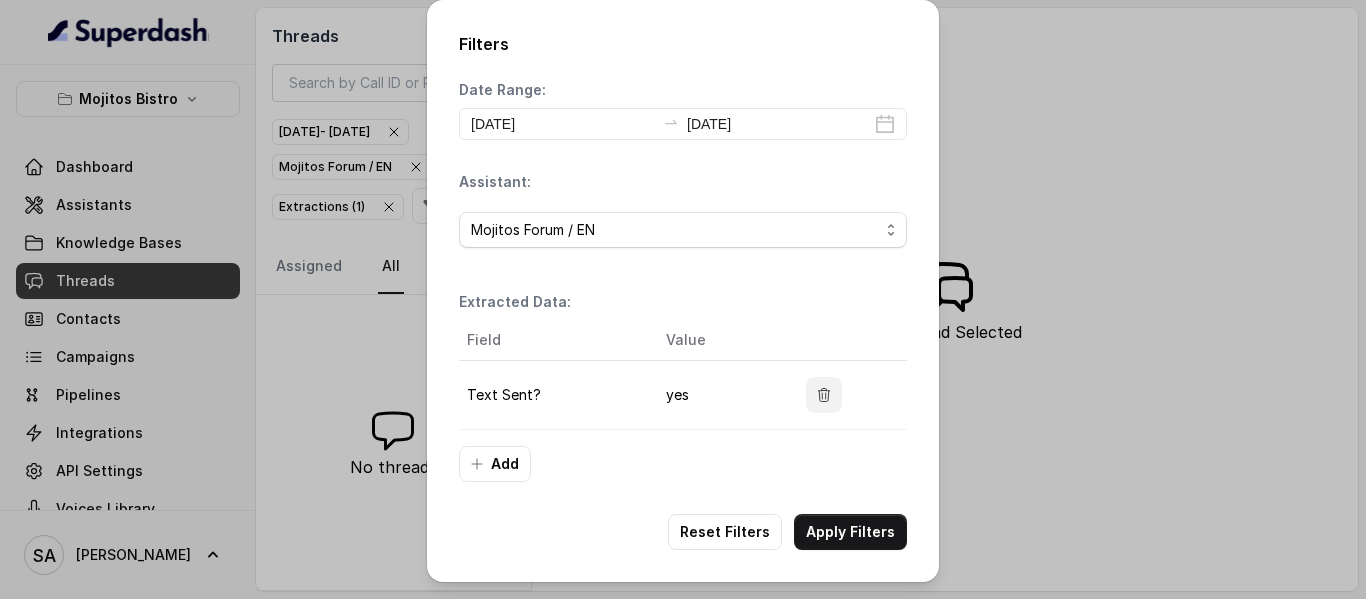 click at bounding box center (824, 395) 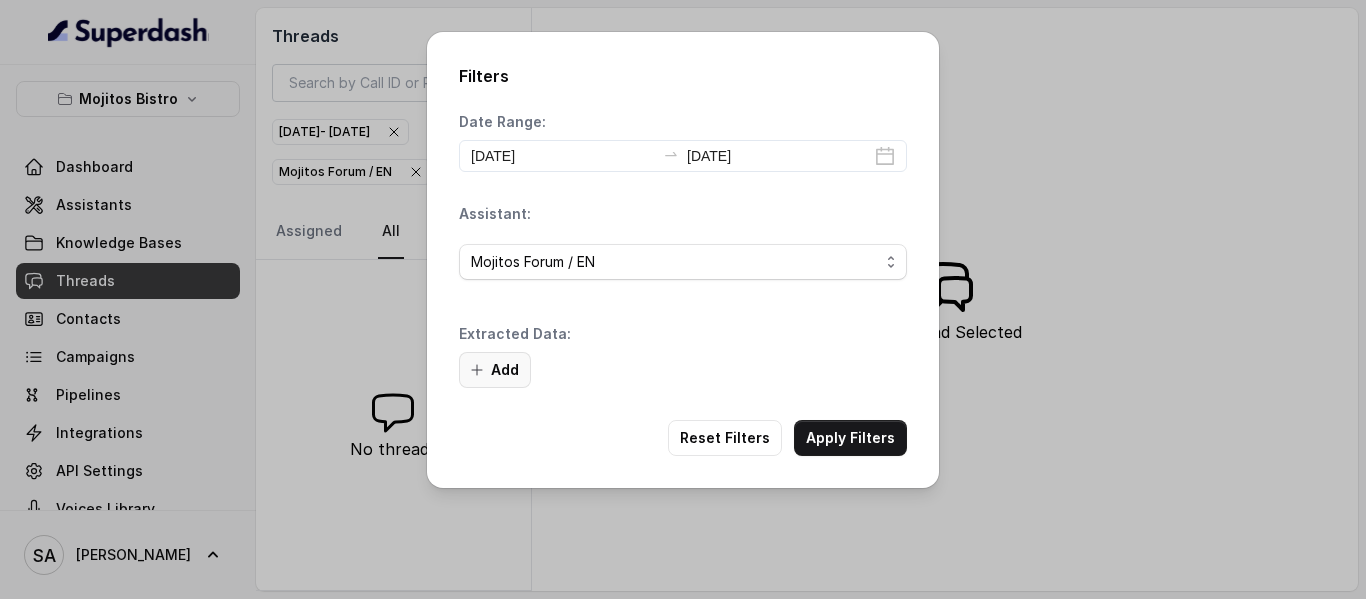 click on "Add" at bounding box center (495, 370) 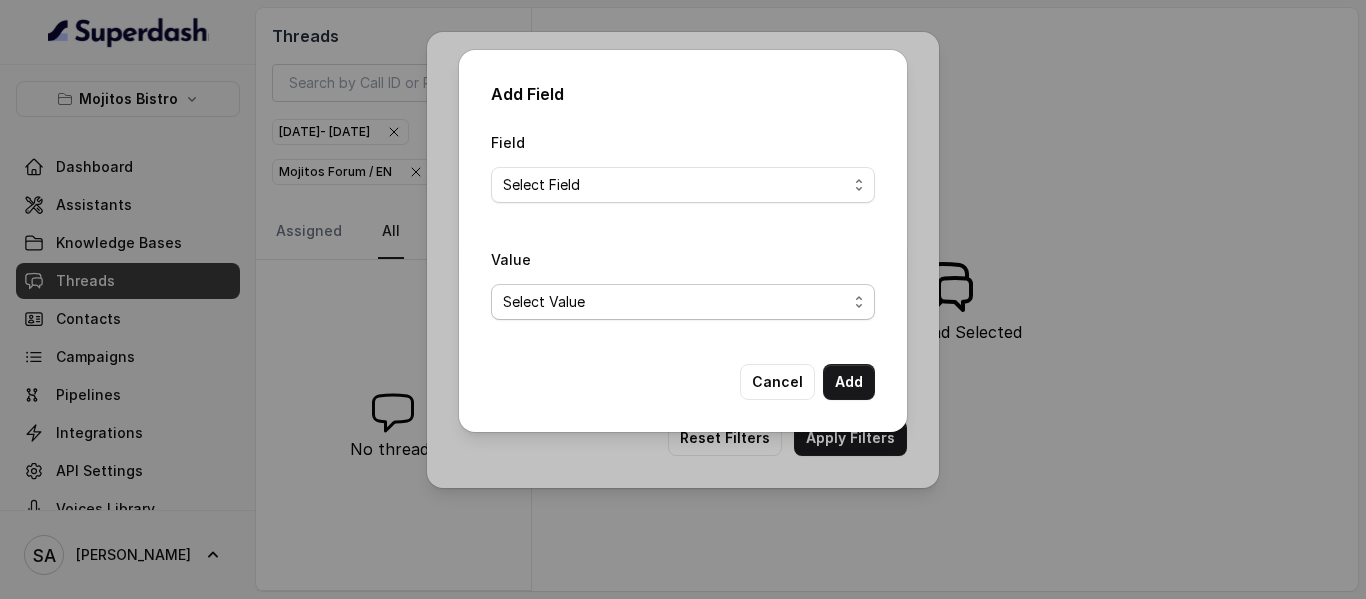 click on "Select Value" at bounding box center (683, 302) 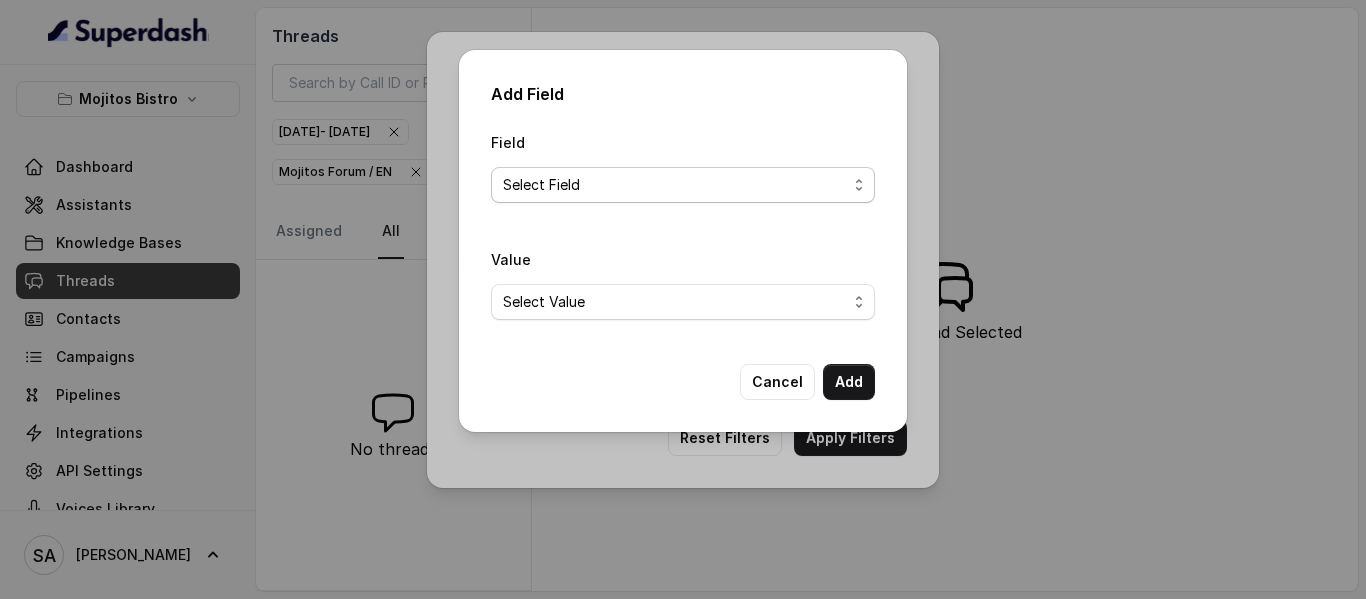 click on "Select Field Text Sent? Reason for sending text Human Transfer Reason for transfering Reason for calling DetectedError Event Mention Reason for Event AITolerance Restaurant Name Speak In Spanish Party Size Menu Mention (Yes/No) Google AI Assistant Calls Highlights" at bounding box center [683, 185] 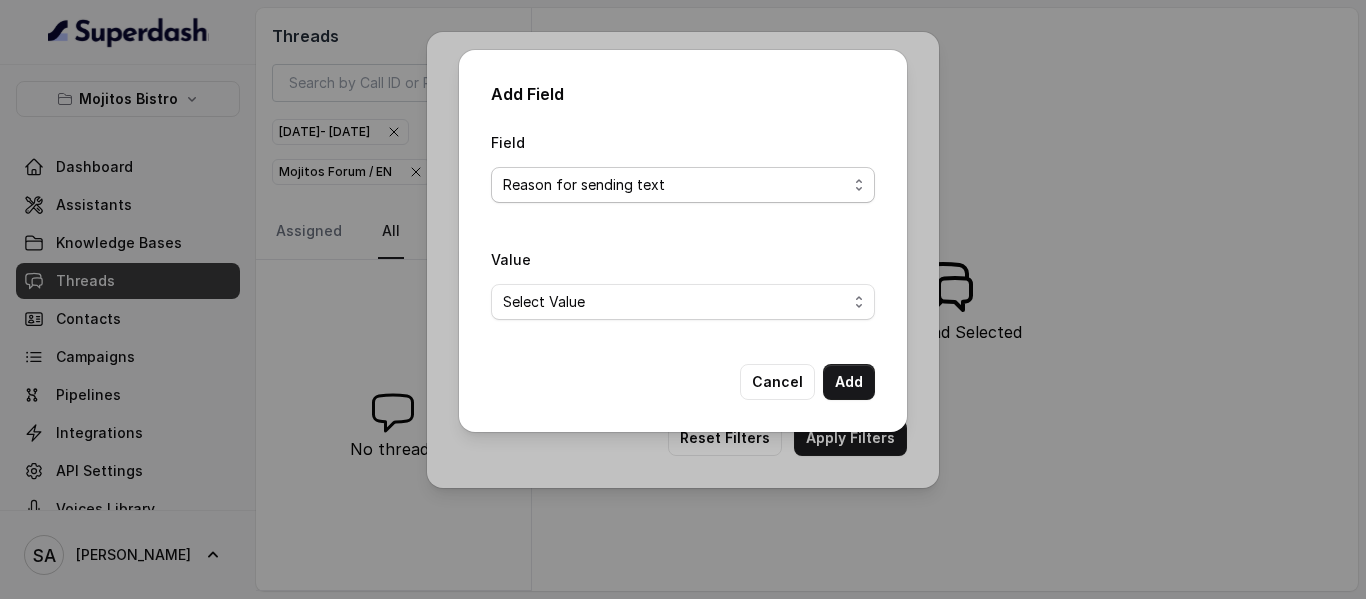 click on "Select Field Text Sent? Reason for sending text Human Transfer Reason for transfering Reason for calling DetectedError Event Mention Reason for Event AITolerance Restaurant Name Speak In Spanish Party Size Menu Mention (Yes/No) Google AI Assistant Calls Highlights" at bounding box center [683, 185] 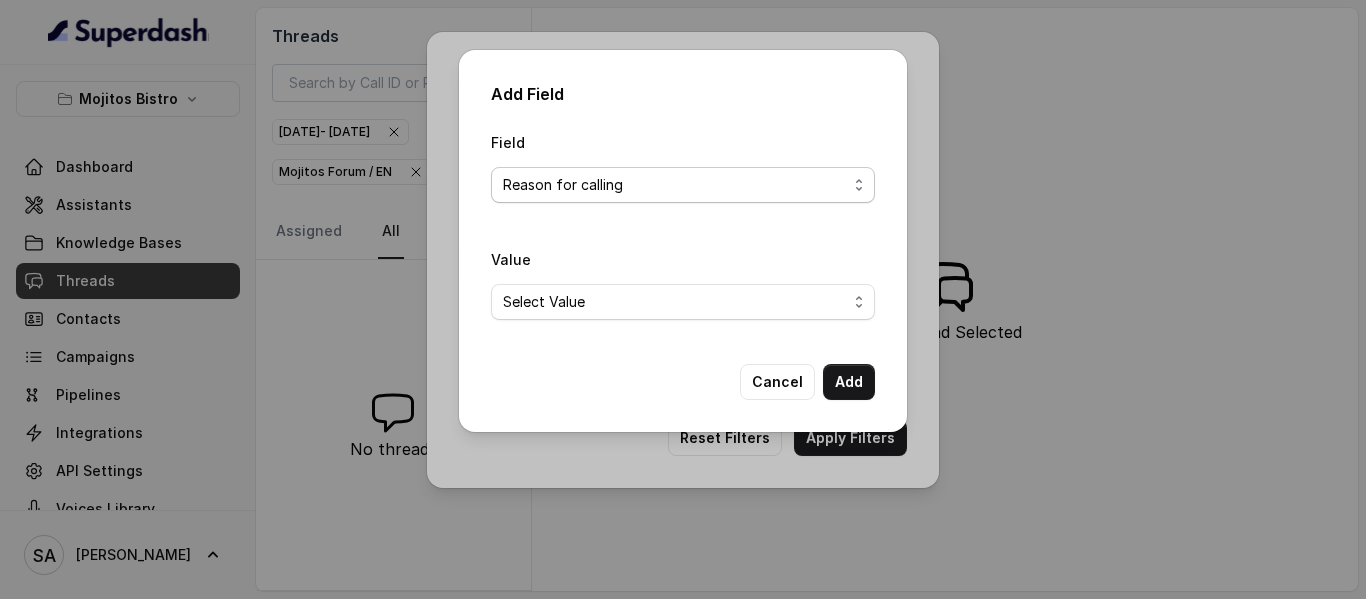 click on "Select Field Text Sent? Reason for sending text Human Transfer Reason for transfering Reason for calling DetectedError Event Mention Reason for Event AITolerance Restaurant Name Speak In Spanish Party Size Menu Mention (Yes/No) Google AI Assistant Calls Highlights" at bounding box center (683, 185) 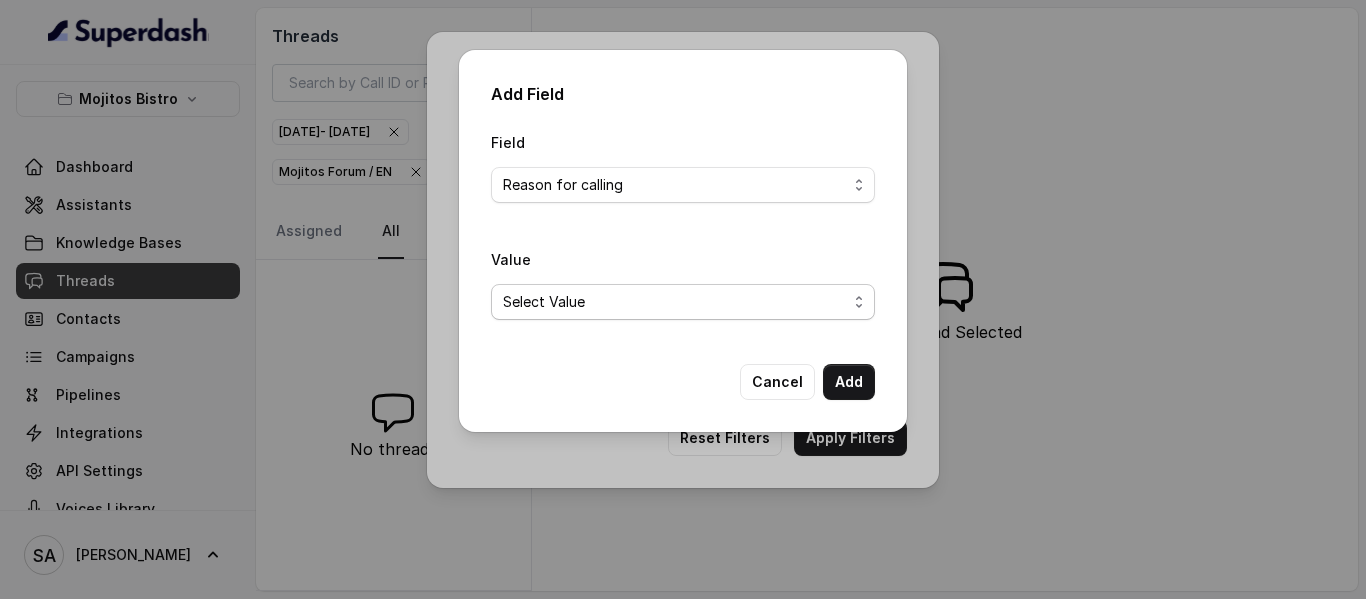 click on "Select Value Unclassified Making a Reservation or Inquiring About Reservations Placing an Order for Takeout or Delivery Menu Inquiries and Special Dietary Needs Request to speak to a human, to a person, to customer service, to the host or the hostess Questions About Restaurant Hours and Wait Times General Information and Amenities Assistance with Online Platforms and Technical Issues Employment Opportunities or Business Inquiries Special Event or Holiday Inquiry Lost Items Inquiries" at bounding box center [683, 302] 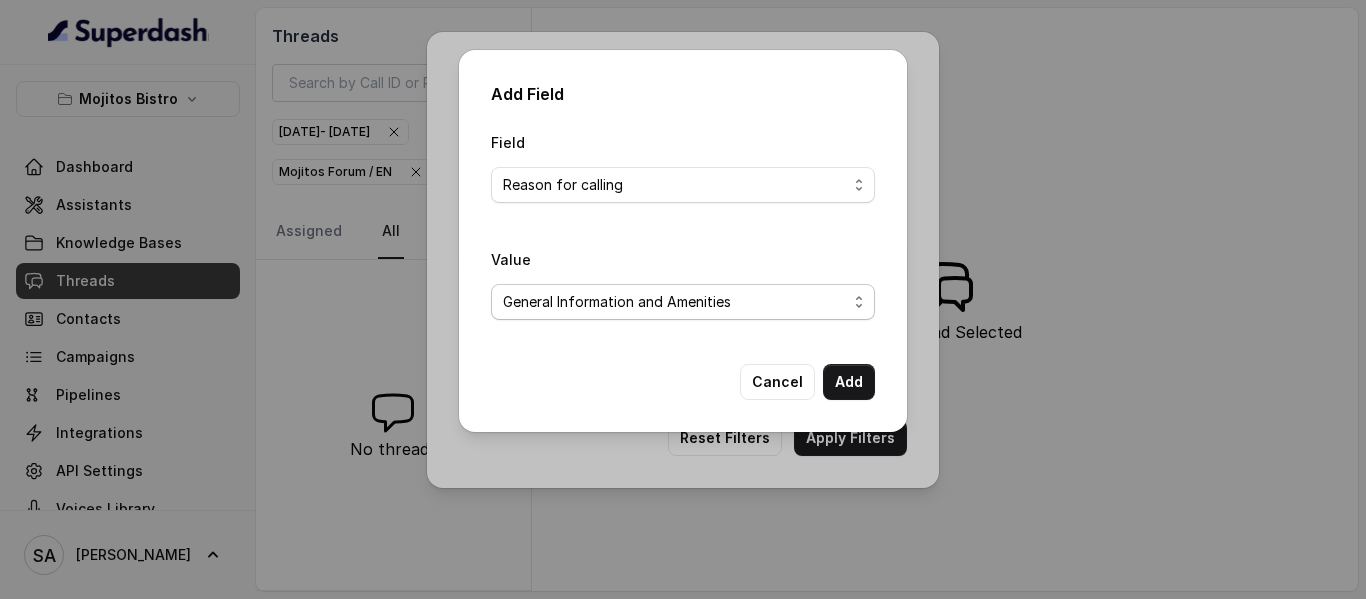 click on "Select Value Unclassified Making a Reservation or Inquiring About Reservations Placing an Order for Takeout or Delivery Menu Inquiries and Special Dietary Needs Request to speak to a human, to a person, to customer service, to the host or the hostess Questions About Restaurant Hours and Wait Times General Information and Amenities Assistance with Online Platforms and Technical Issues Employment Opportunities or Business Inquiries Special Event or Holiday Inquiry Lost Items Inquiries" at bounding box center (683, 302) 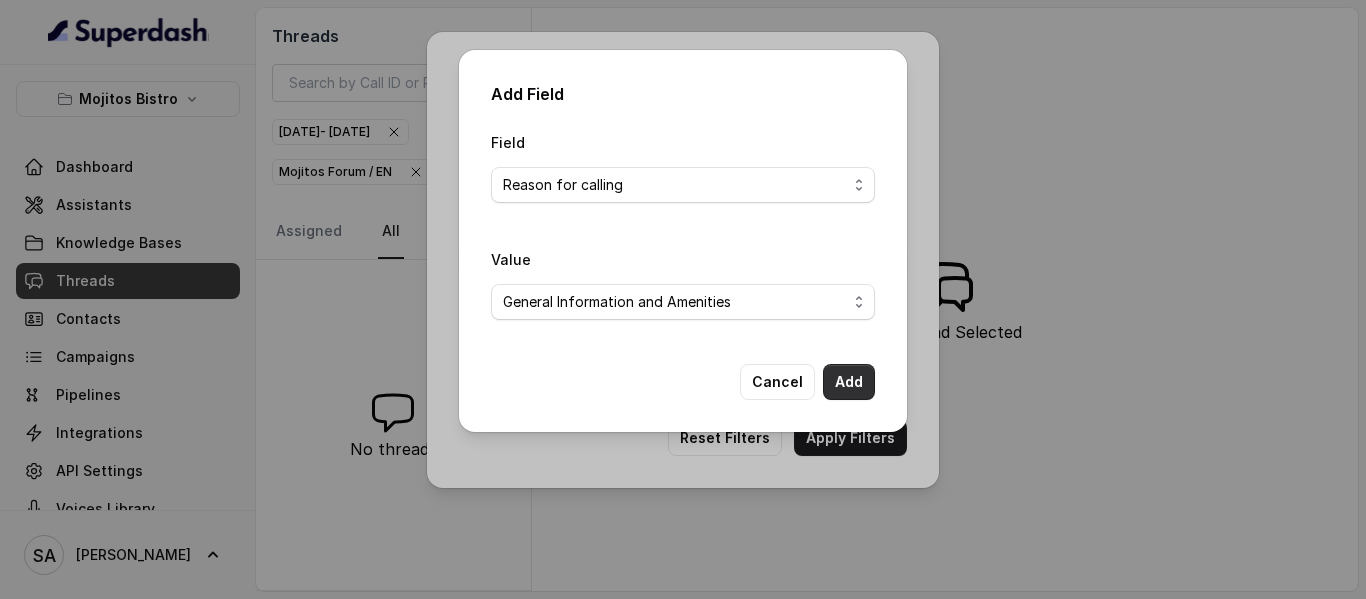 click on "Add" at bounding box center (849, 382) 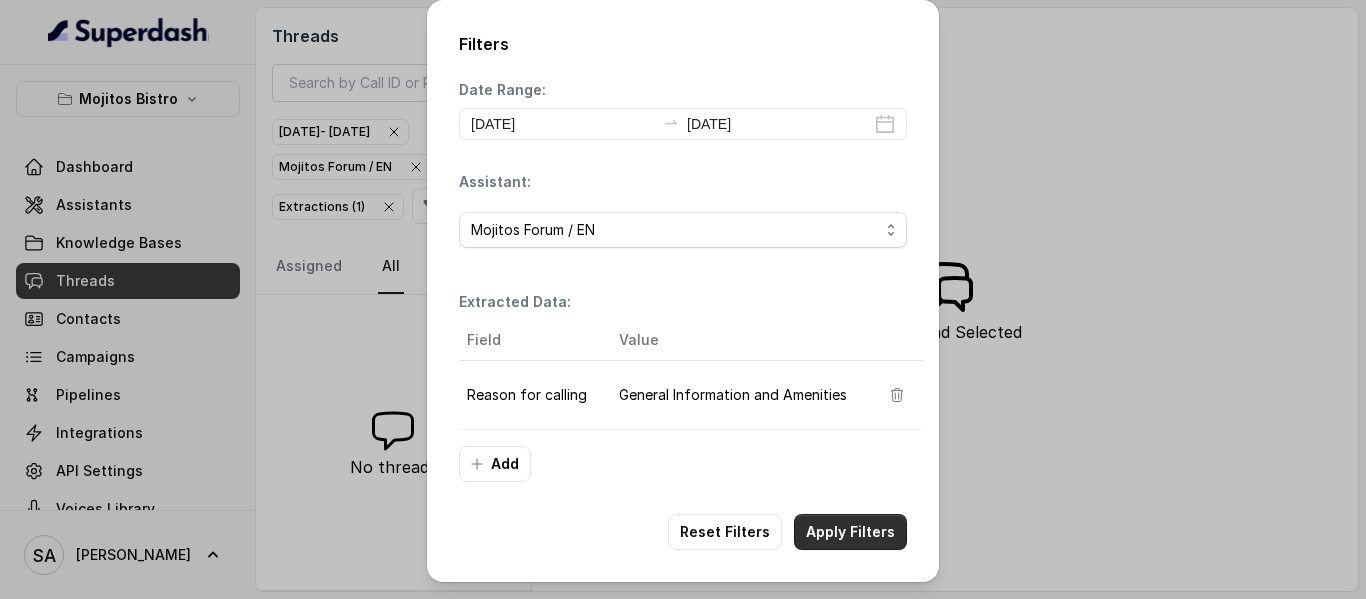 click on "Apply Filters" at bounding box center (850, 532) 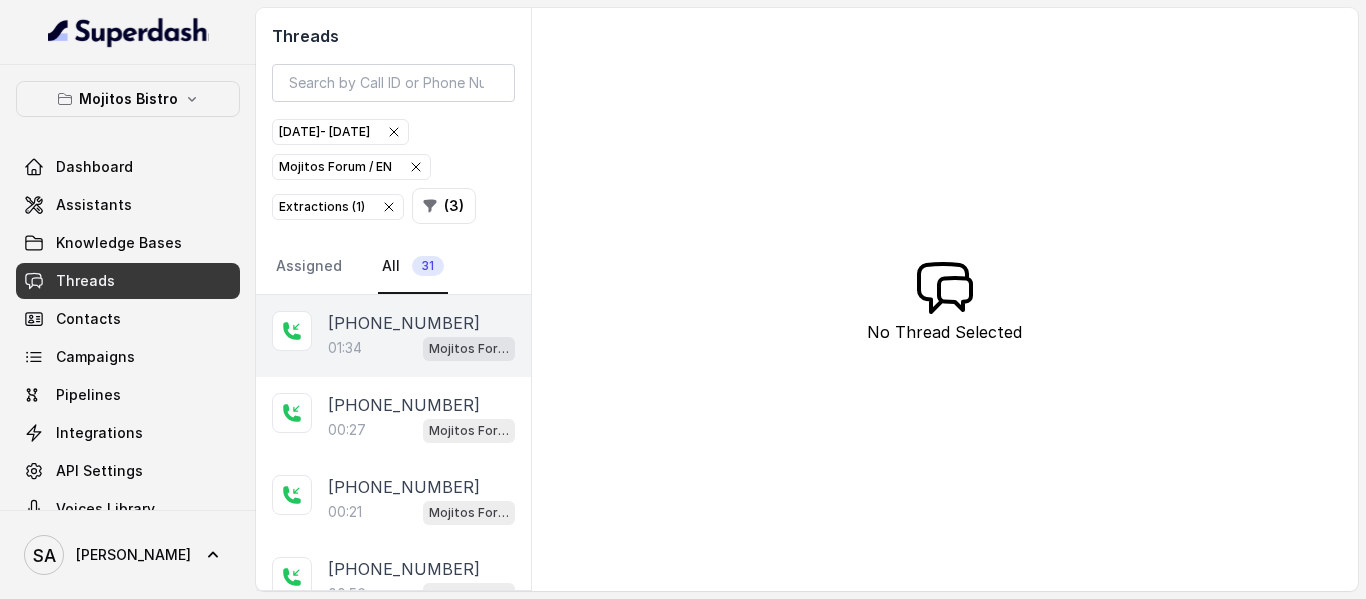 click on "[PHONE_NUMBER]" at bounding box center (421, 323) 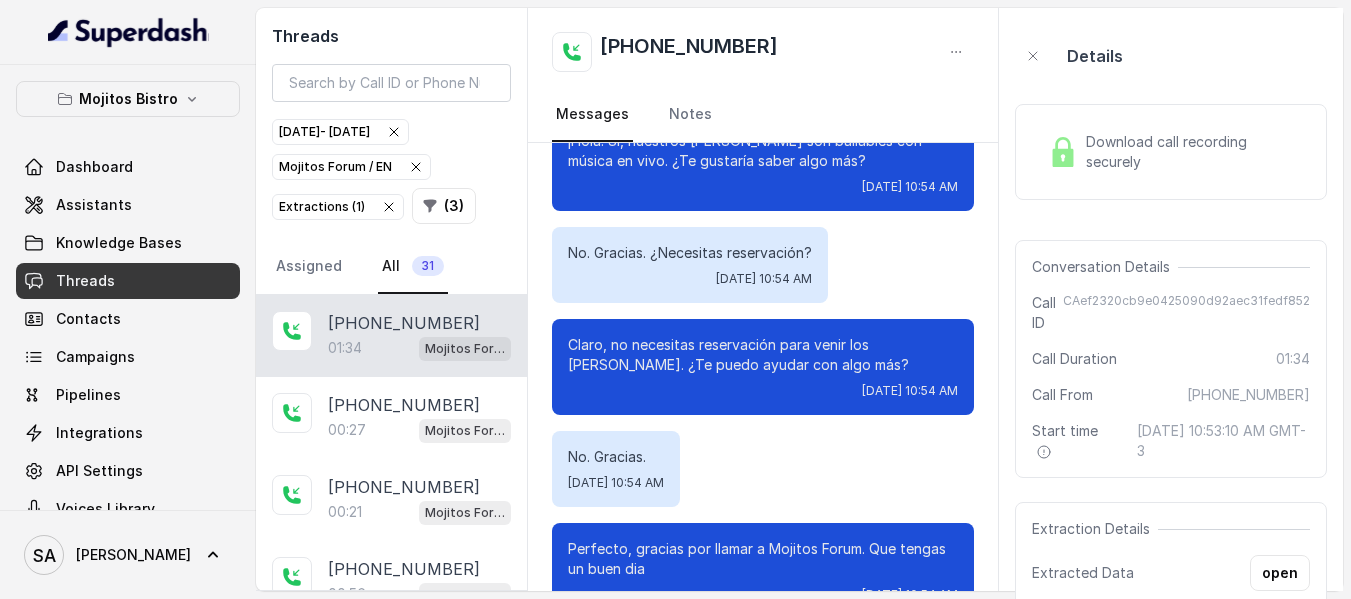 scroll, scrollTop: 864, scrollLeft: 0, axis: vertical 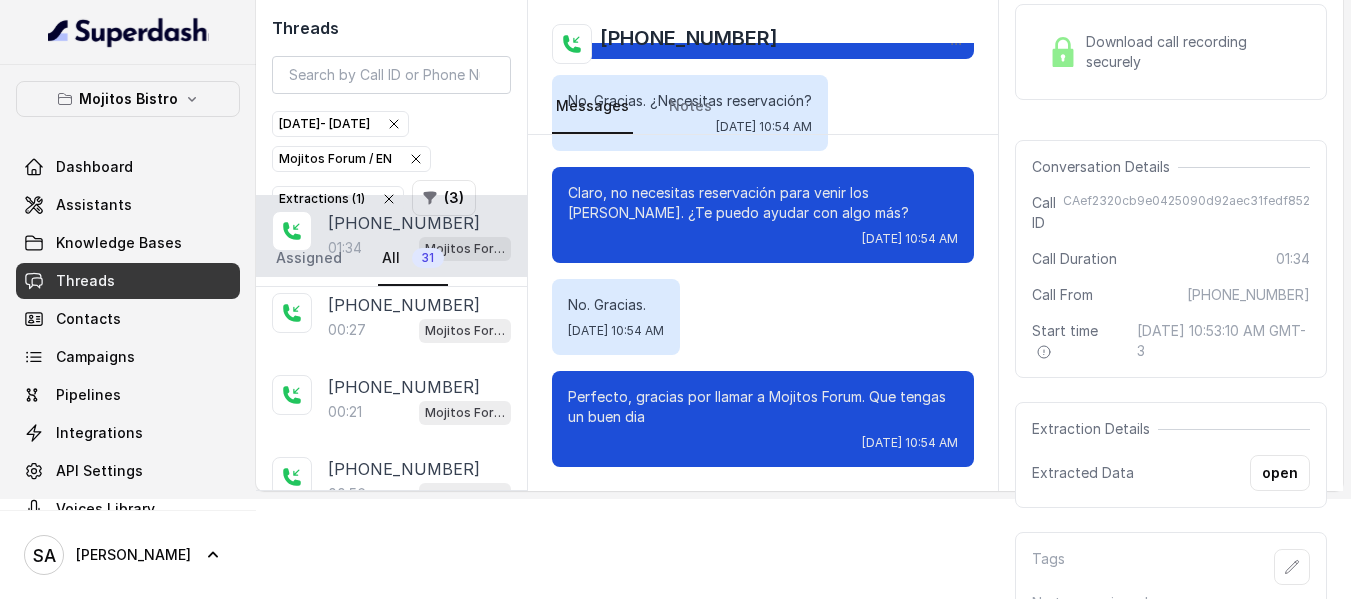 click on "Download call recording securely" at bounding box center (1194, 52) 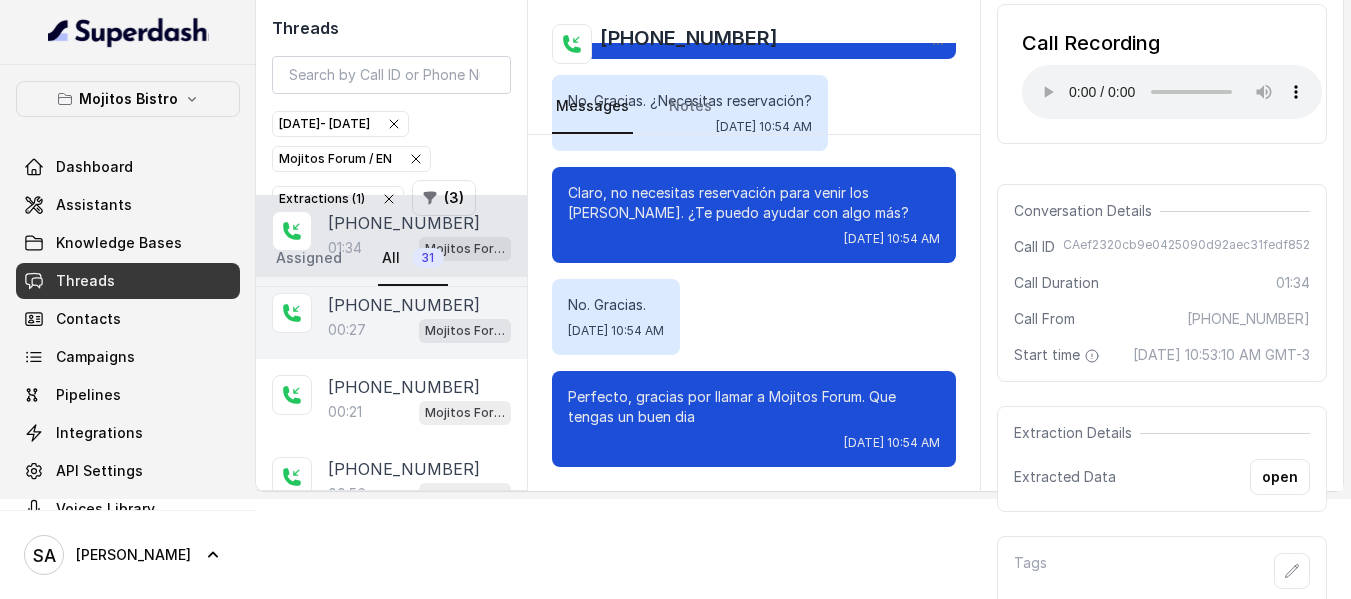 scroll, scrollTop: 0, scrollLeft: 0, axis: both 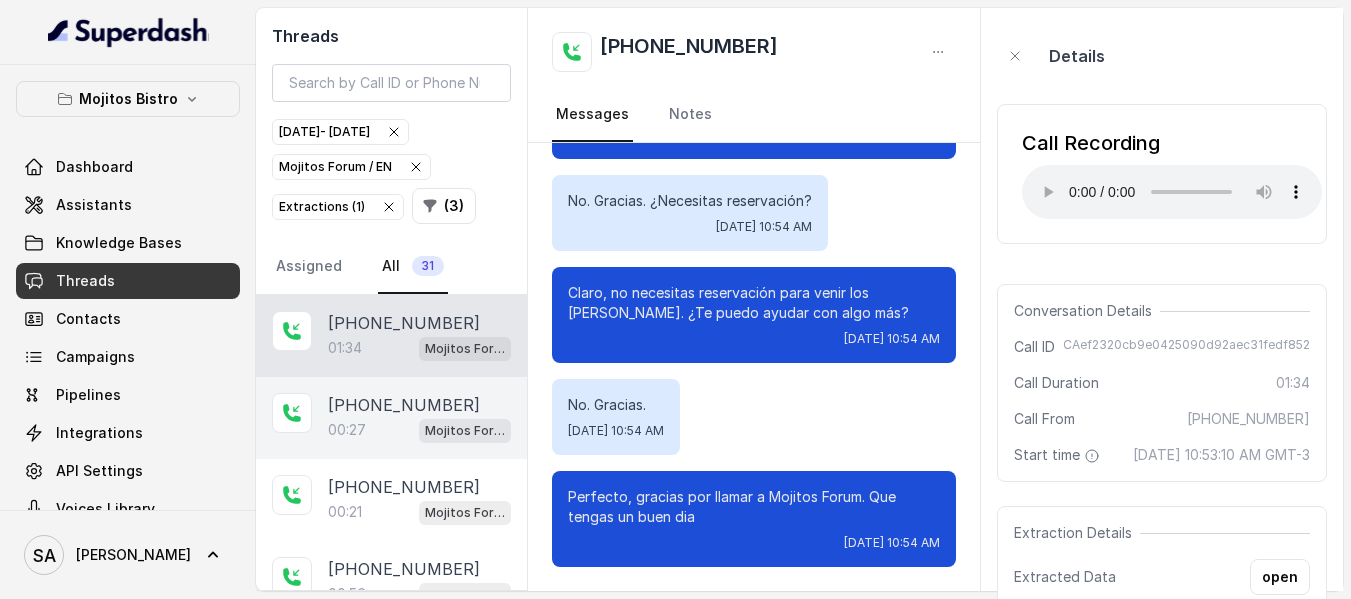 click on "[PHONE_NUMBER]" at bounding box center [404, 405] 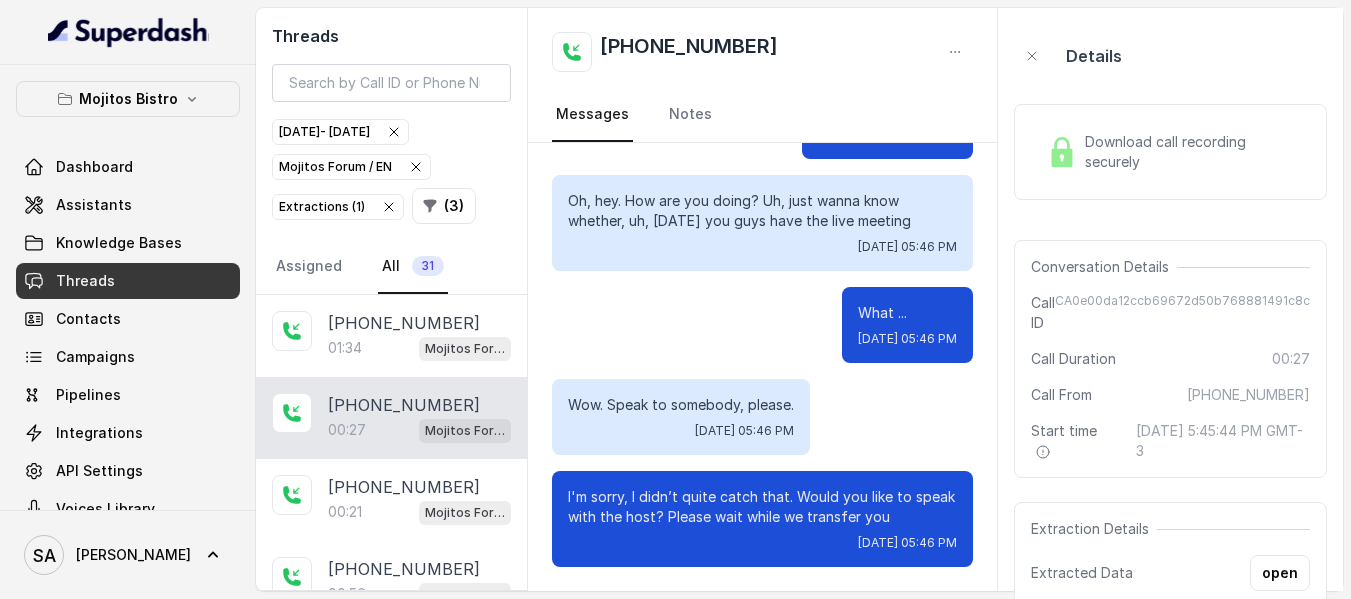scroll, scrollTop: 348, scrollLeft: 0, axis: vertical 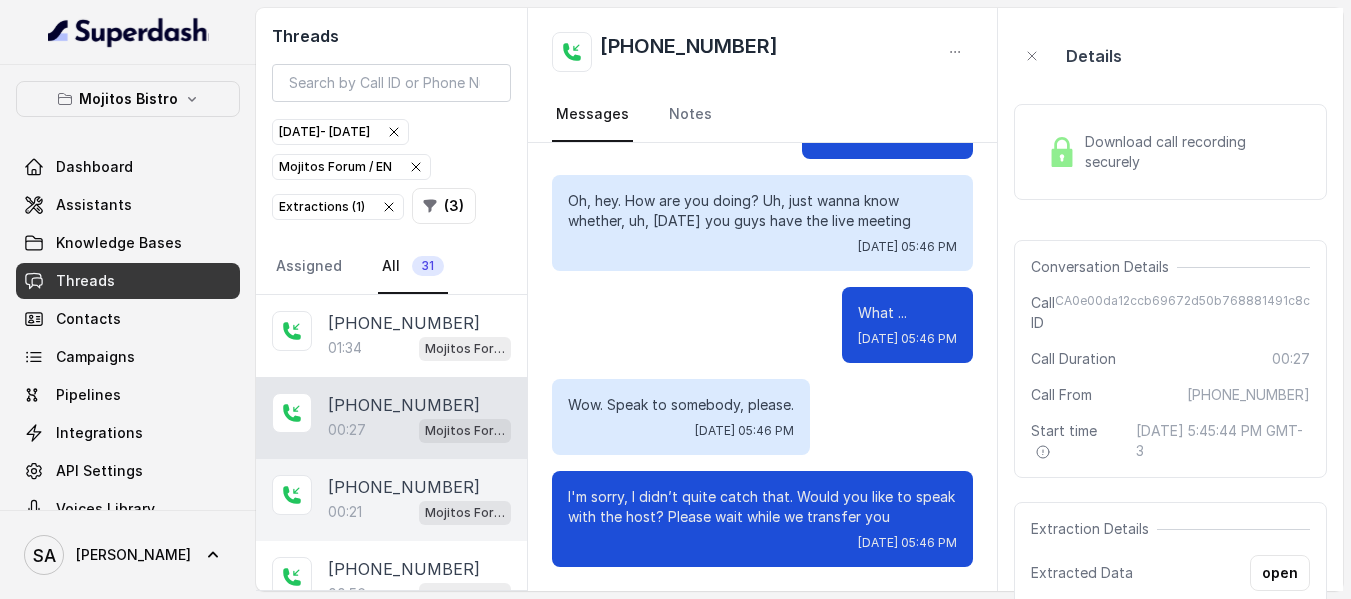 click on "[PHONE_NUMBER]" at bounding box center (404, 487) 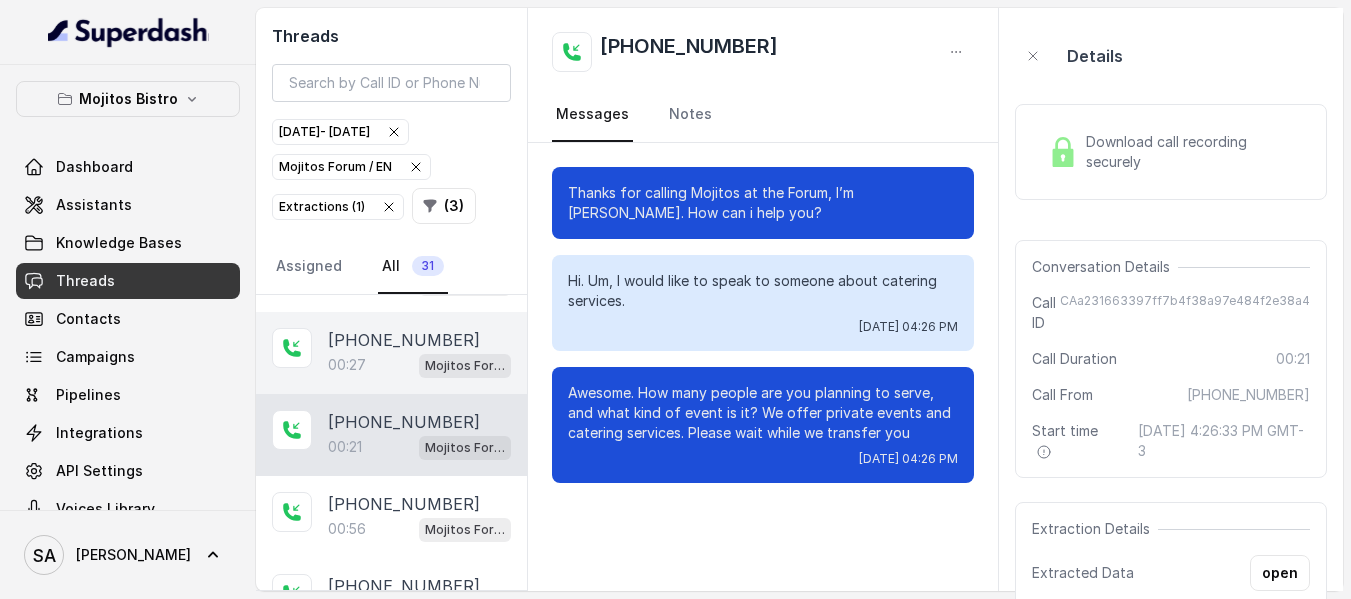scroll, scrollTop: 100, scrollLeft: 0, axis: vertical 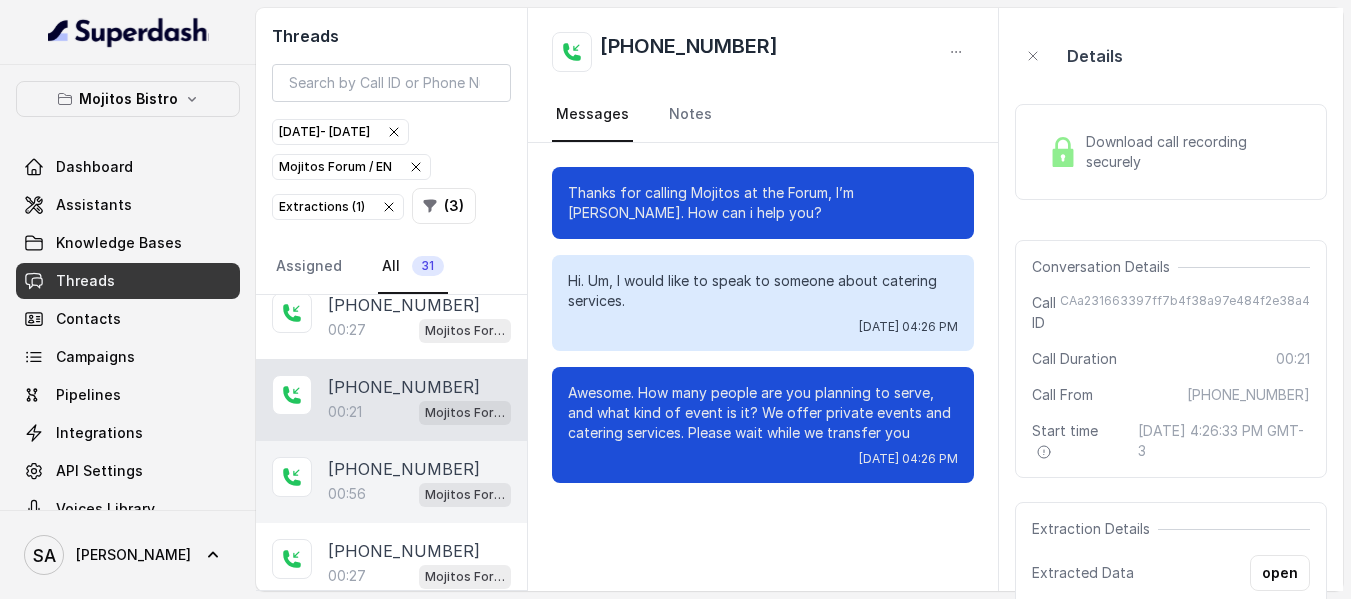 click on "[PHONE_NUMBER]" at bounding box center (404, 469) 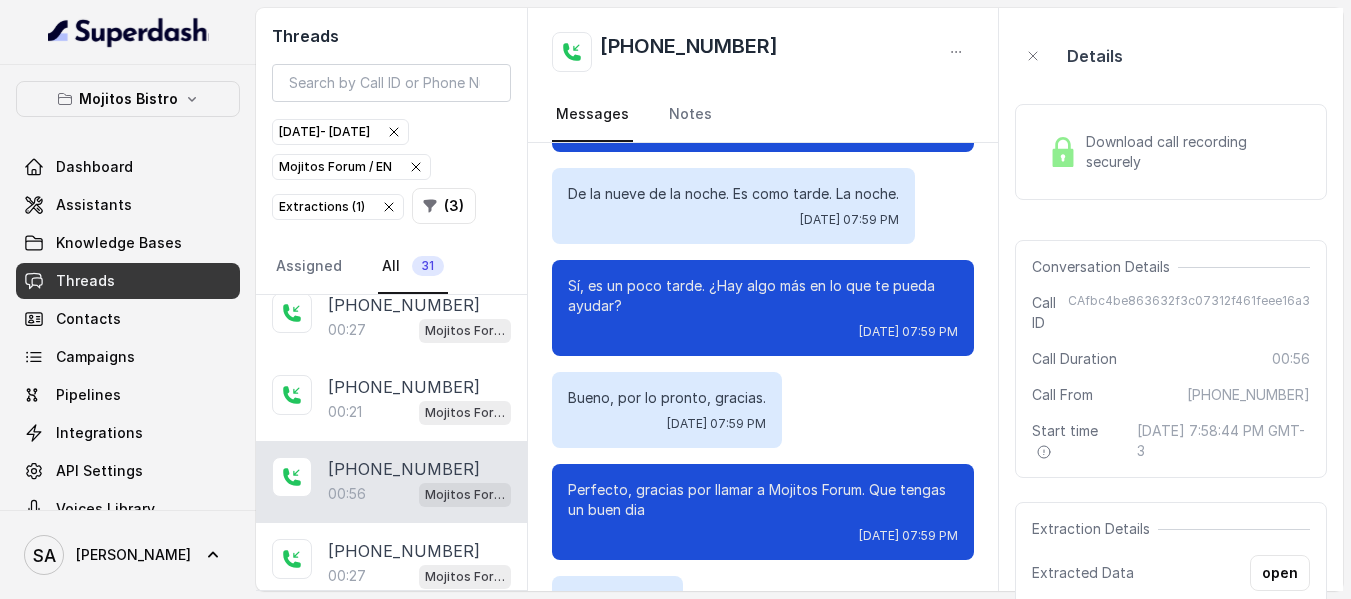 scroll, scrollTop: 704, scrollLeft: 0, axis: vertical 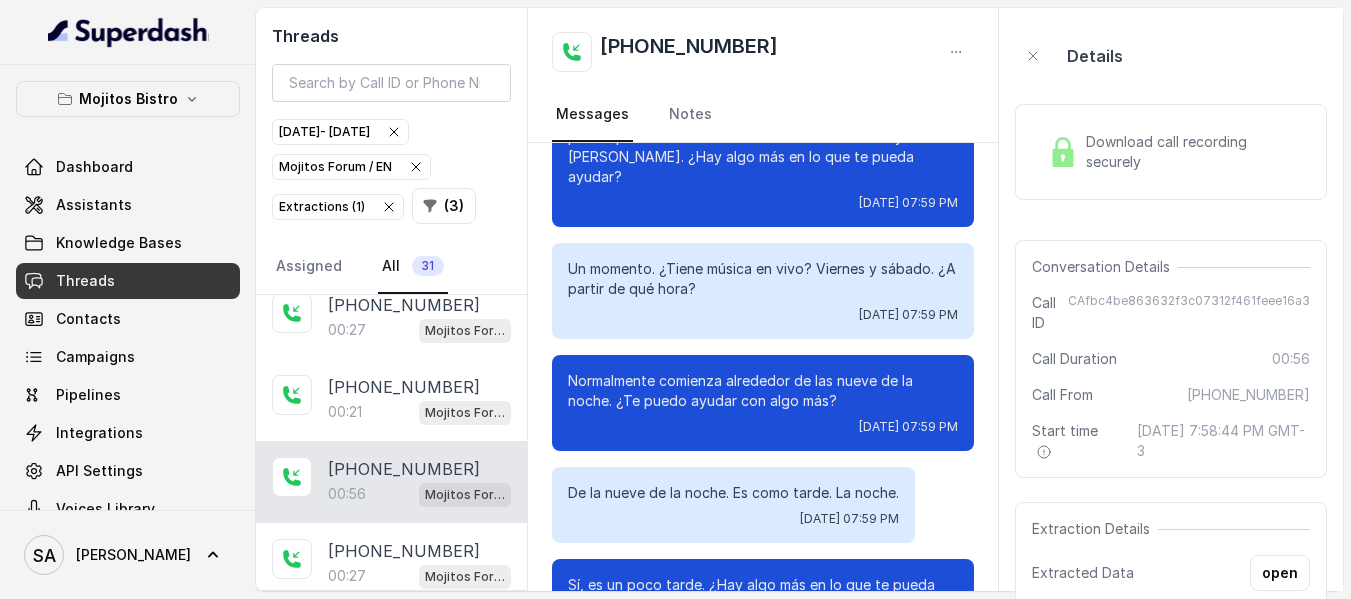click at bounding box center (1063, 152) 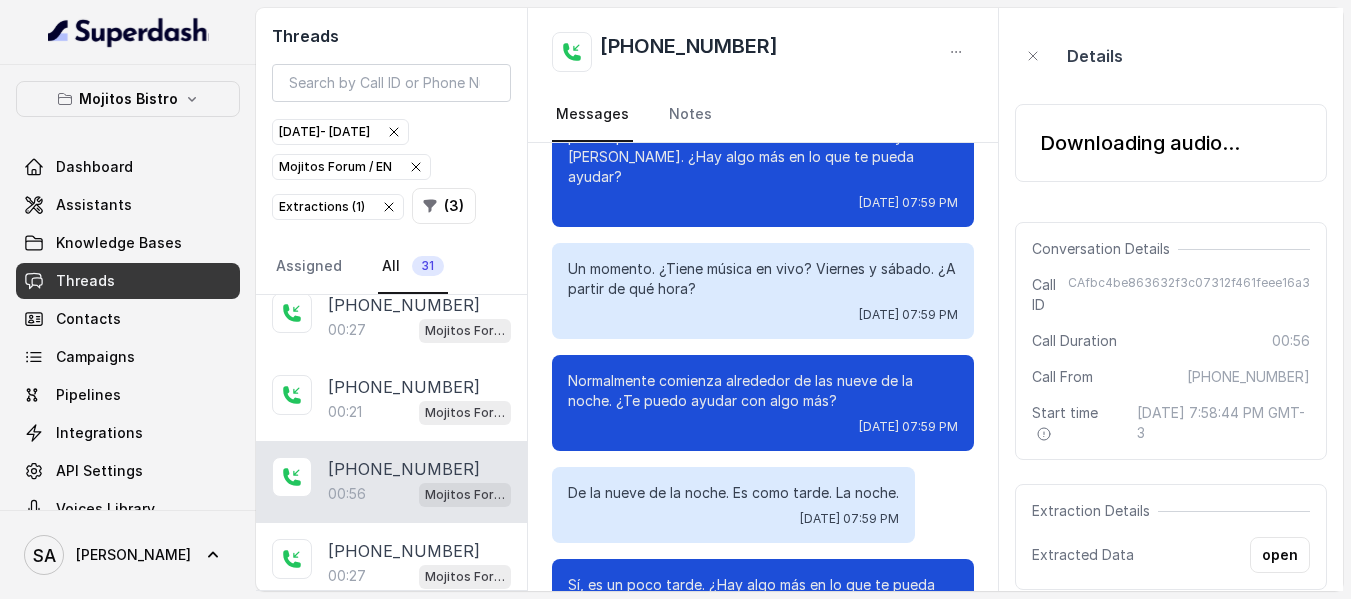 scroll, scrollTop: 460, scrollLeft: 0, axis: vertical 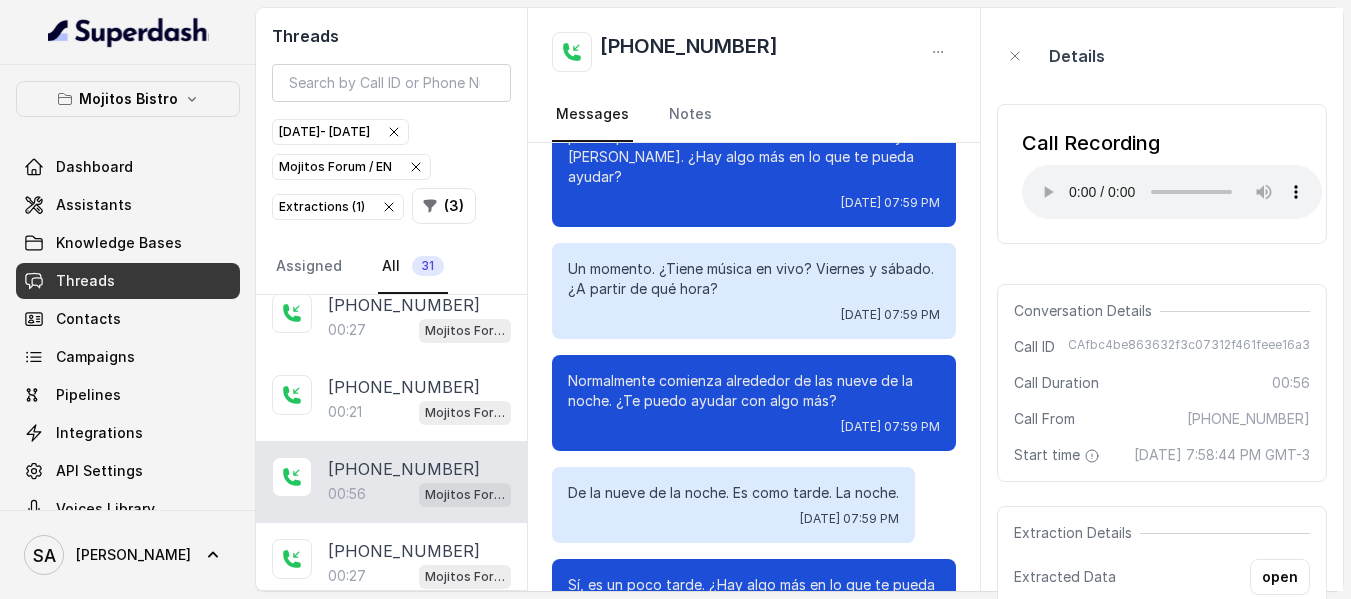 type 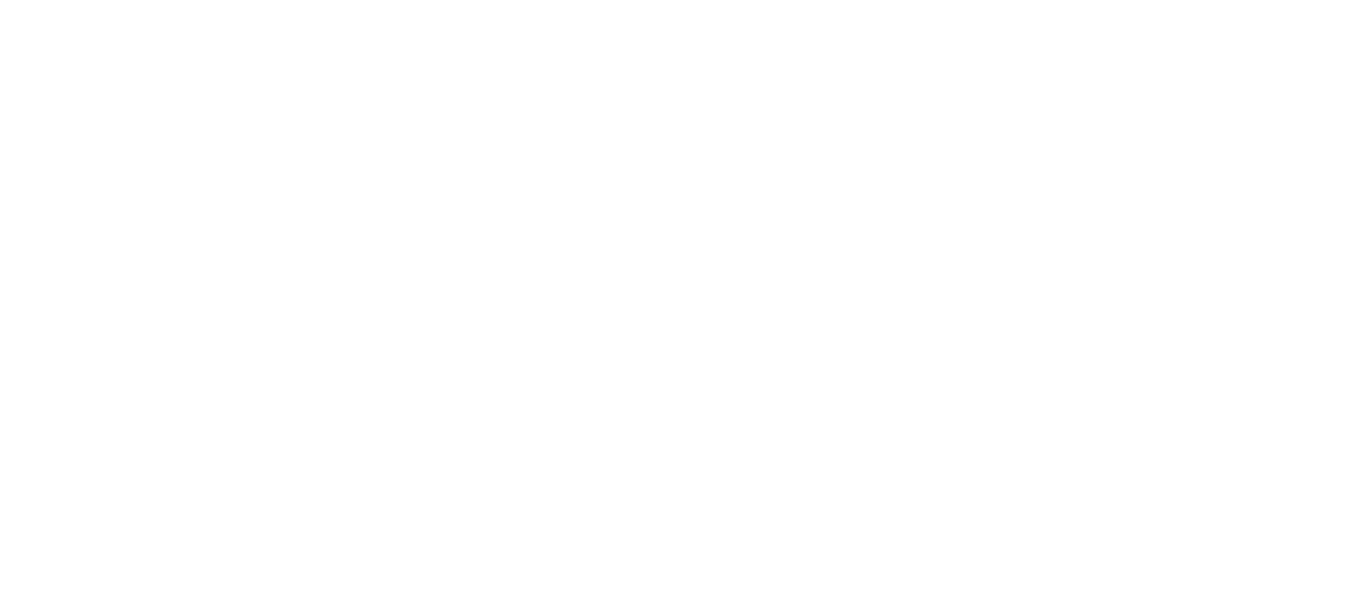 scroll, scrollTop: 0, scrollLeft: 0, axis: both 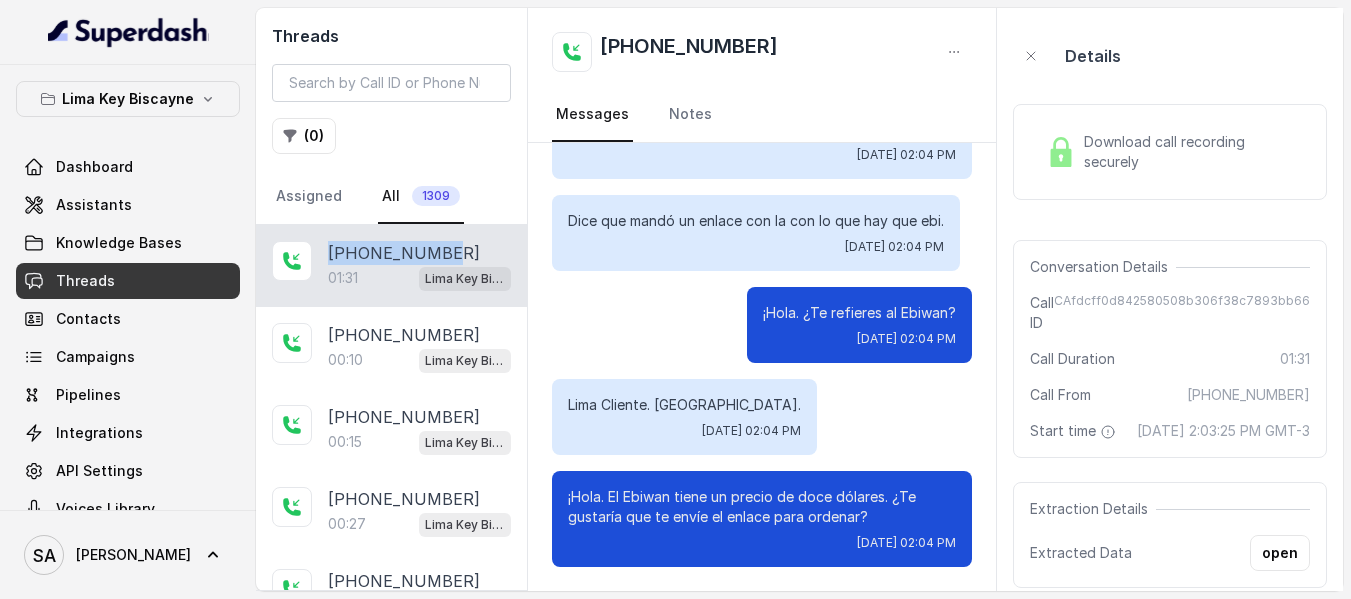 drag, startPoint x: 448, startPoint y: 257, endPoint x: 332, endPoint y: 260, distance: 116.03879 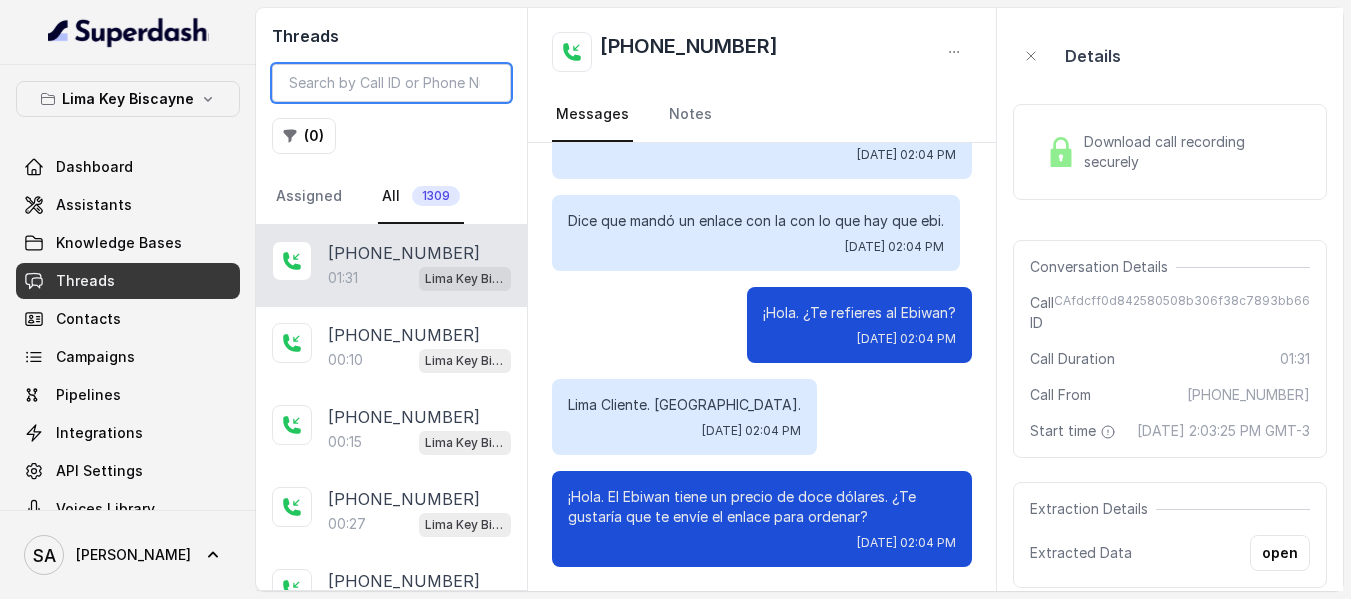 click at bounding box center [391, 83] 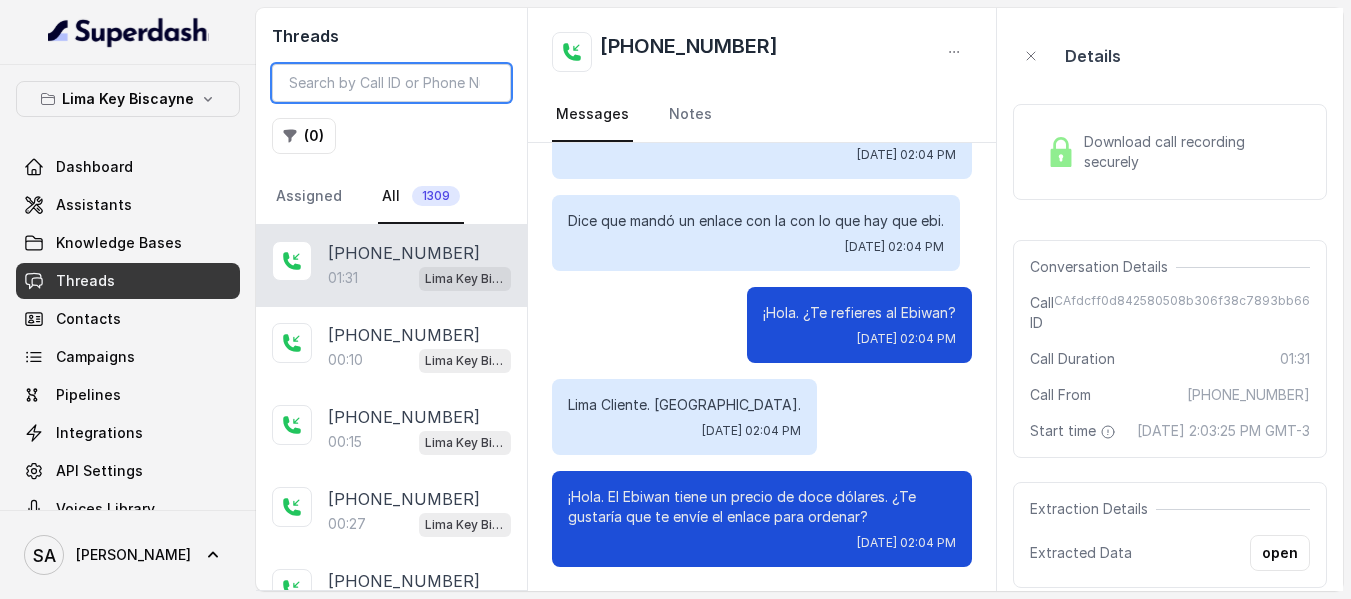 paste on "[PHONE_NUMBER]" 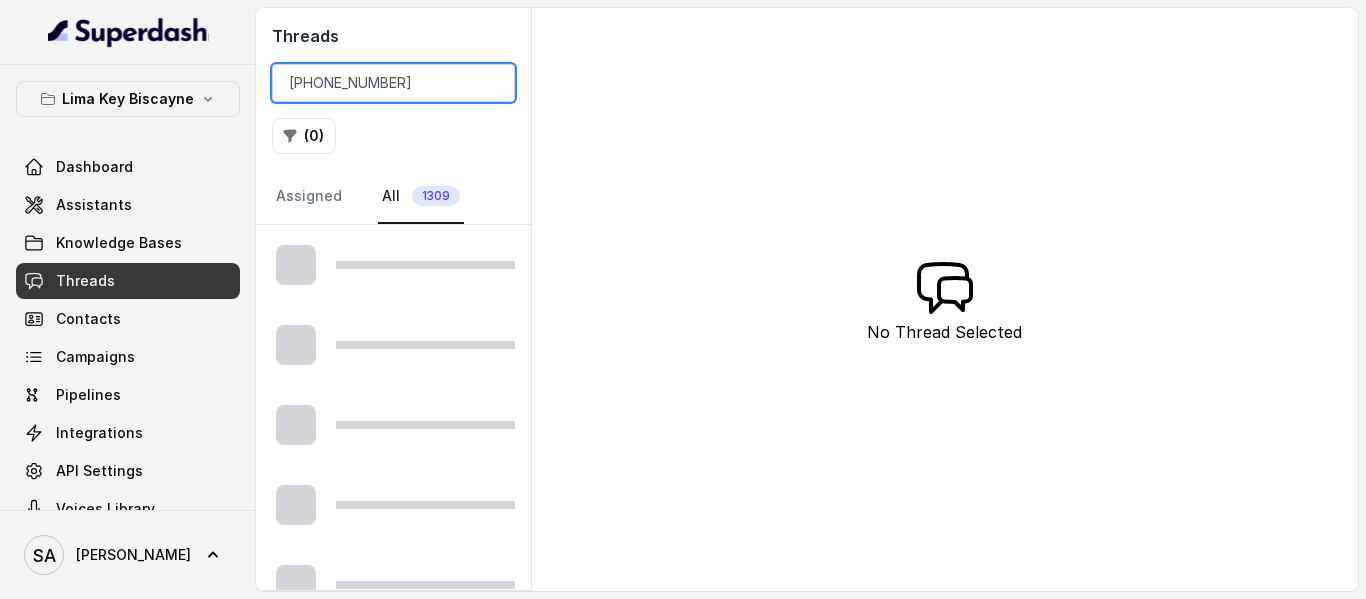type on "[PHONE_NUMBER]" 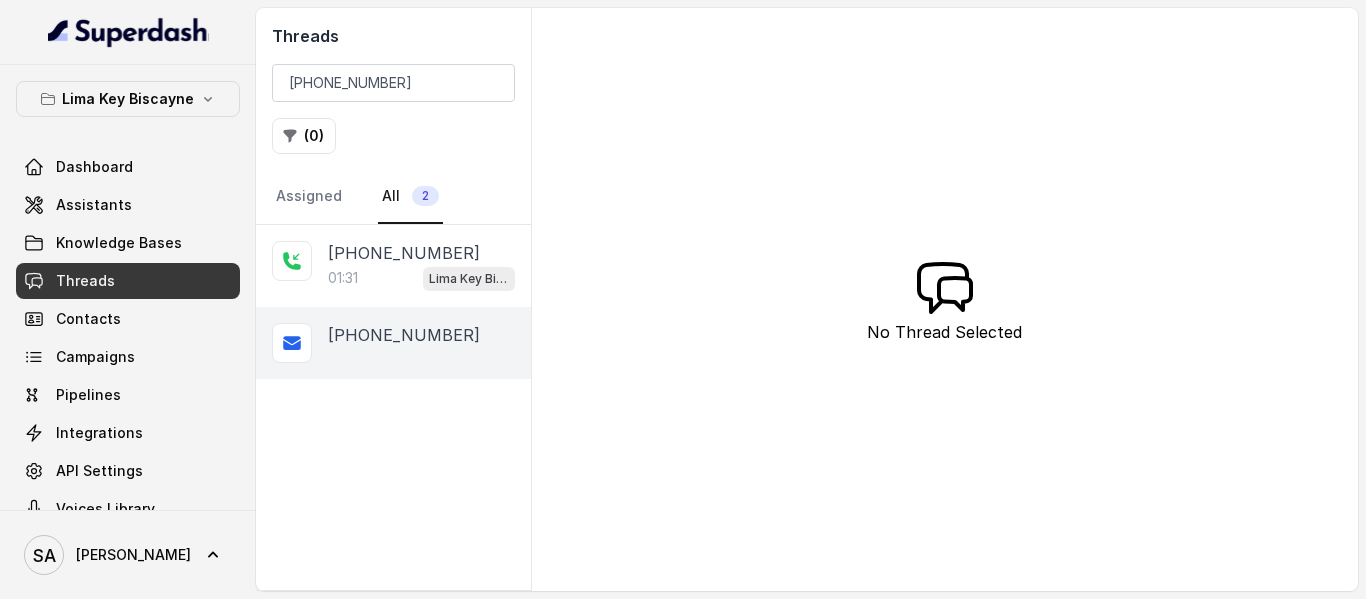 click on "[PHONE_NUMBER]" at bounding box center [404, 335] 